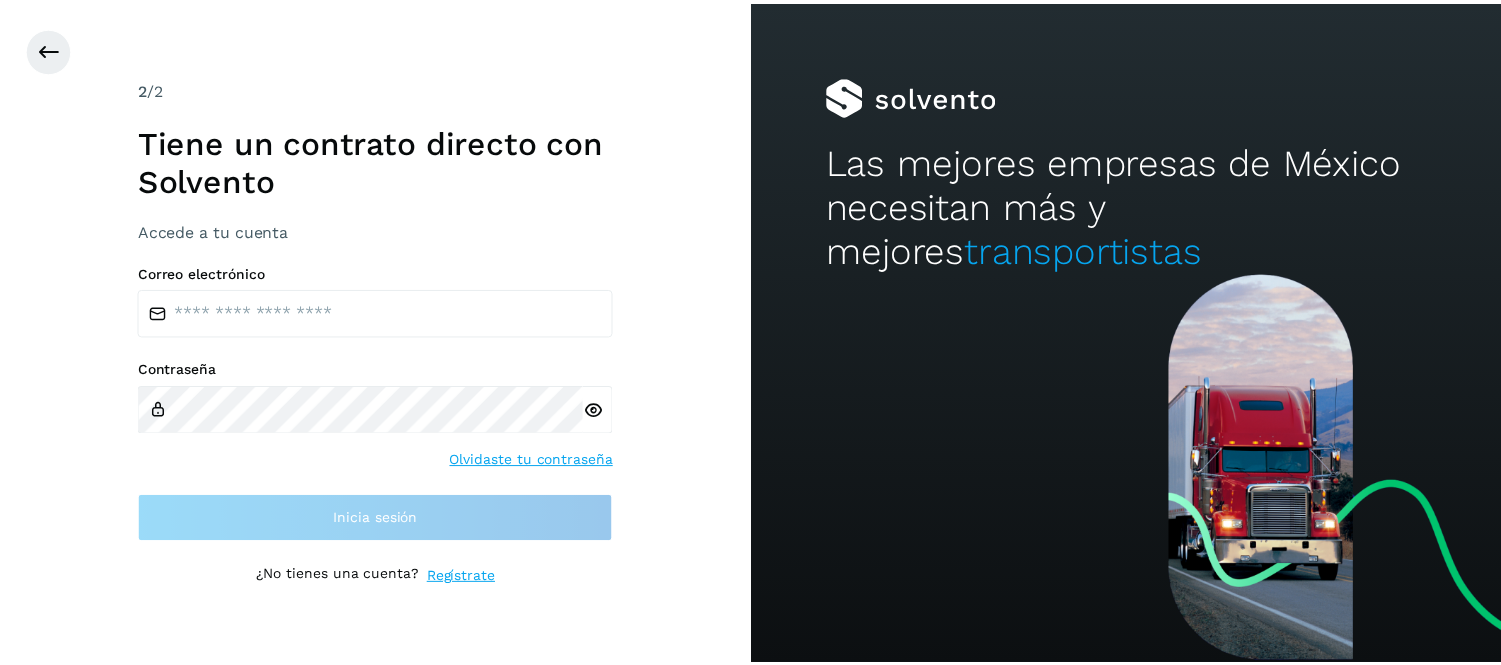 scroll, scrollTop: 0, scrollLeft: 0, axis: both 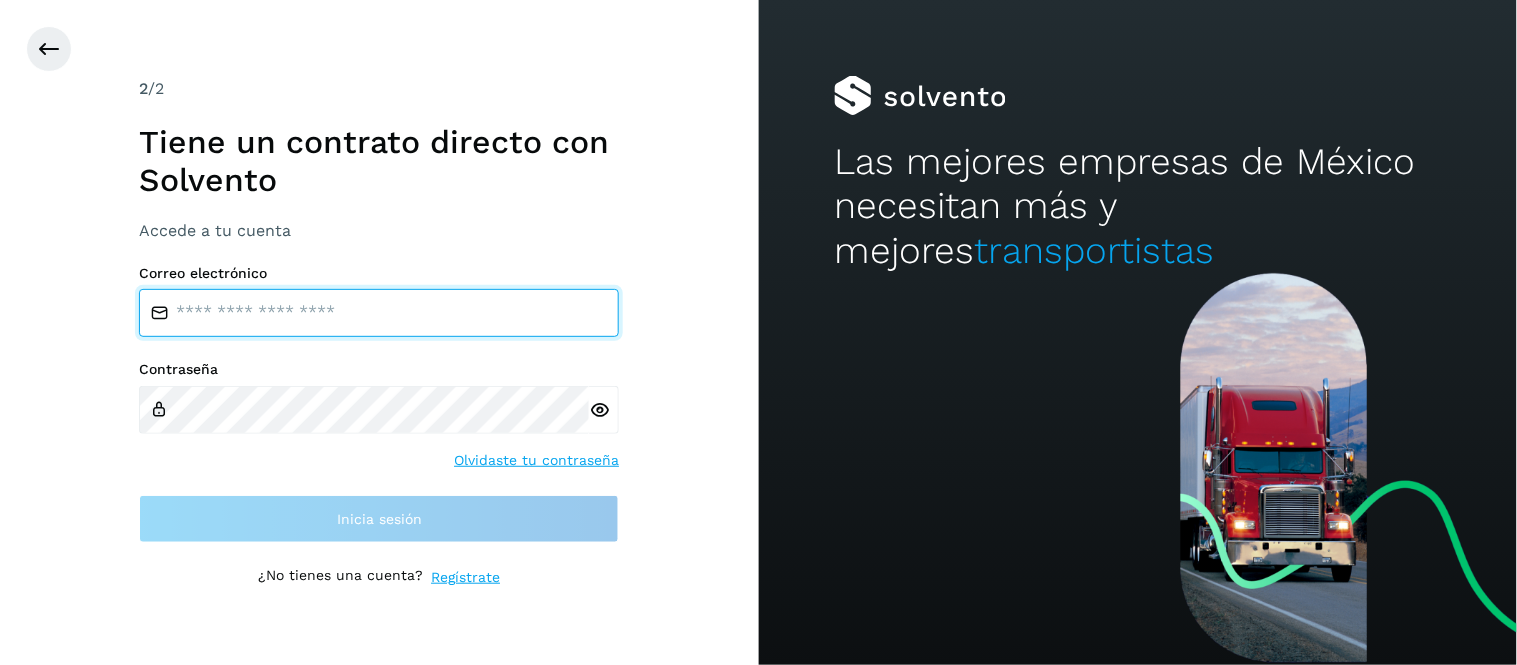 click at bounding box center [379, 313] 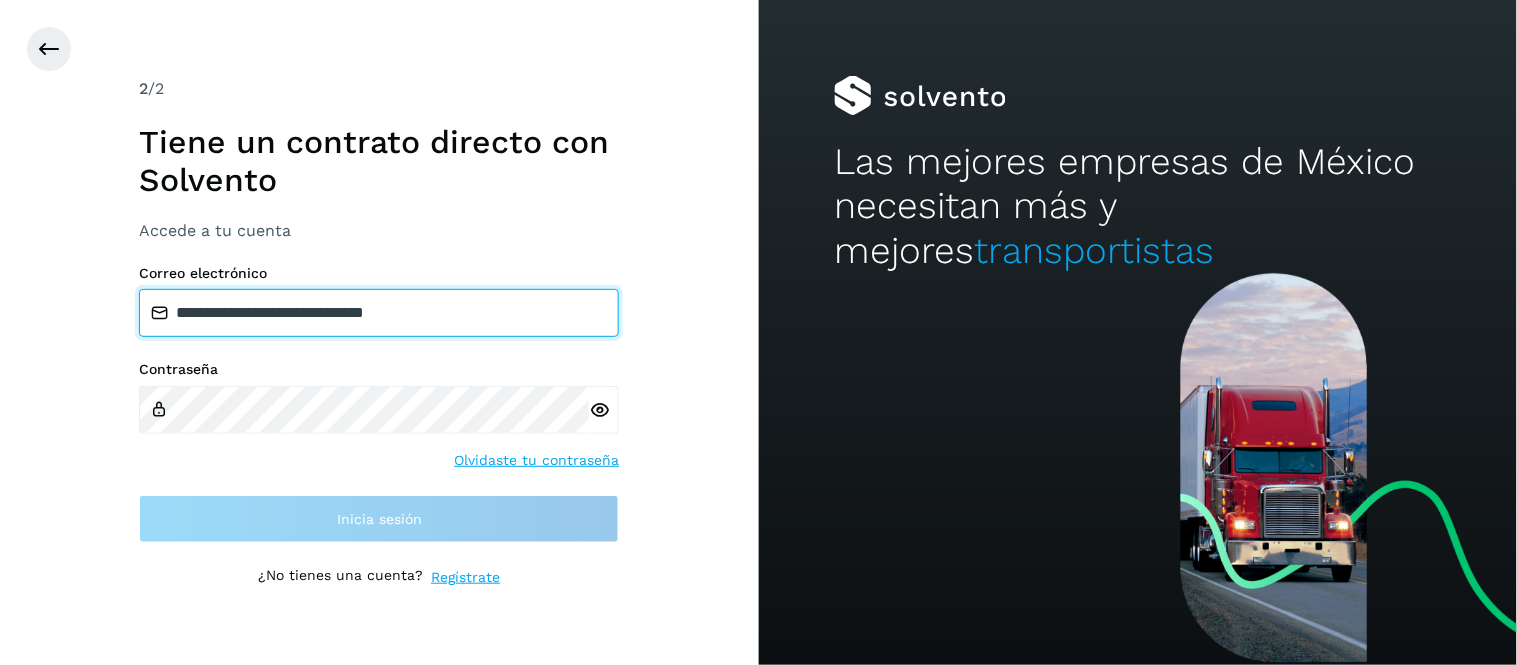 type on "**********" 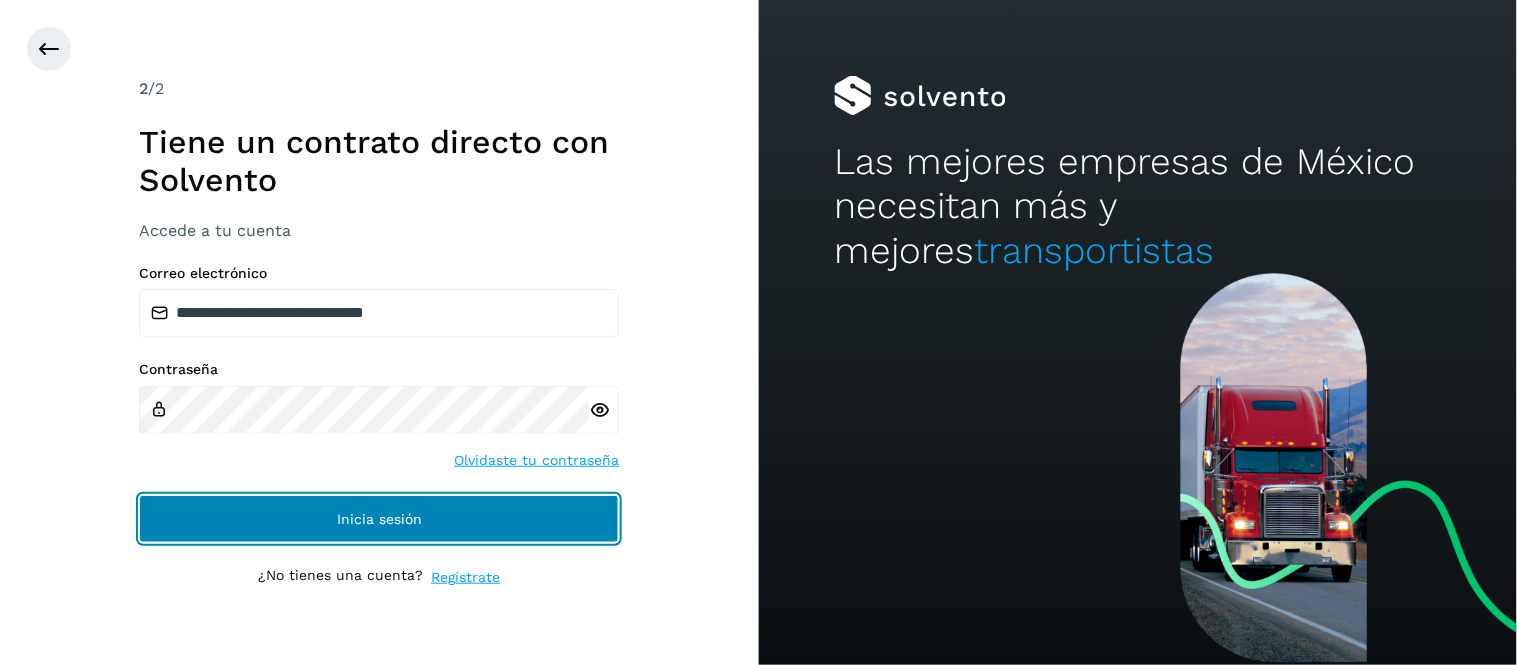 click on "Inicia sesión" at bounding box center [379, 519] 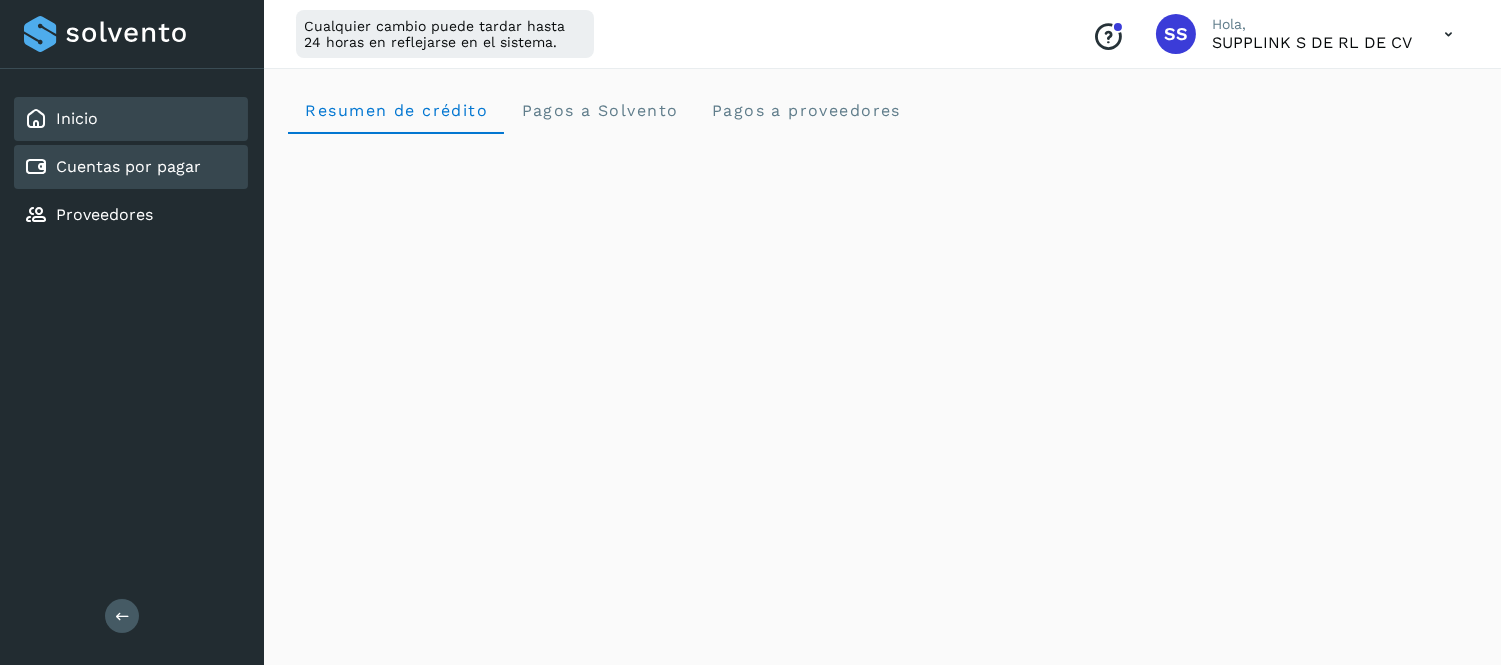 click on "Cuentas por pagar" at bounding box center [128, 166] 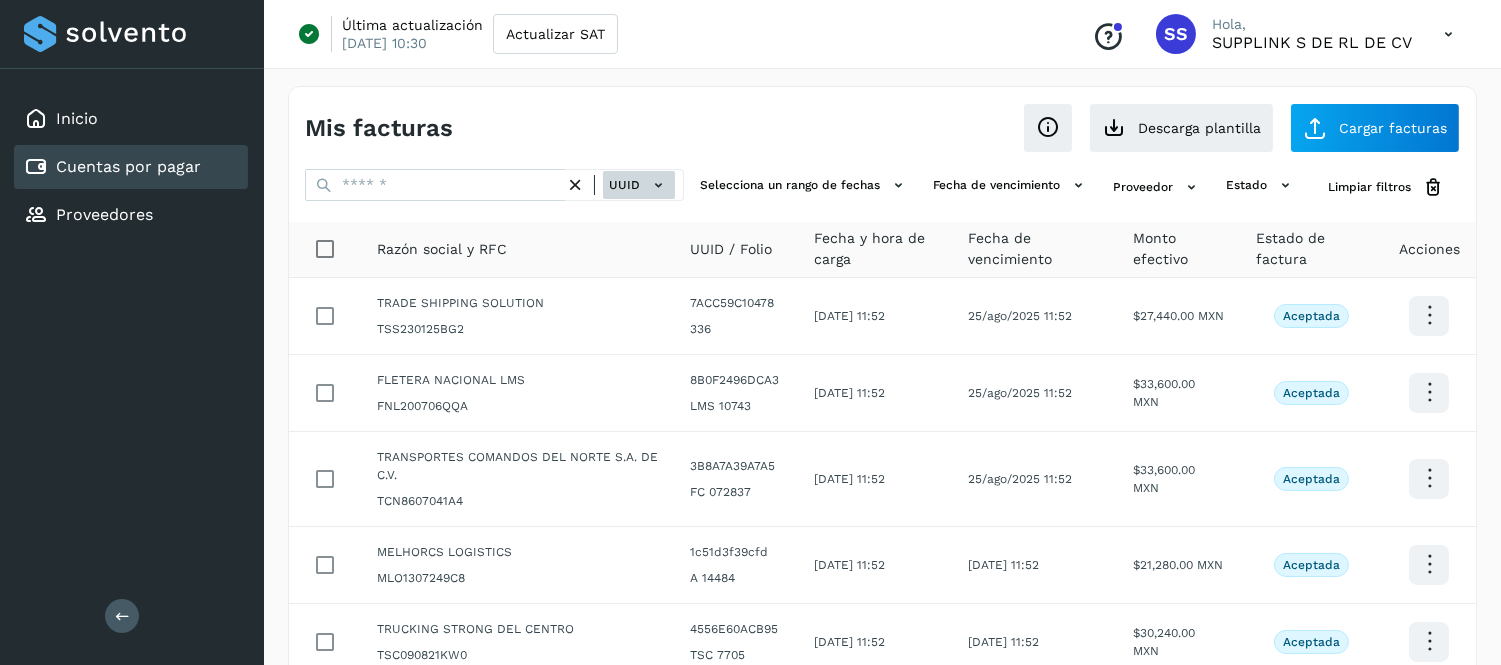 click on "UUID" at bounding box center (639, 185) 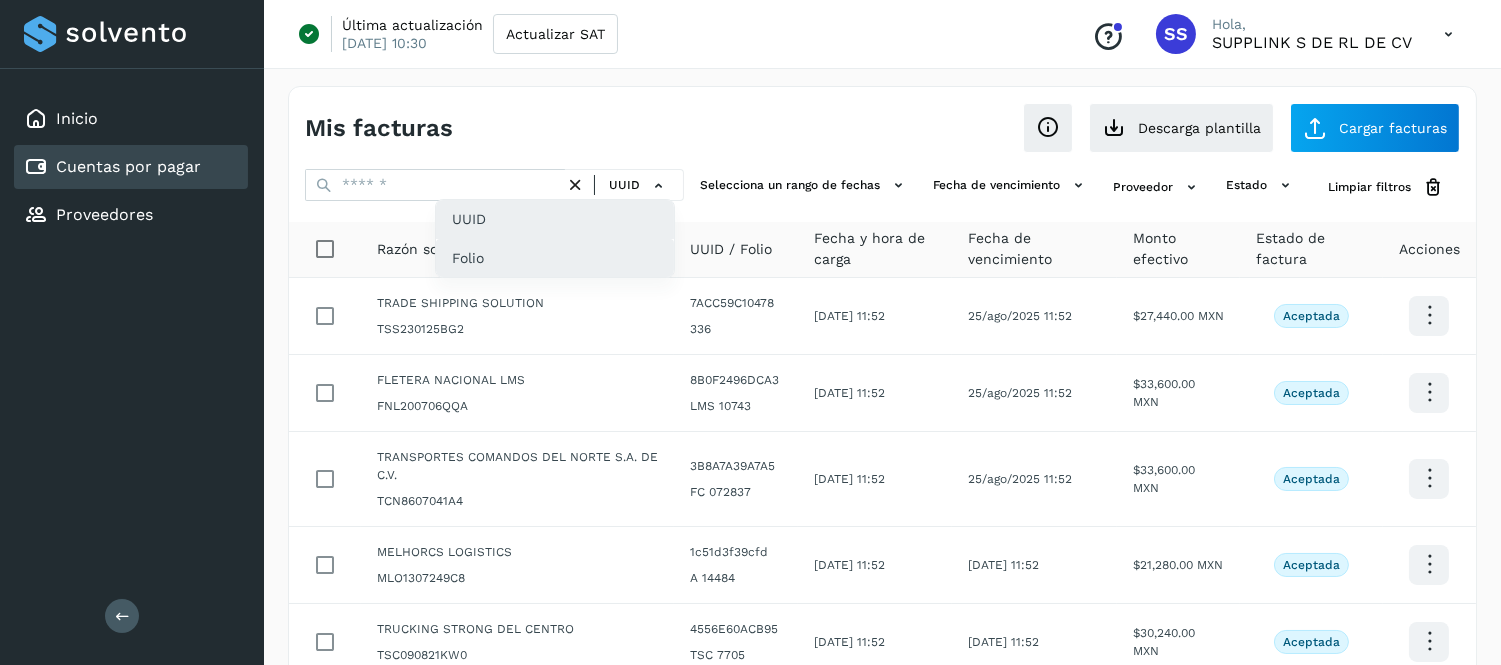 click on "Folio" 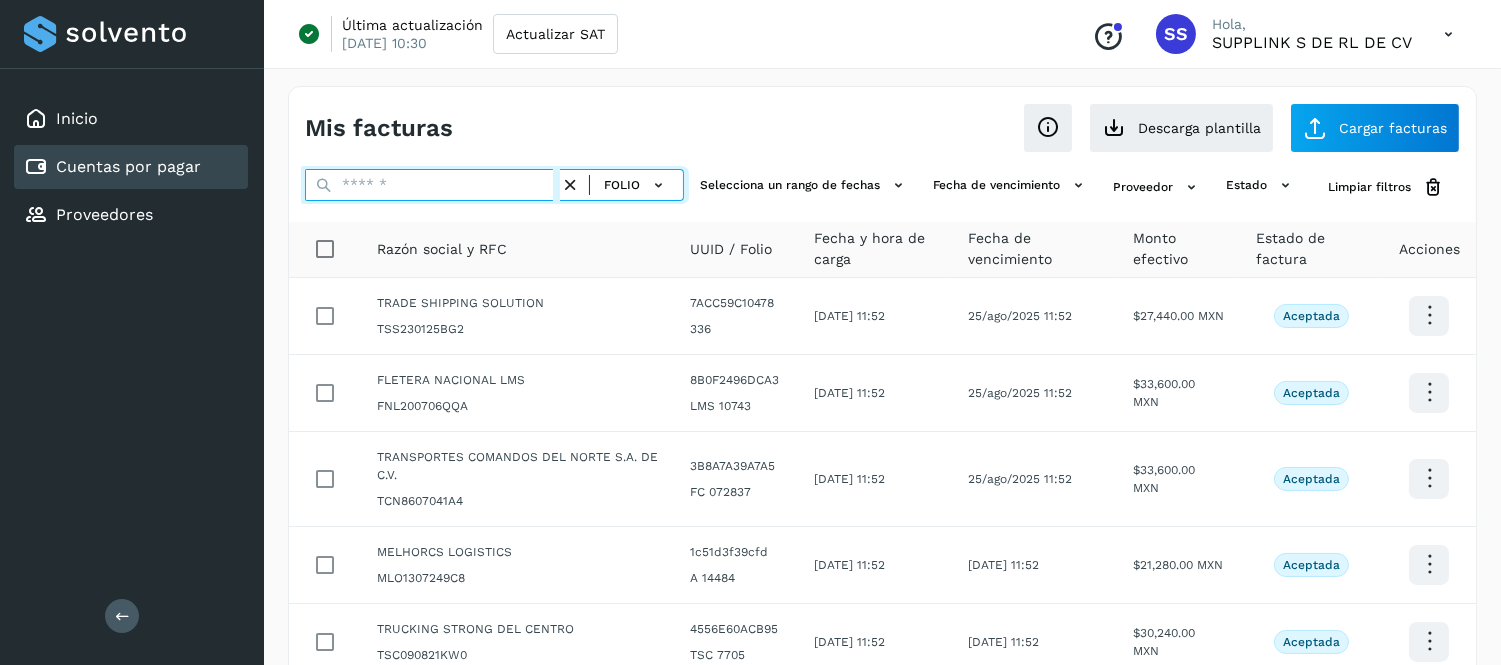 click at bounding box center (432, 185) 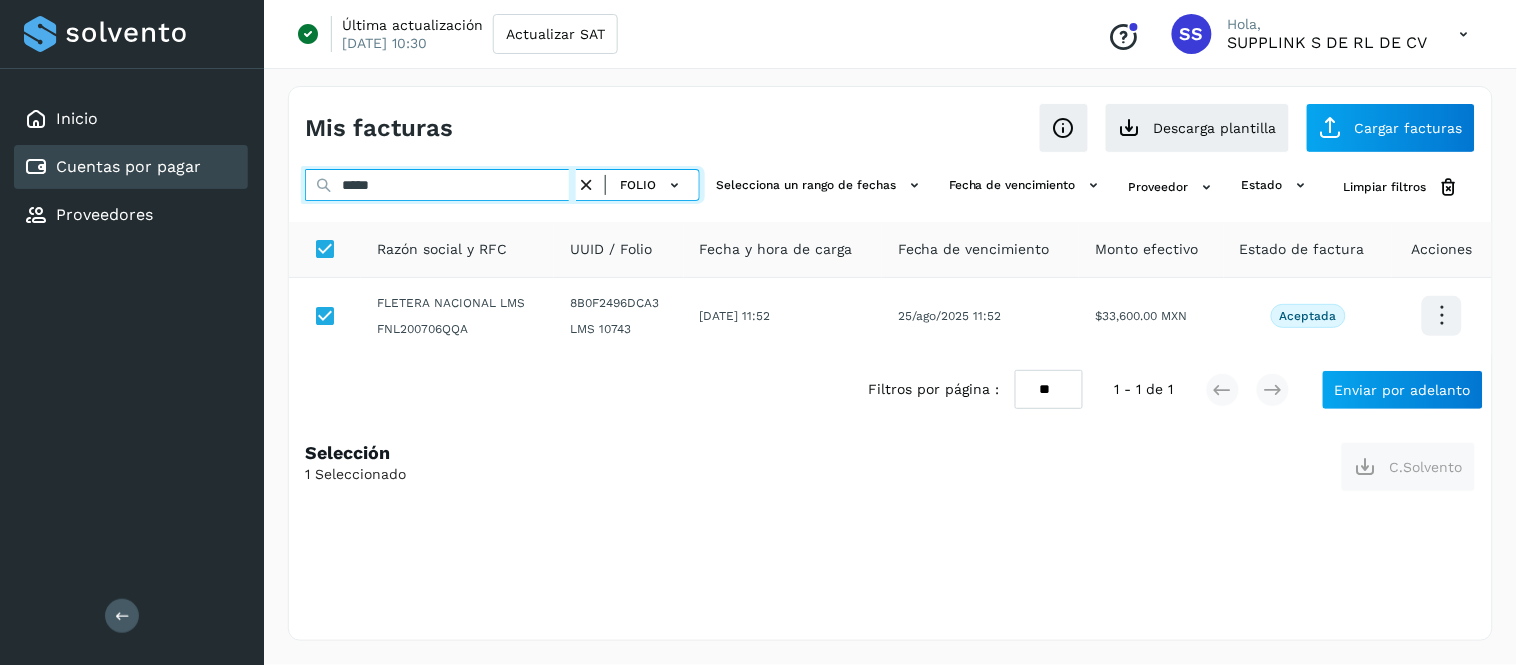 click on "*****" at bounding box center [440, 185] 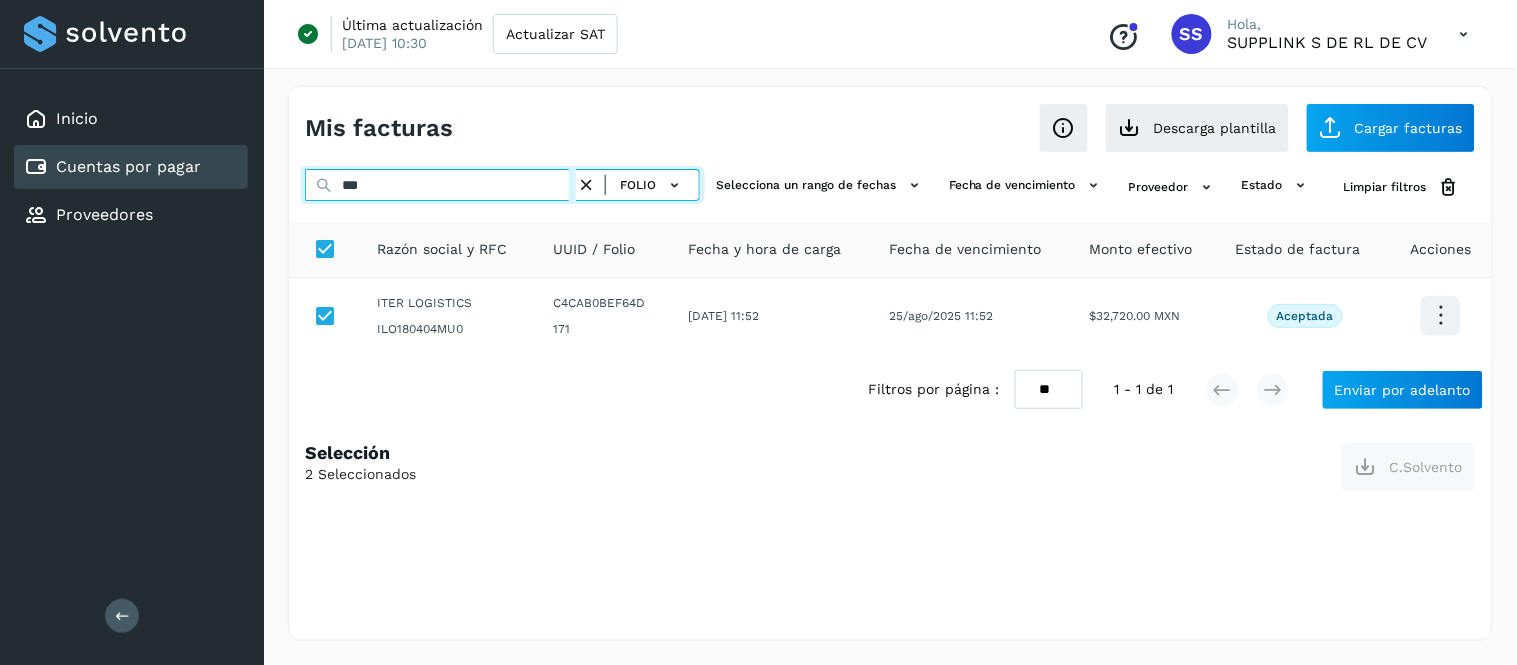click on "***" at bounding box center [440, 185] 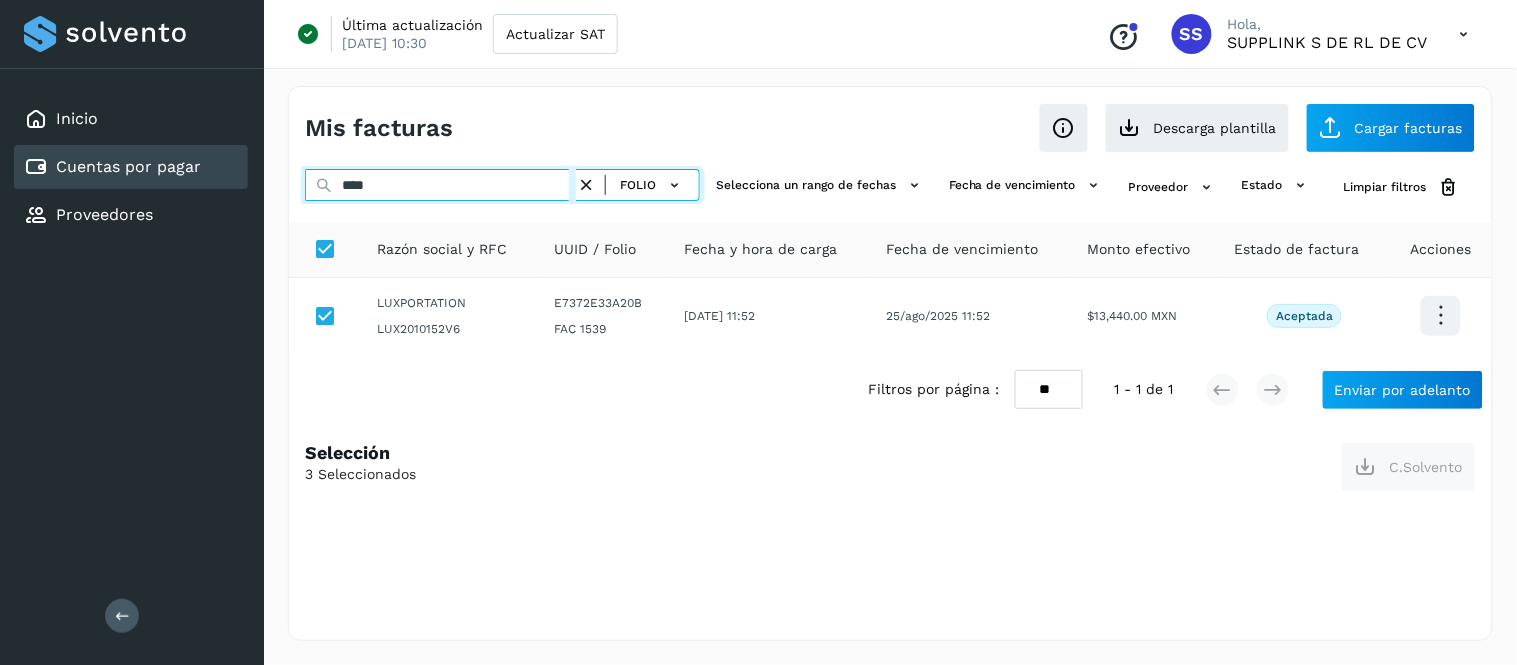 click on "****" at bounding box center (440, 185) 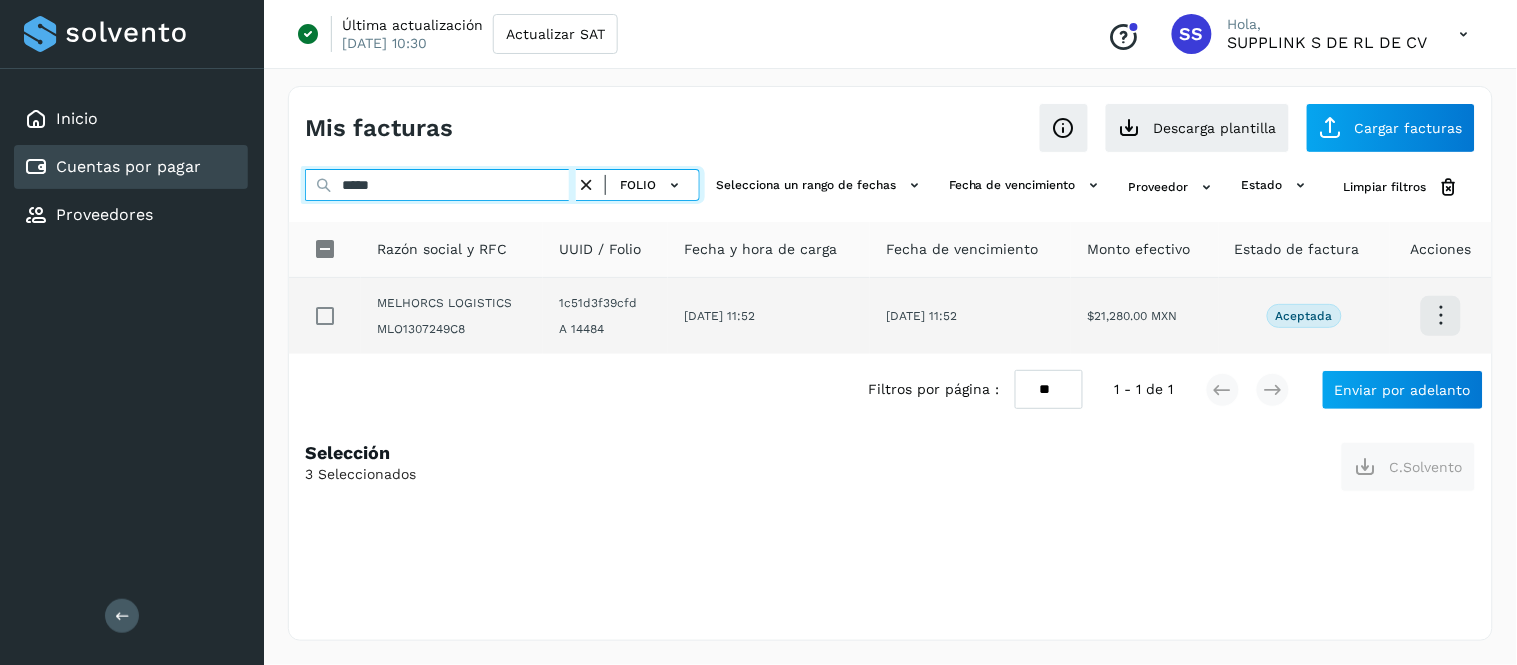 type on "*****" 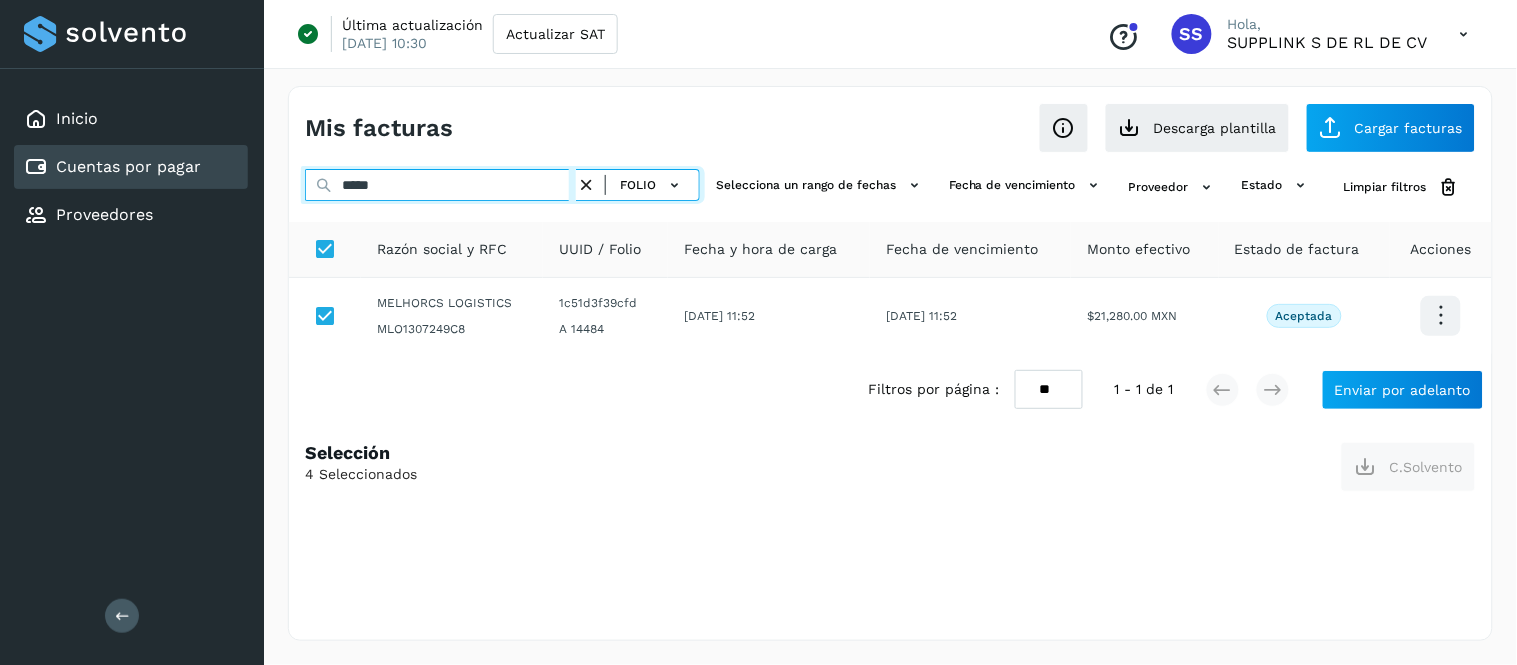 click on "*****" at bounding box center [440, 185] 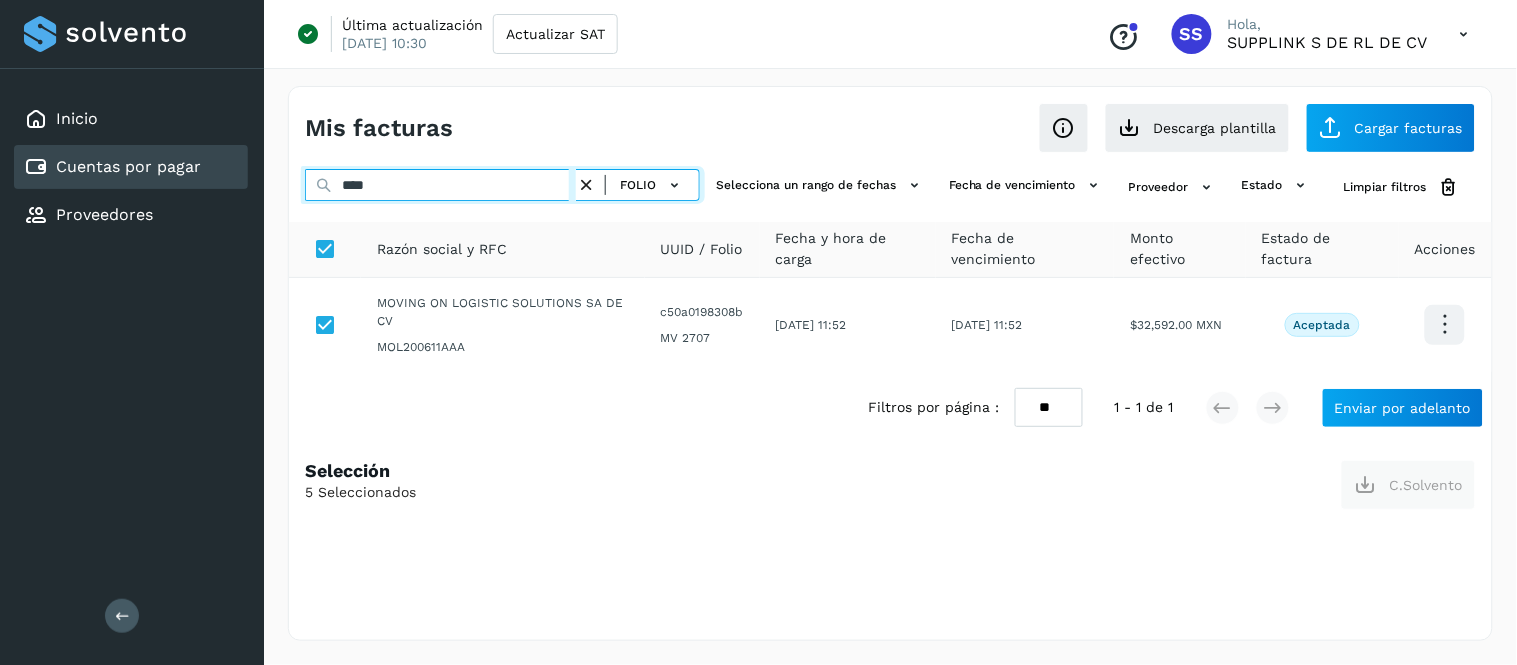 click on "****" at bounding box center [440, 185] 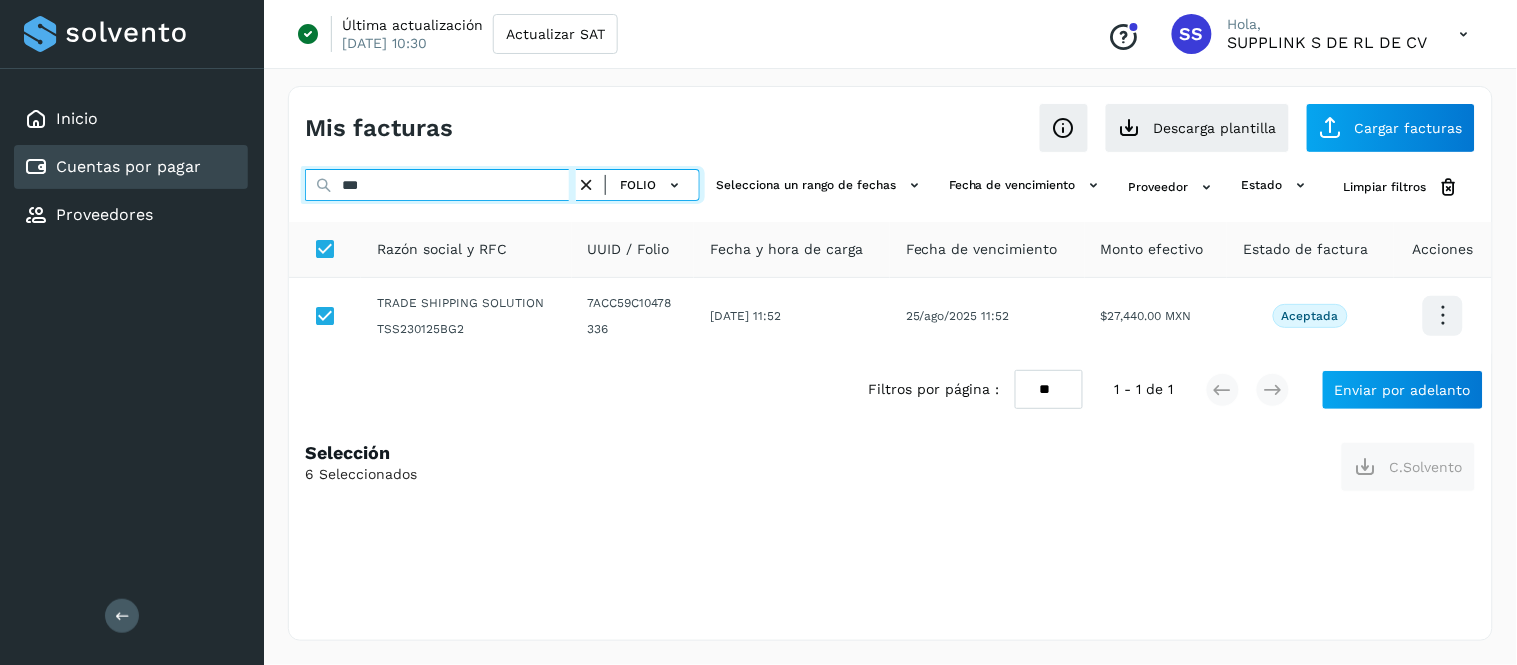 click on "***" at bounding box center (440, 185) 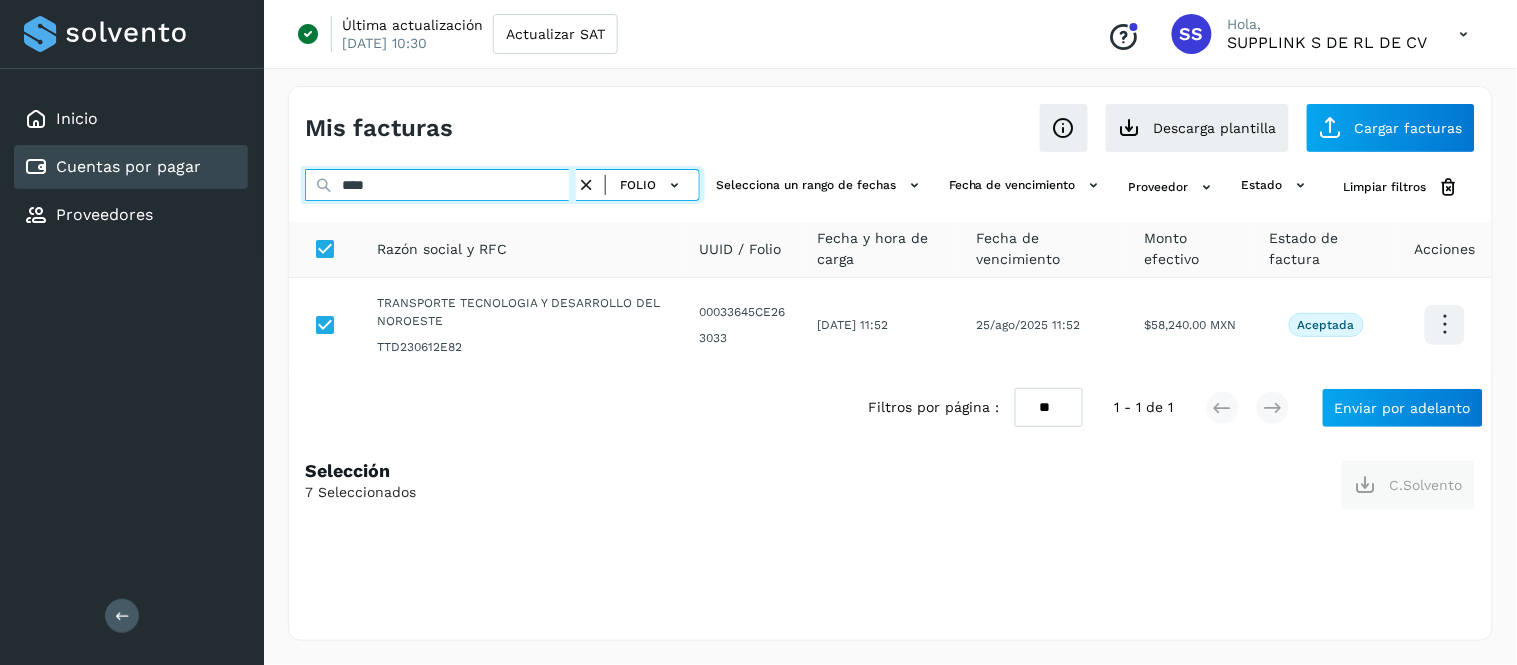 click on "****" at bounding box center (440, 185) 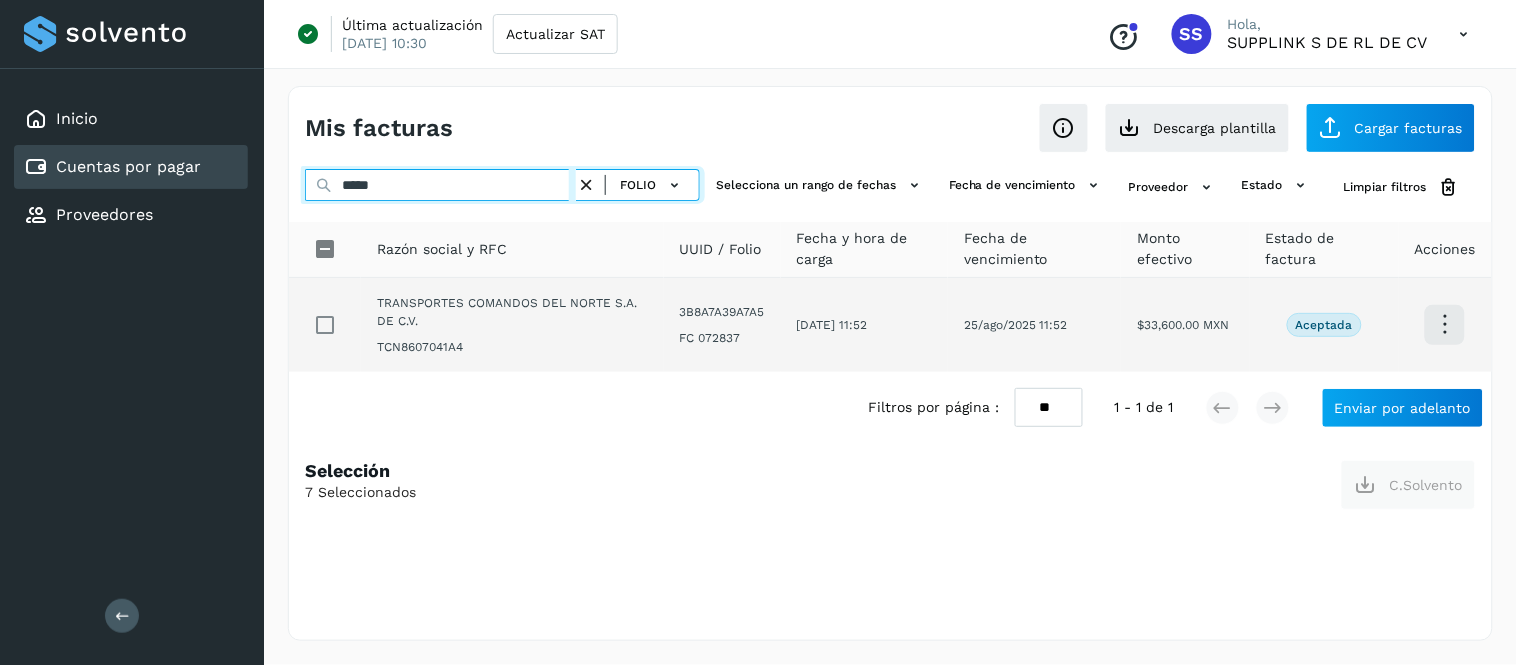 type on "*****" 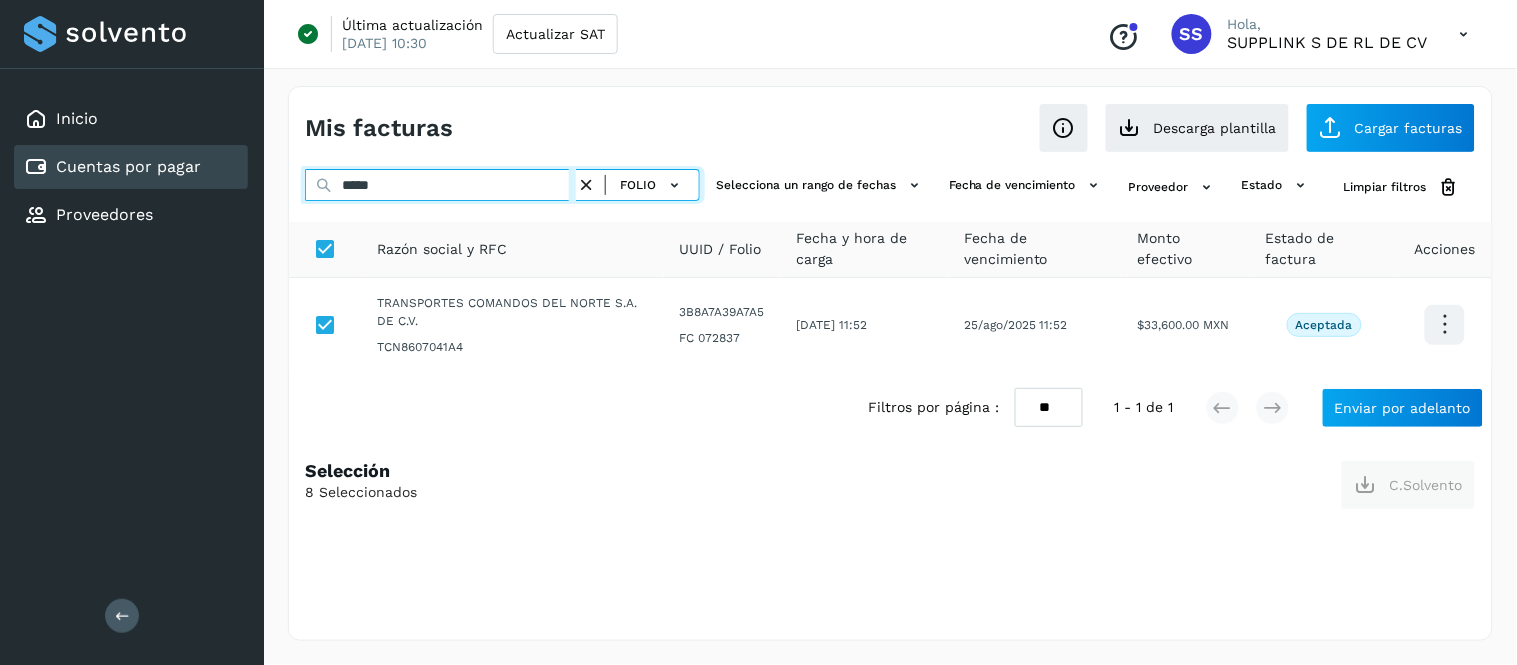 click on "*****" at bounding box center (440, 185) 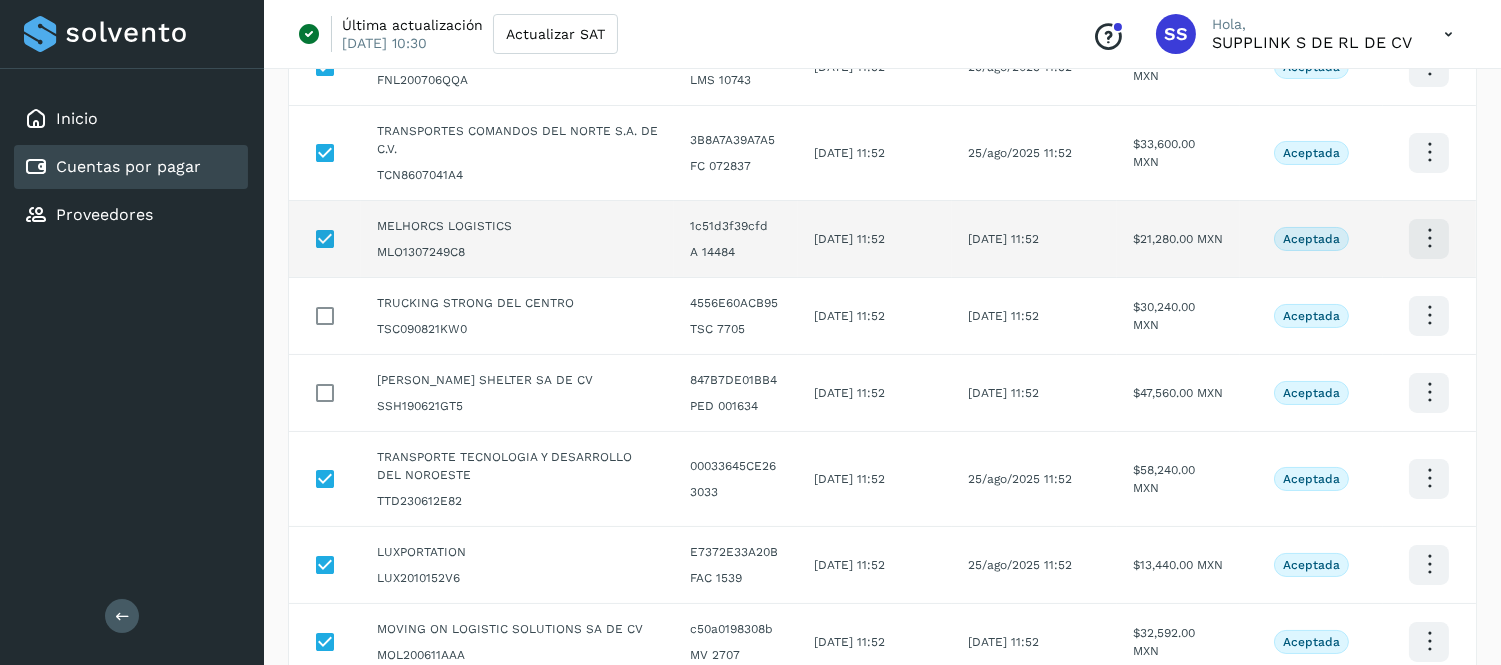 scroll, scrollTop: 333, scrollLeft: 0, axis: vertical 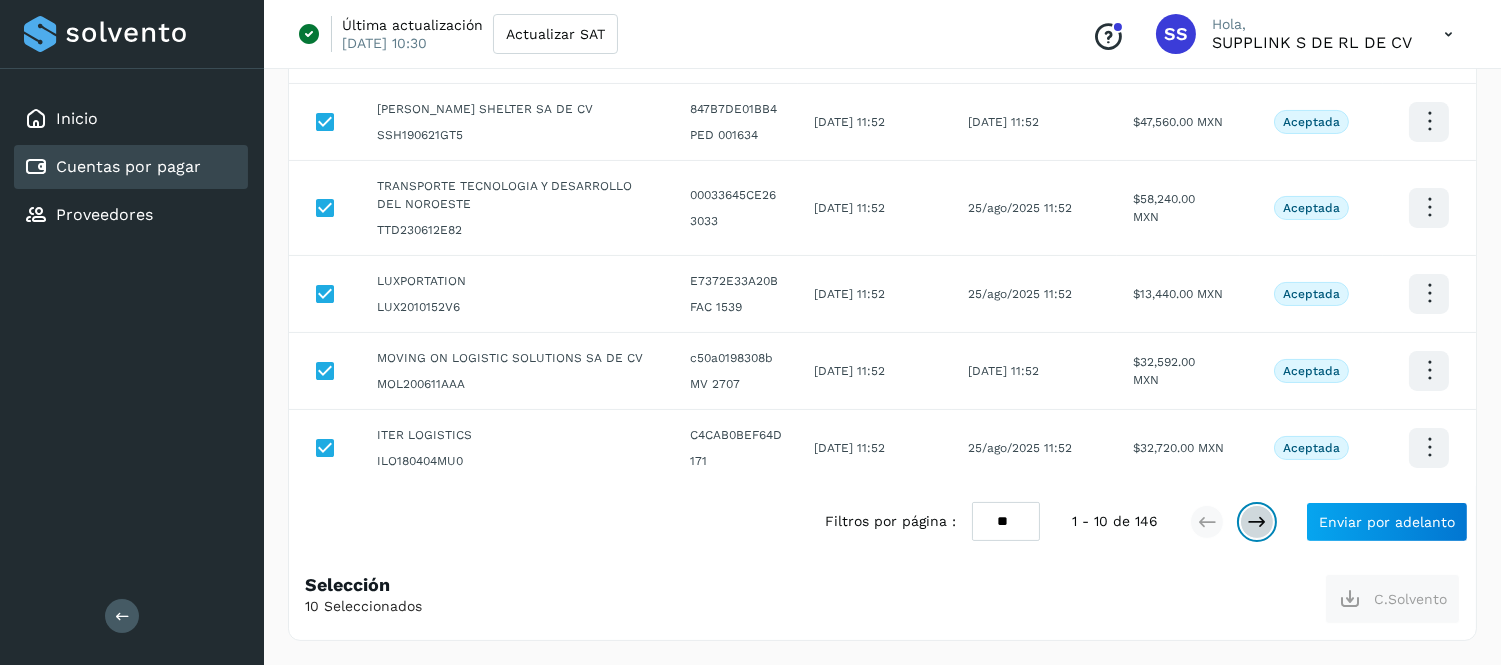 click at bounding box center [1257, 522] 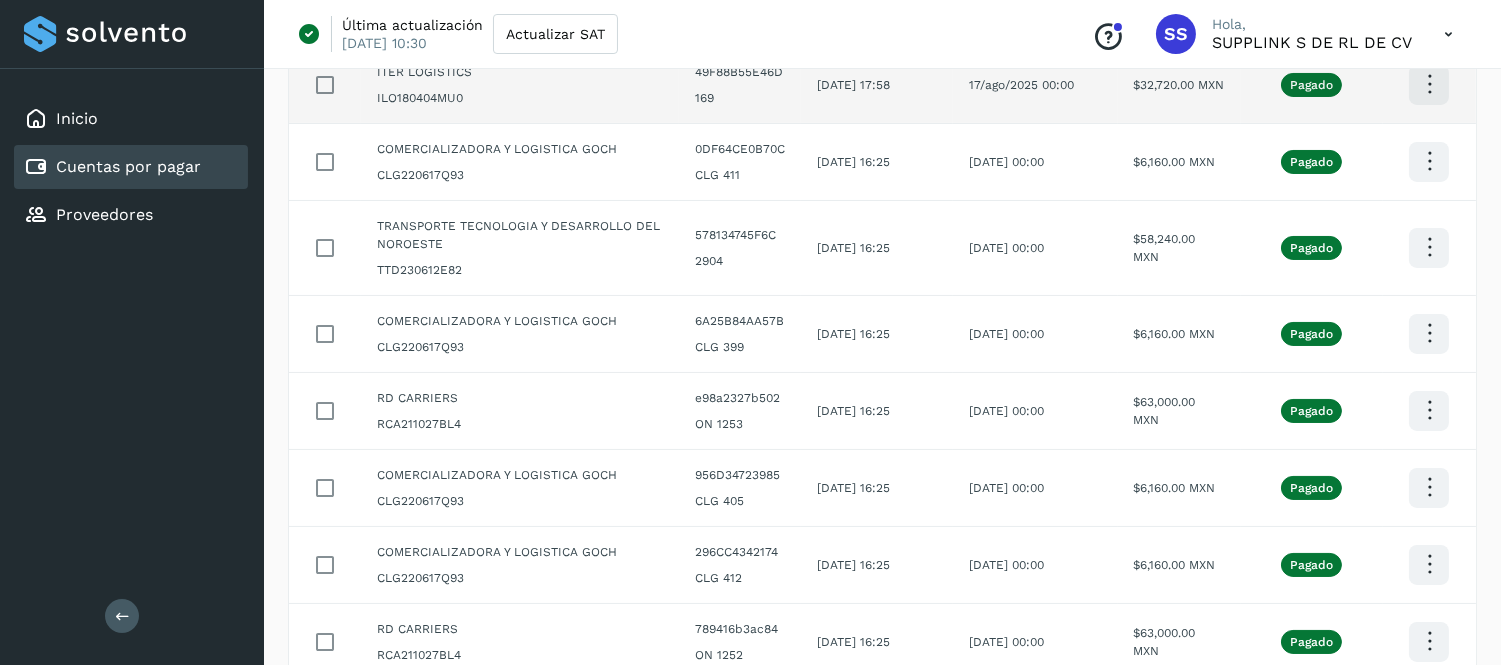 scroll, scrollTop: 578, scrollLeft: 0, axis: vertical 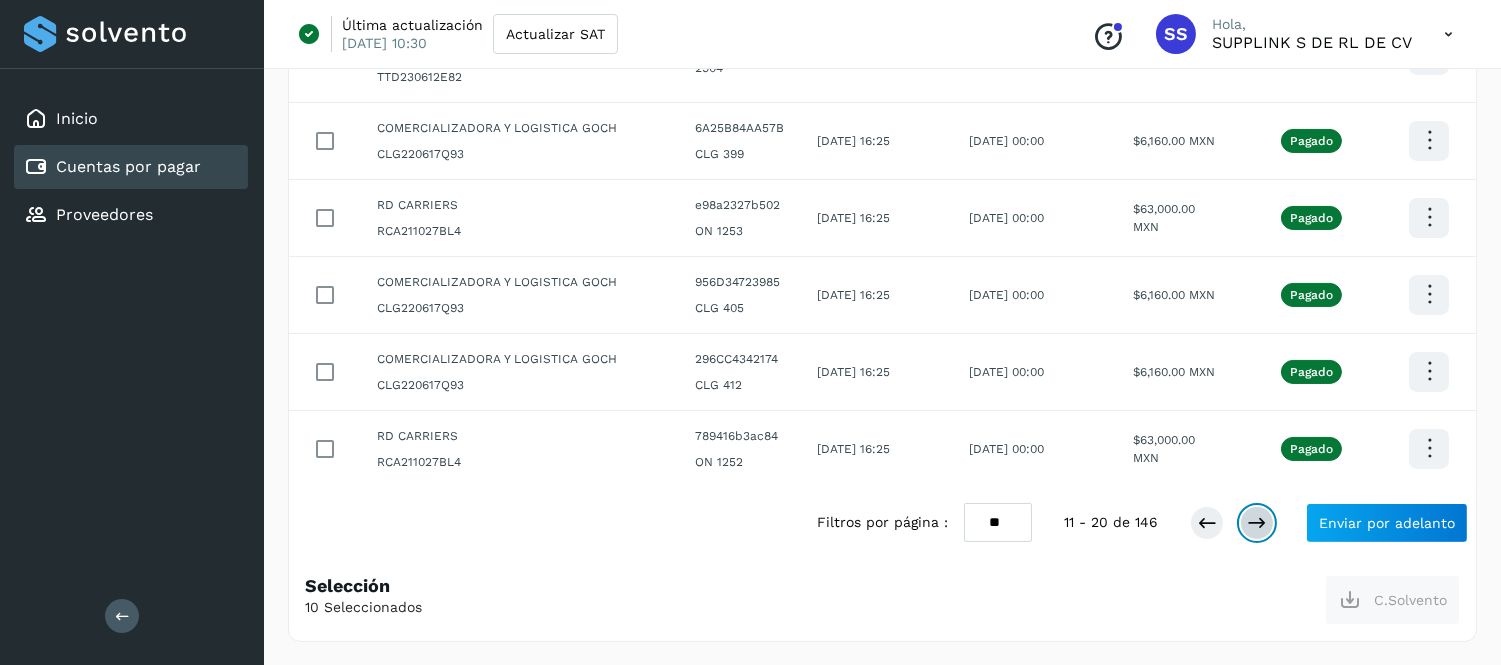 click at bounding box center [1257, 523] 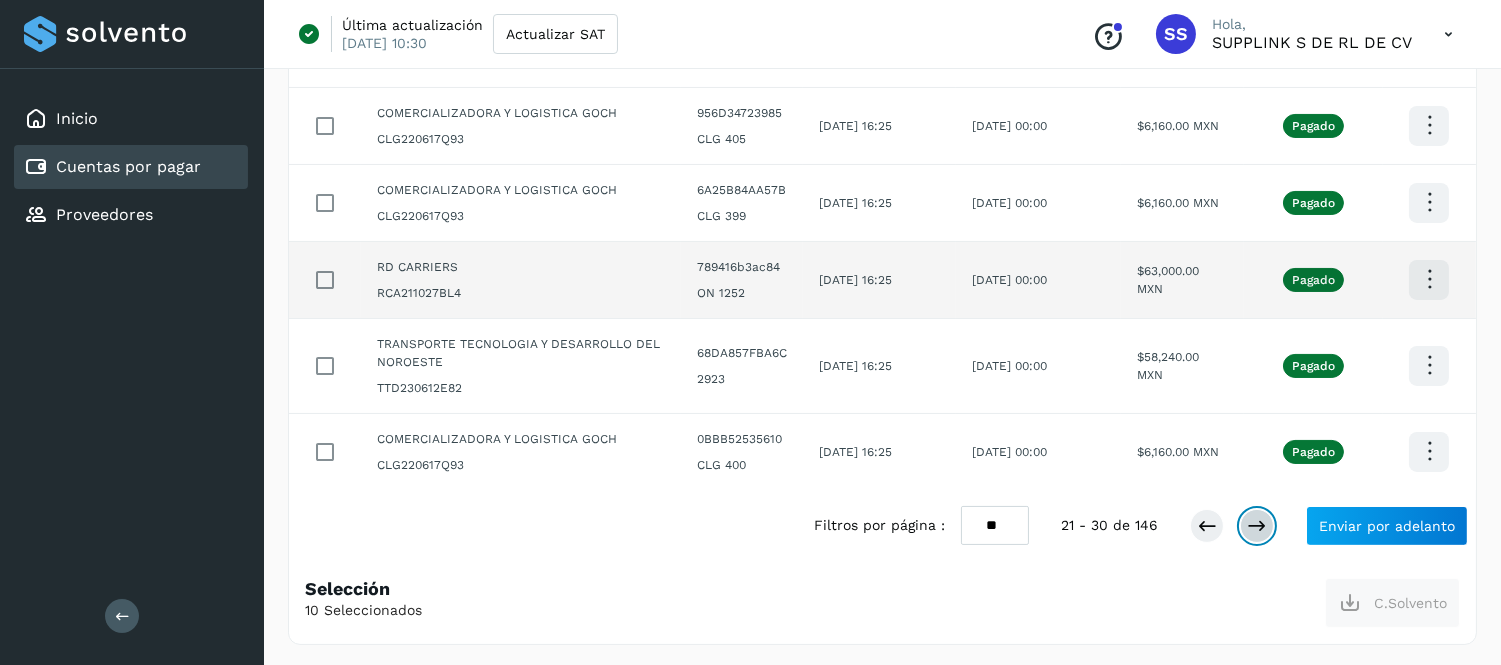 scroll, scrollTop: 578, scrollLeft: 0, axis: vertical 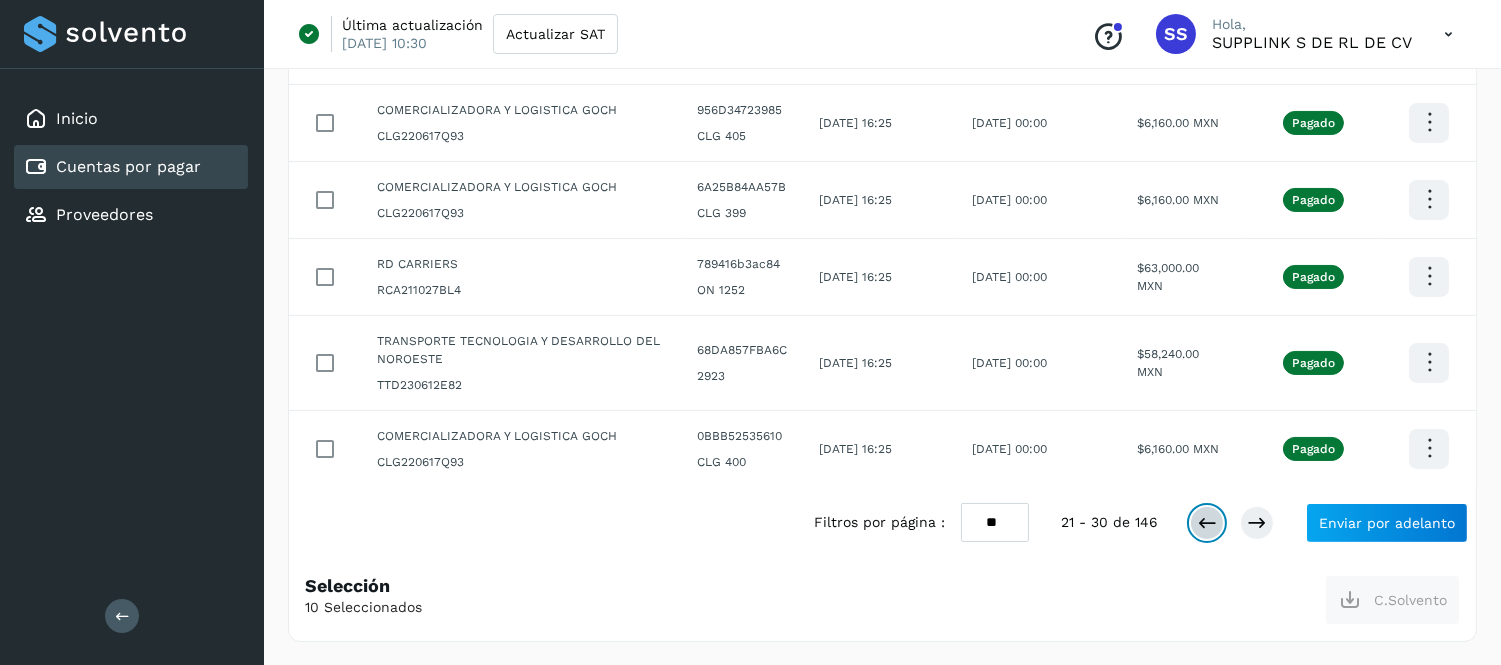 click at bounding box center [1207, 523] 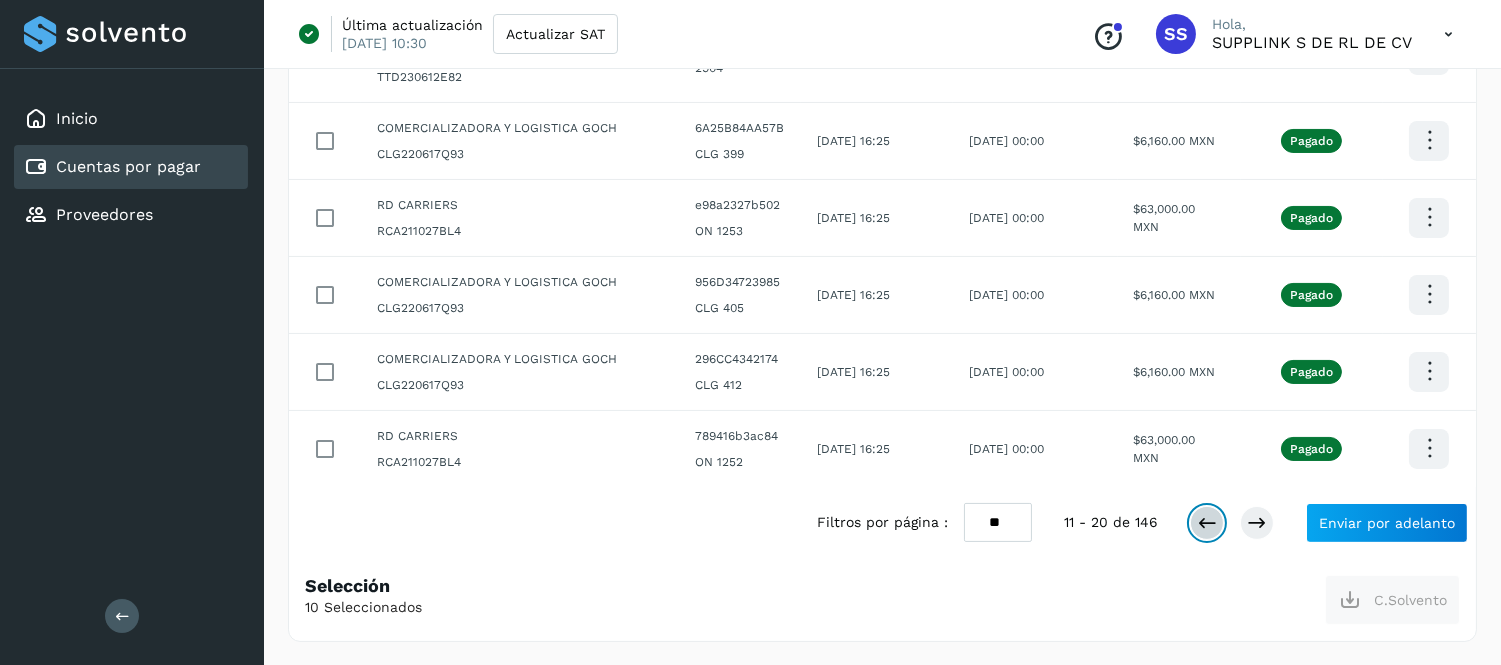 click at bounding box center [1207, 523] 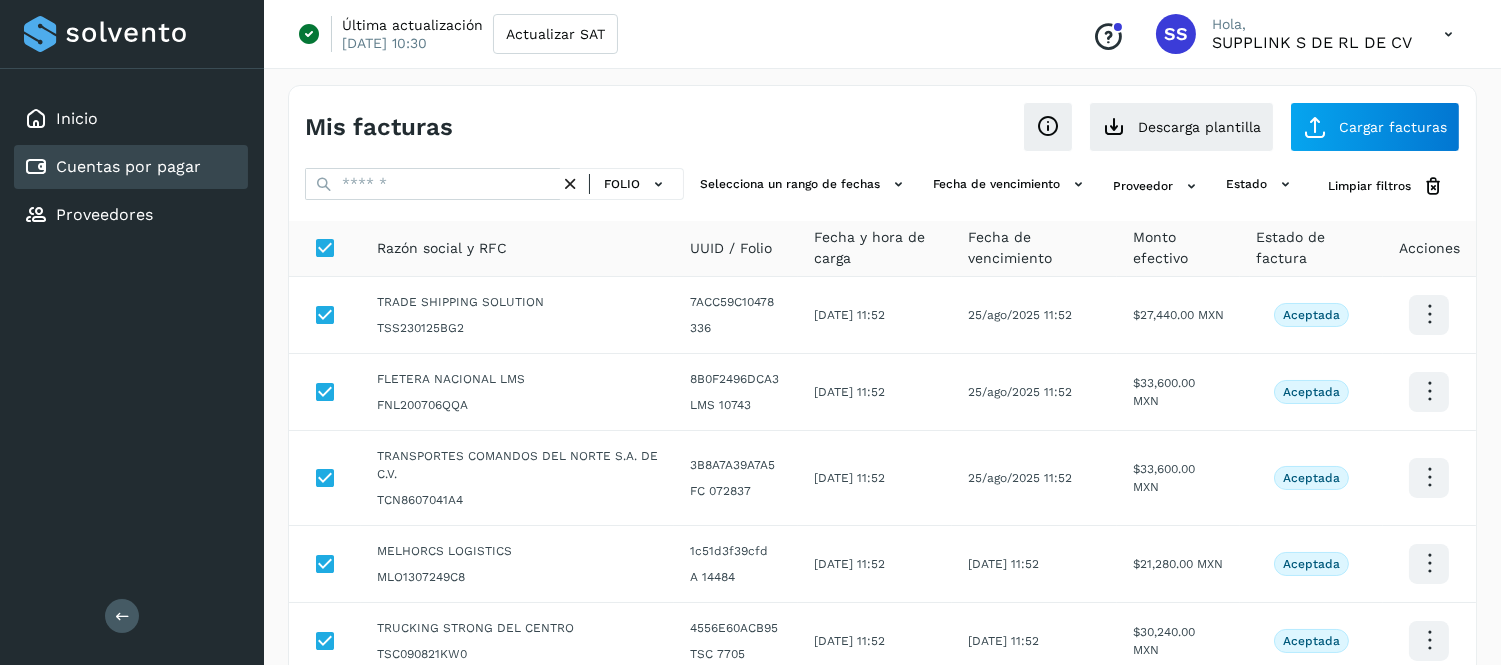 scroll, scrollTop: 0, scrollLeft: 0, axis: both 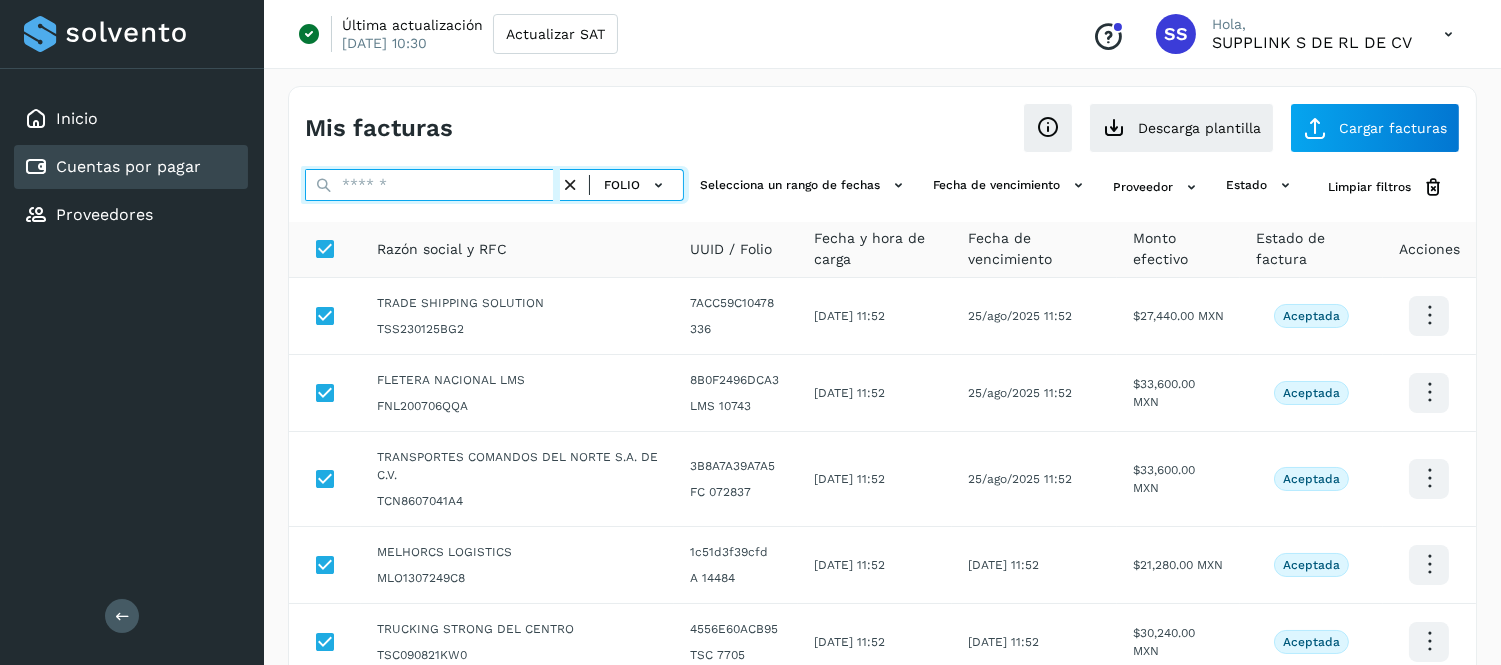 click at bounding box center (432, 185) 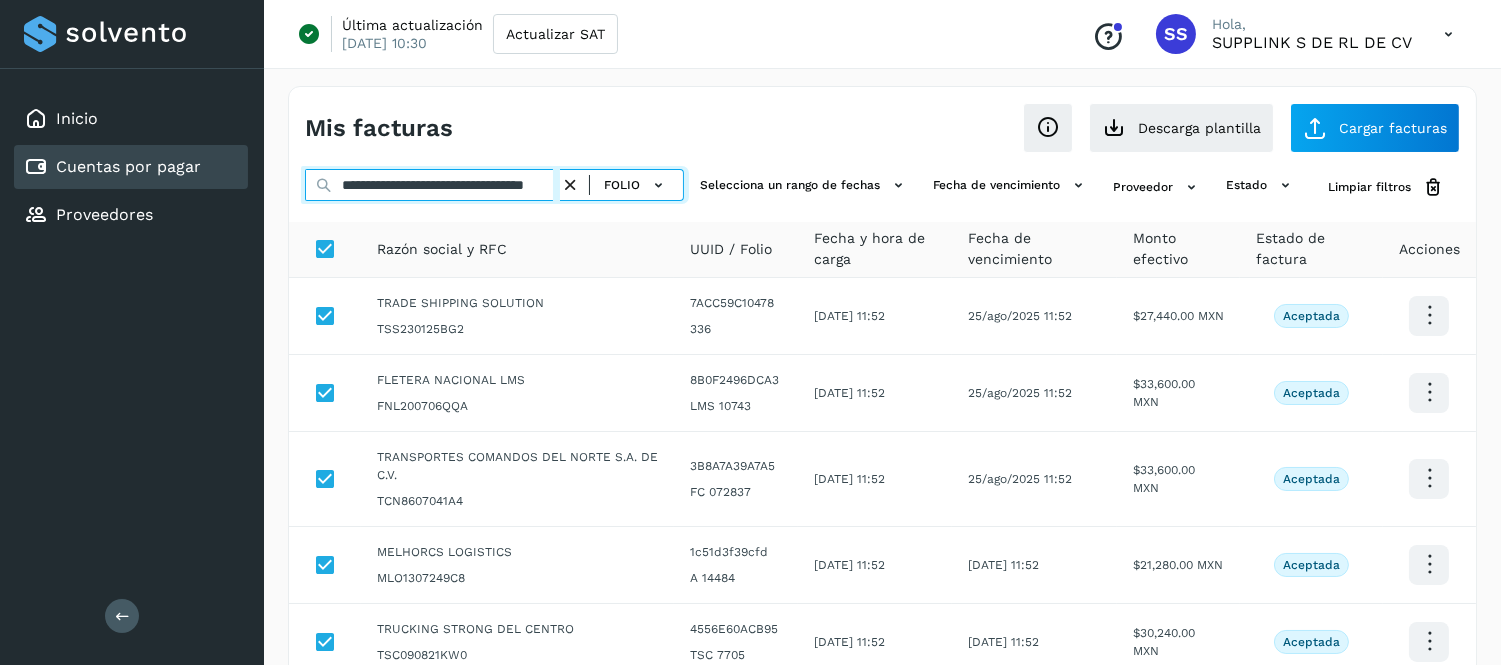 scroll, scrollTop: 0, scrollLeft: 83, axis: horizontal 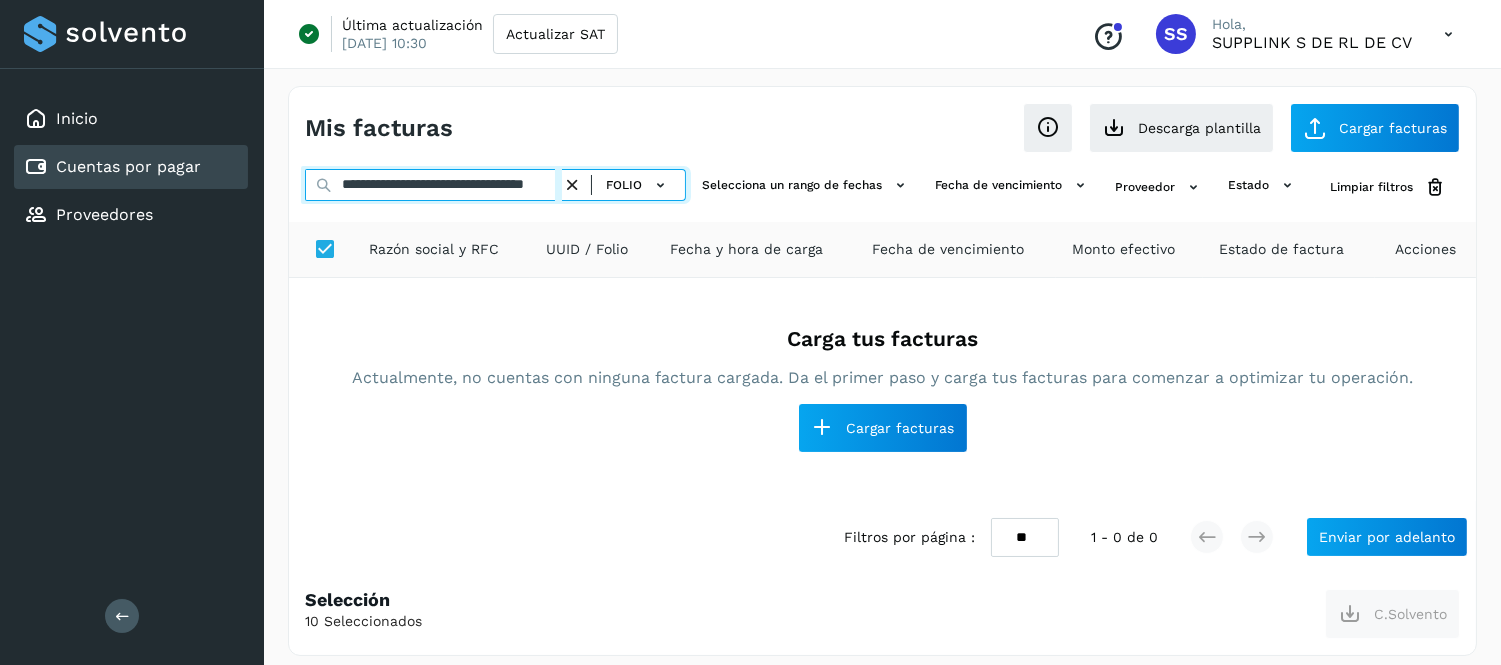 type on "**********" 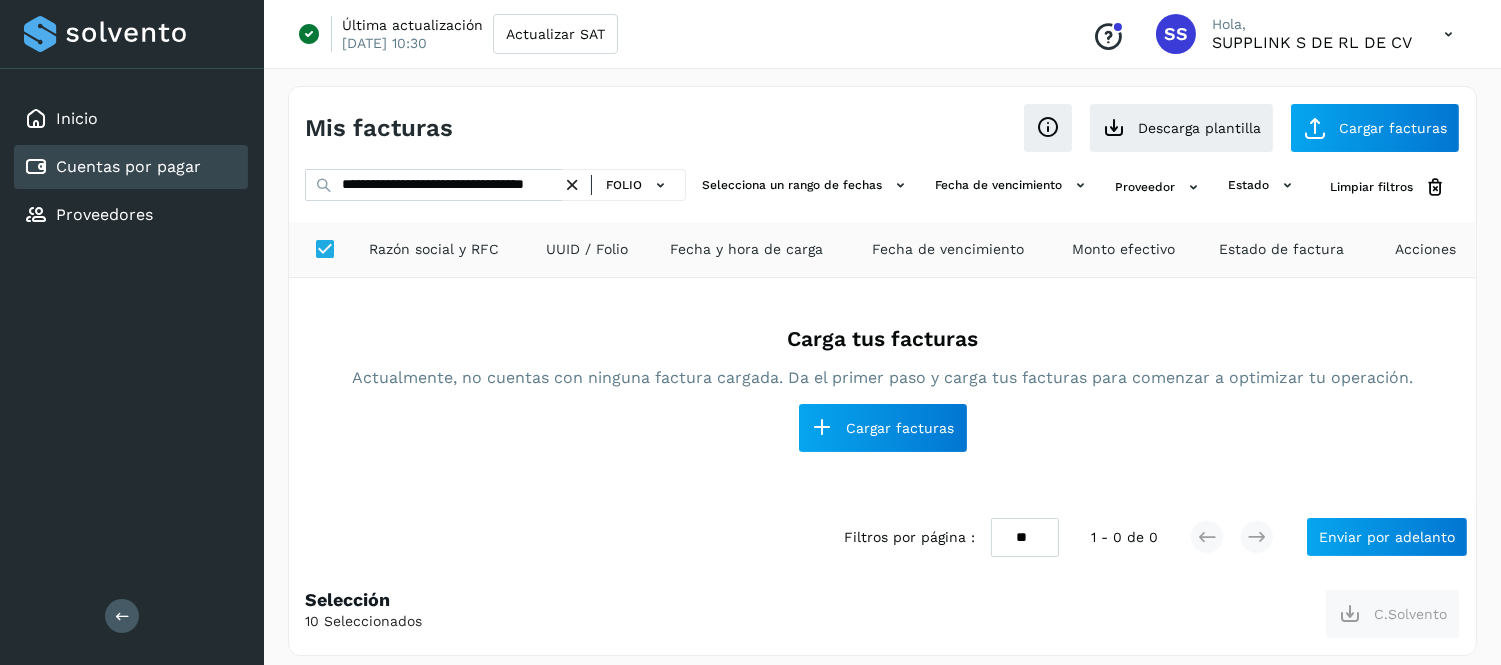scroll, scrollTop: 0, scrollLeft: 0, axis: both 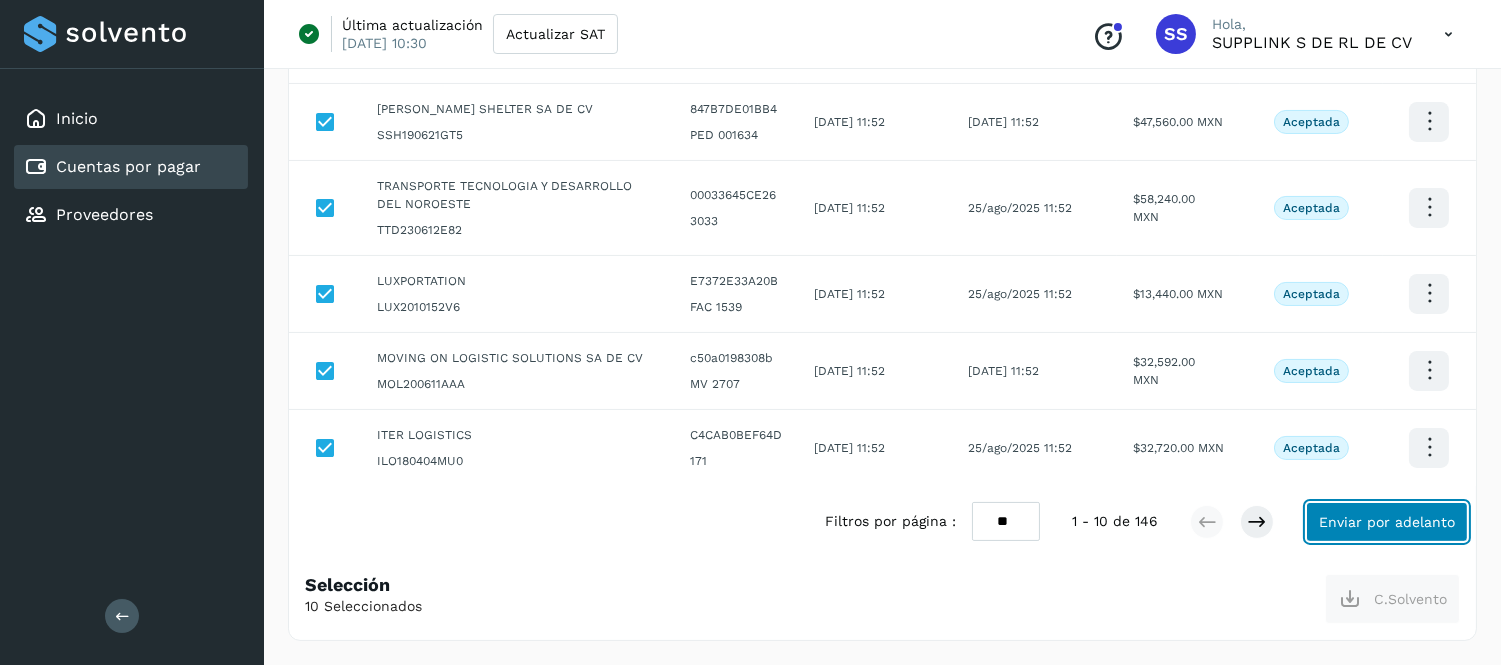 click on "Enviar por adelanto" 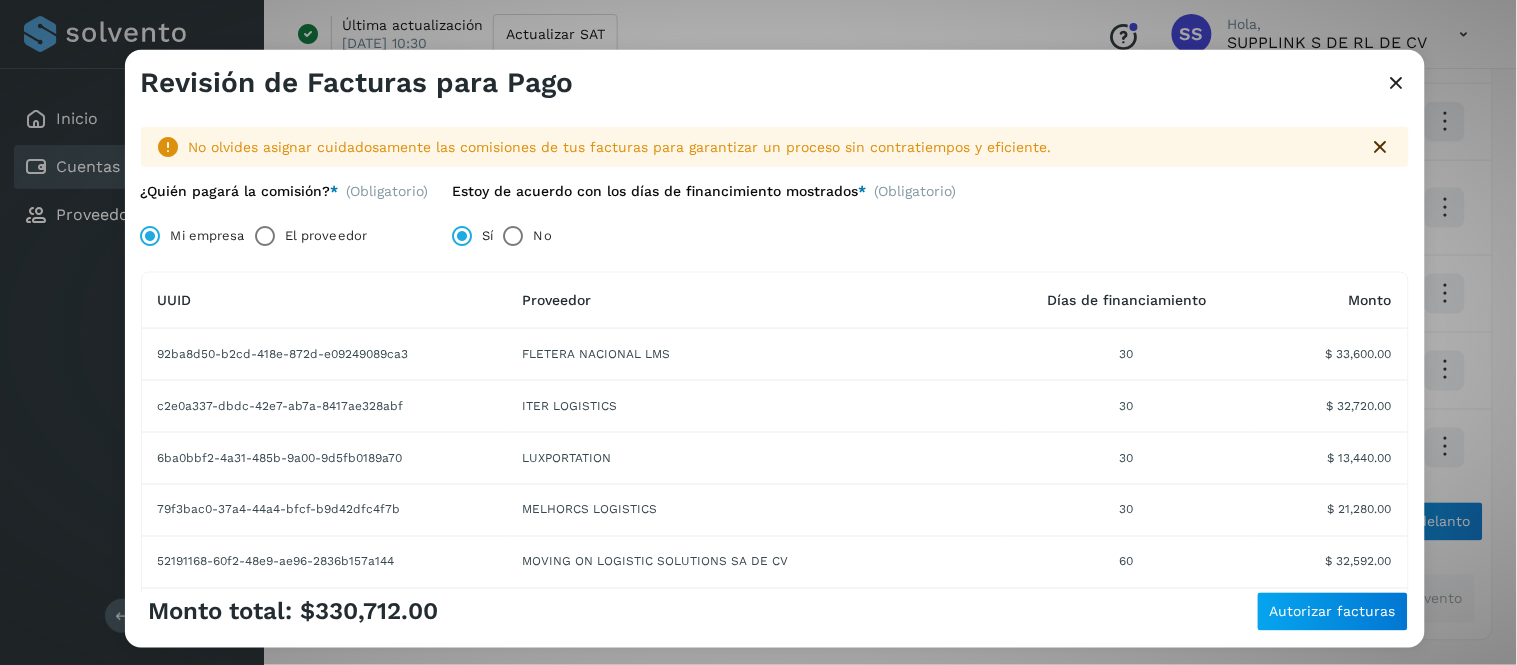 scroll, scrollTop: 0, scrollLeft: 0, axis: both 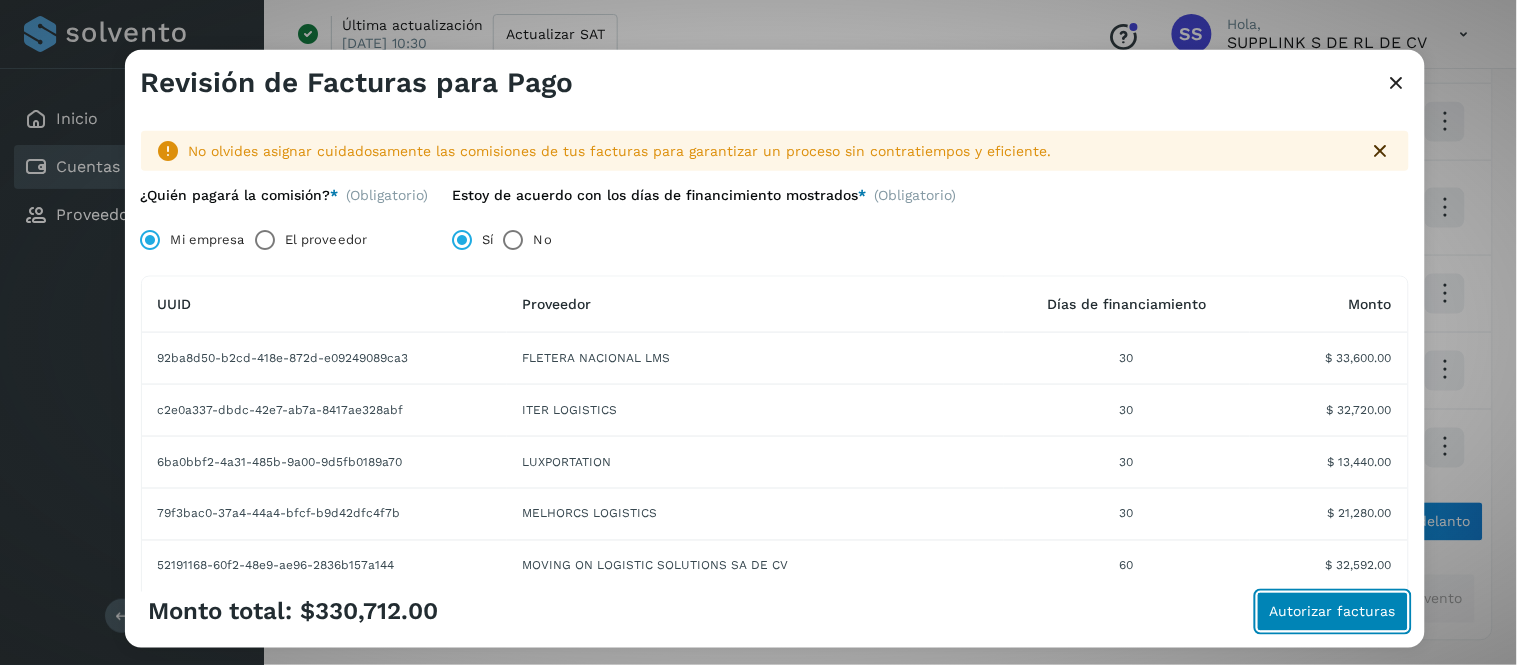 click on "Autorizar facturas" 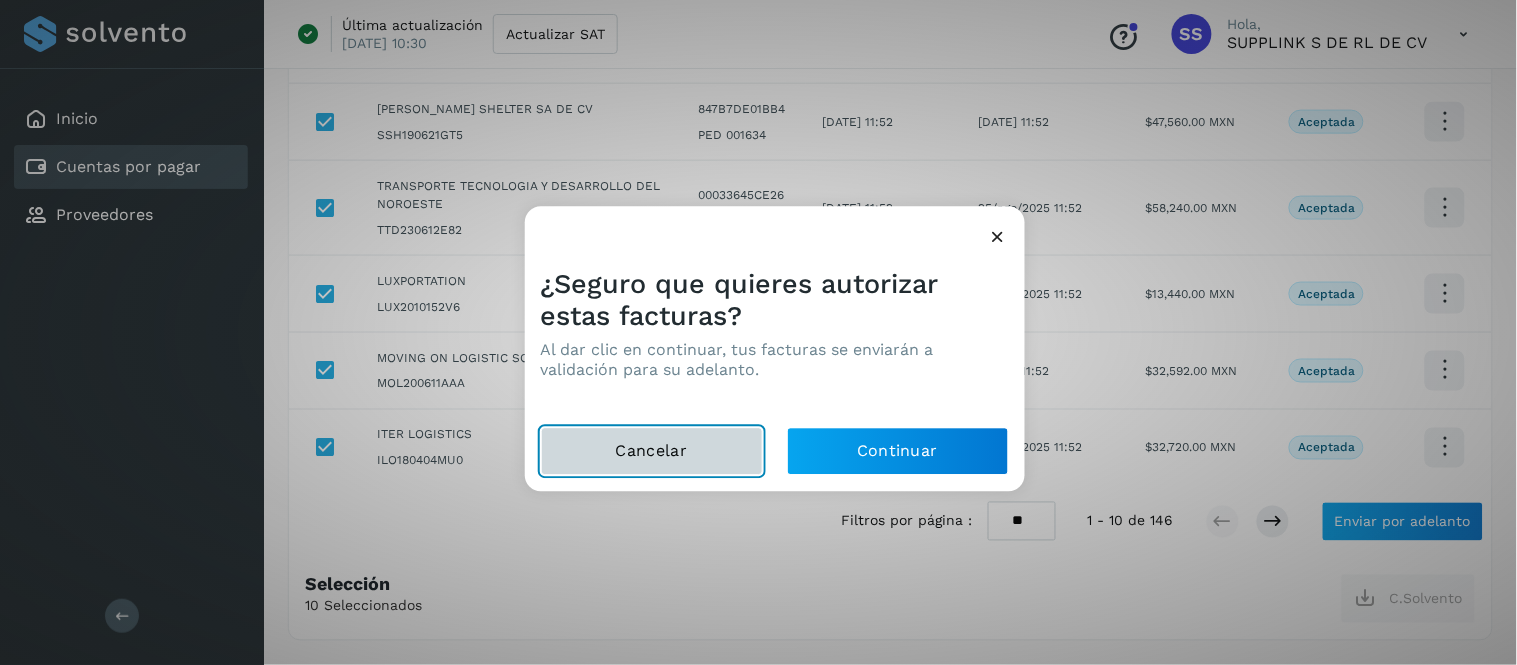 click on "Cancelar" 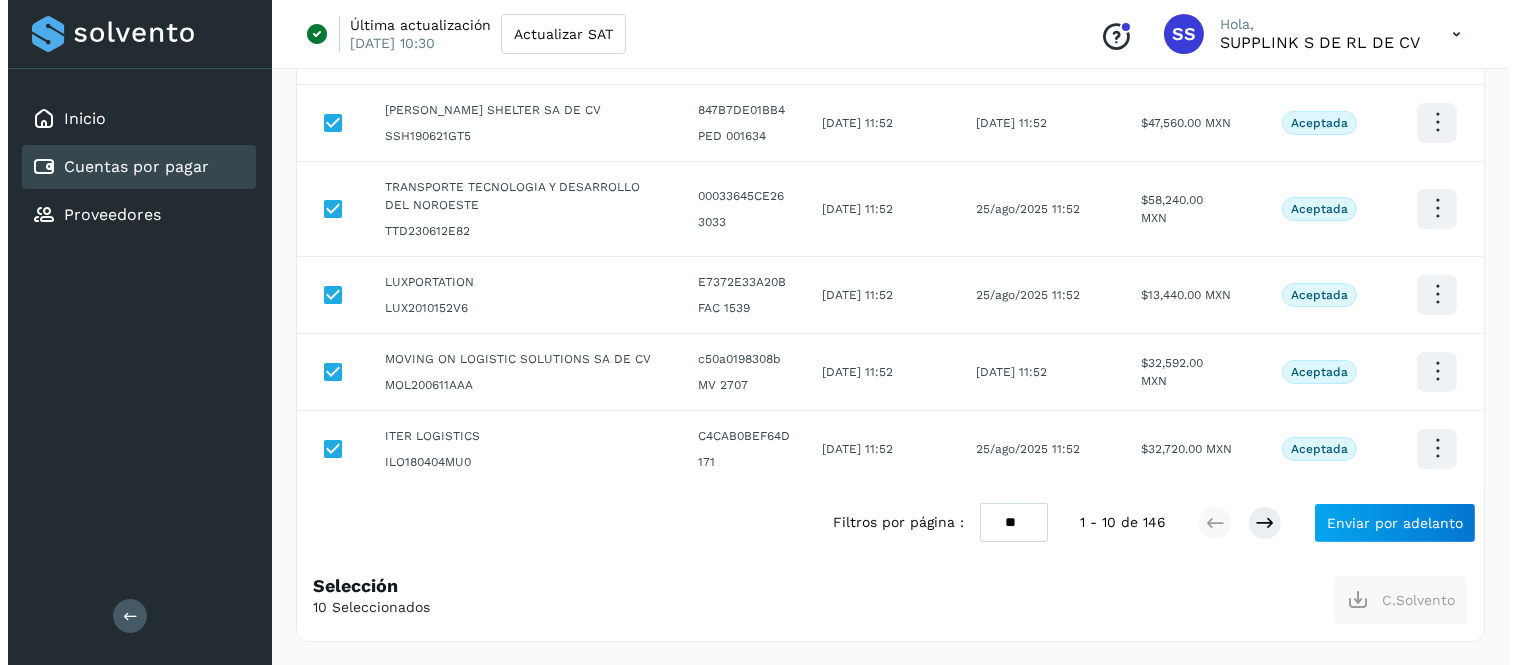 scroll, scrollTop: 597, scrollLeft: 0, axis: vertical 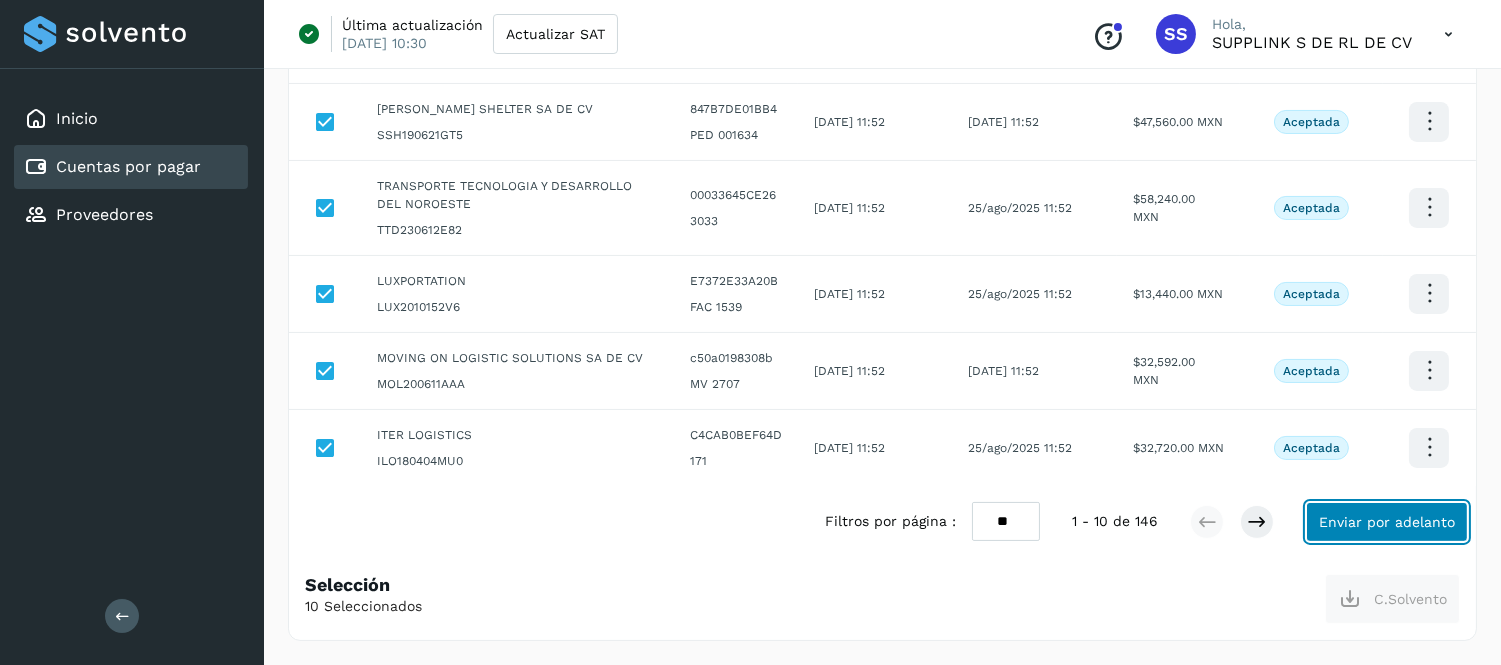 click on "Enviar por adelanto" 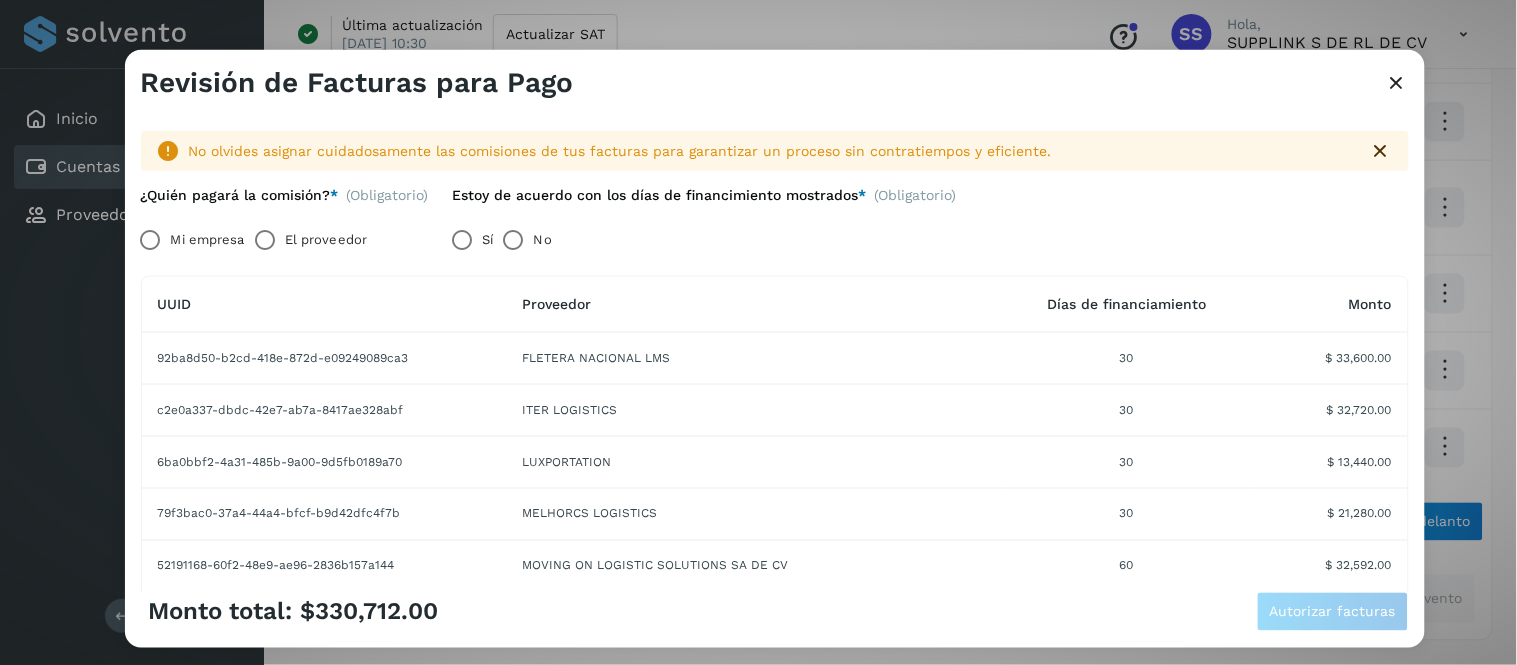 click on "Mi empresa" at bounding box center [208, 240] 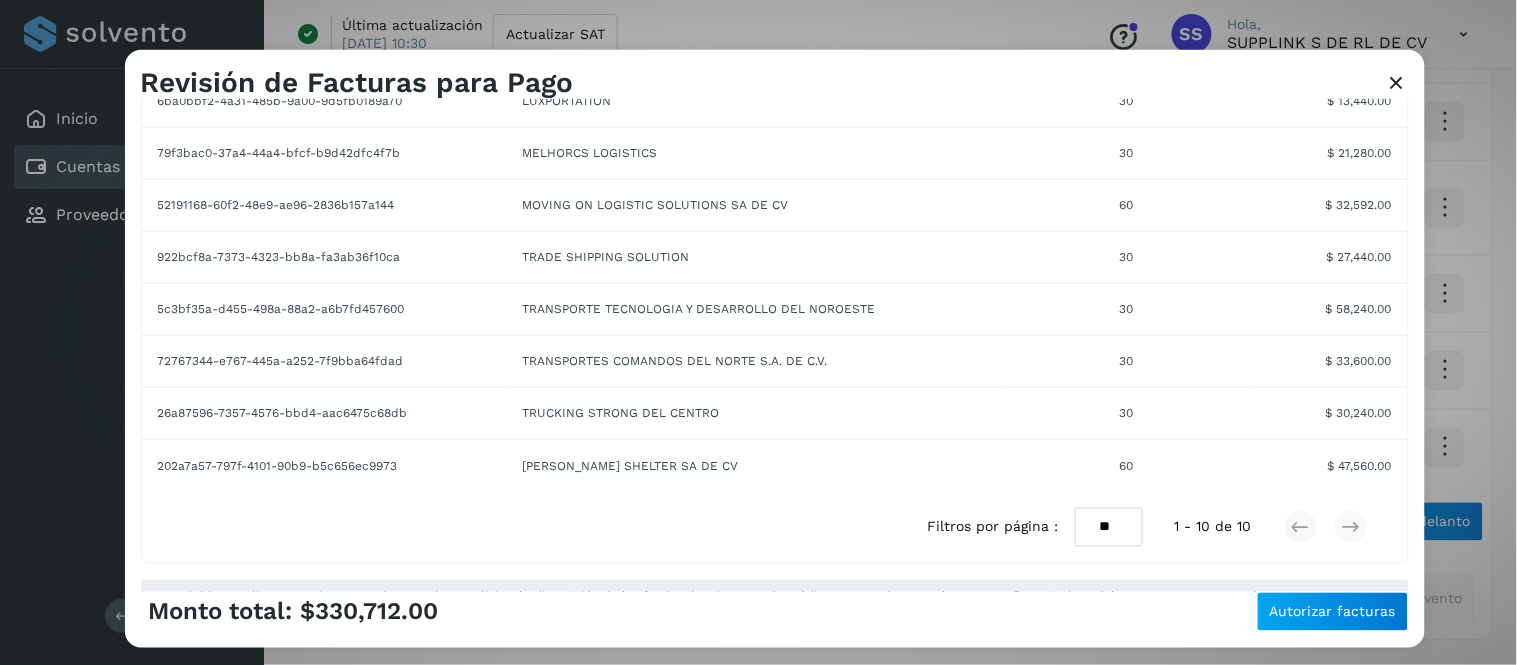 scroll, scrollTop: 416, scrollLeft: 0, axis: vertical 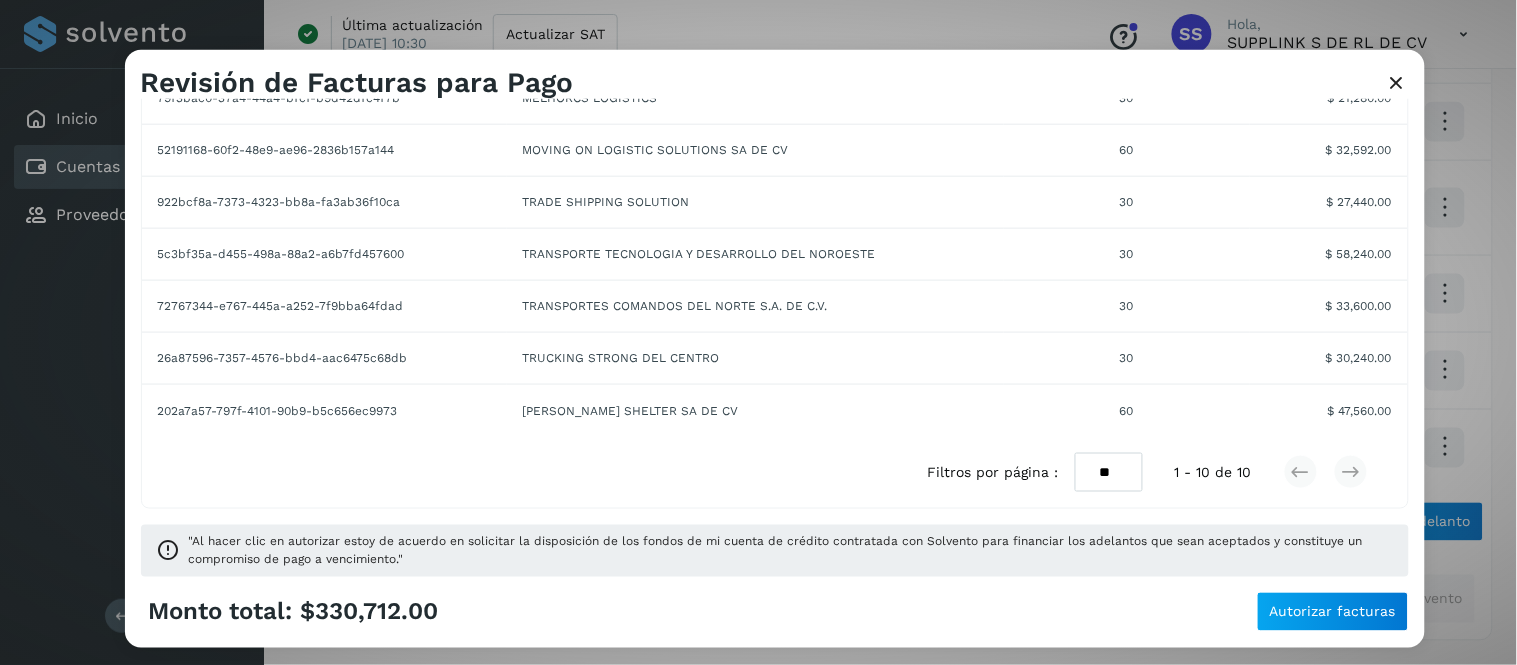 click on "TRUCKING STRONG DEL CENTRO" 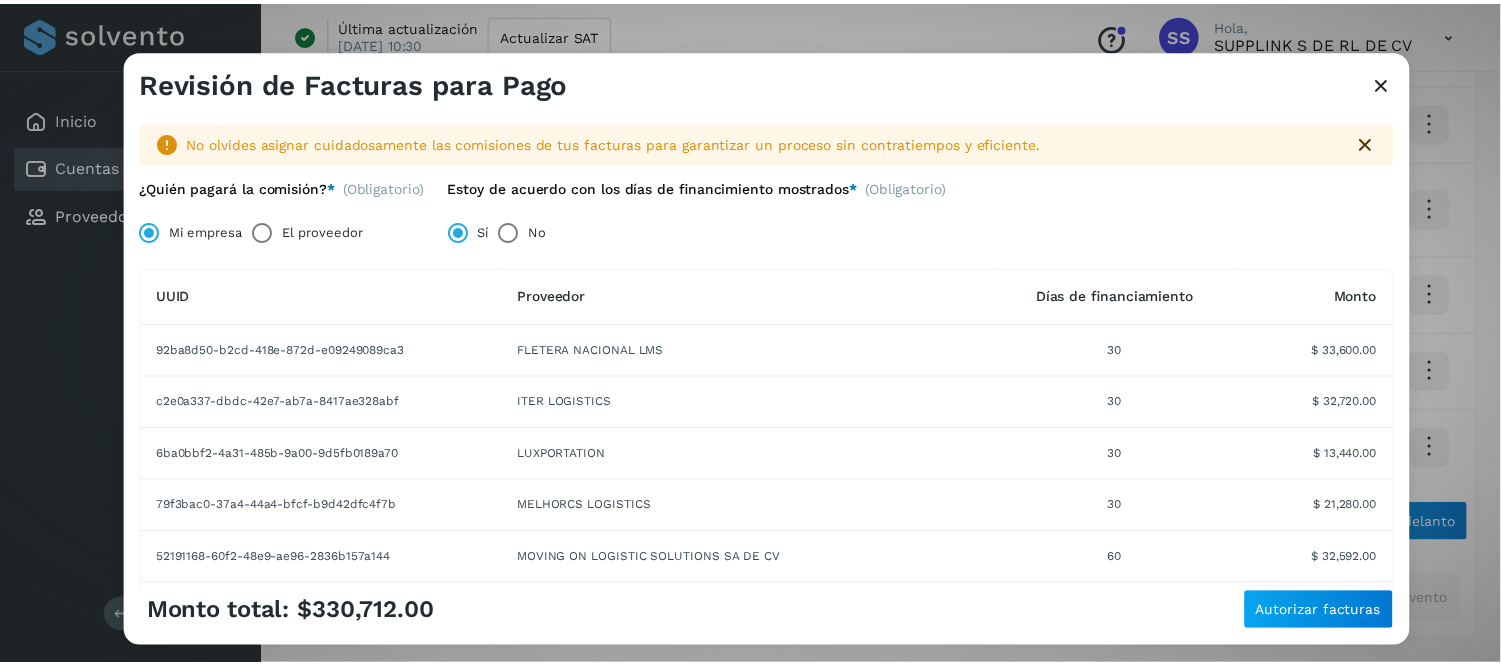scroll, scrollTop: 0, scrollLeft: 0, axis: both 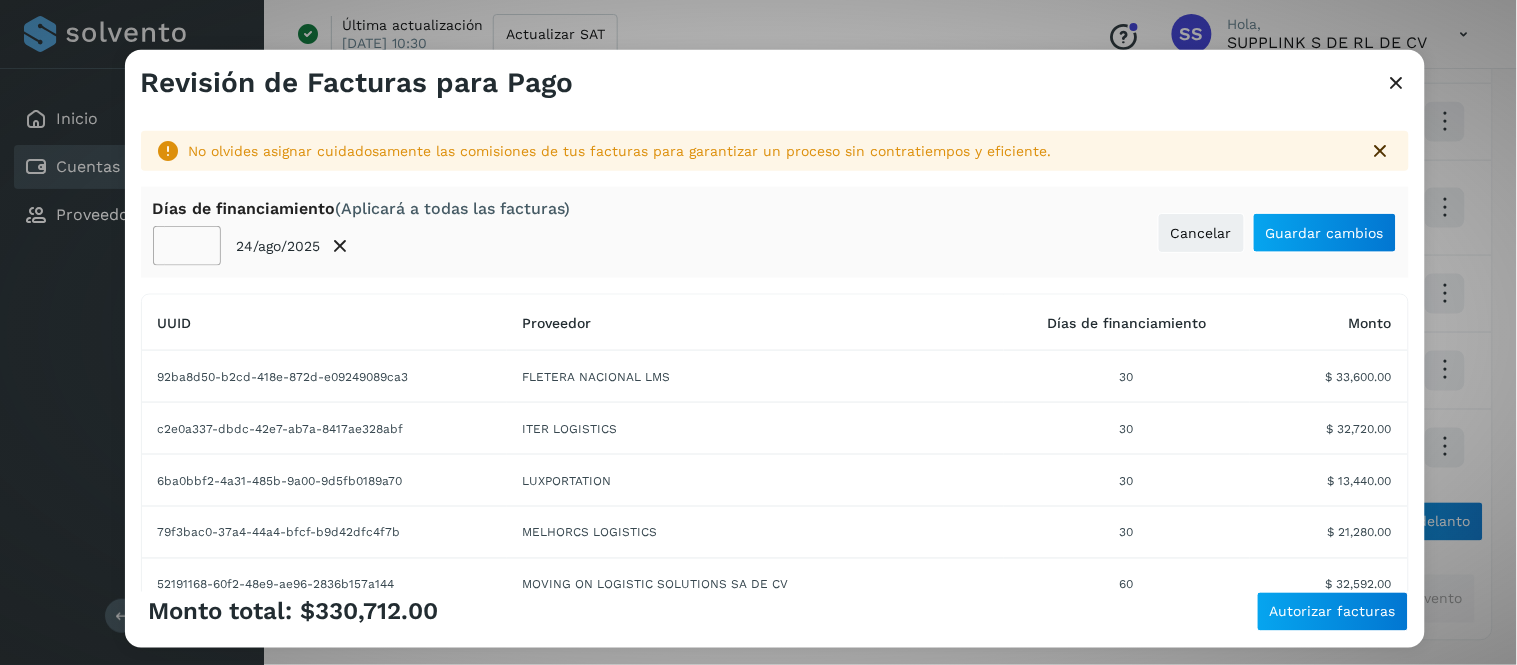 click at bounding box center (1397, 82) 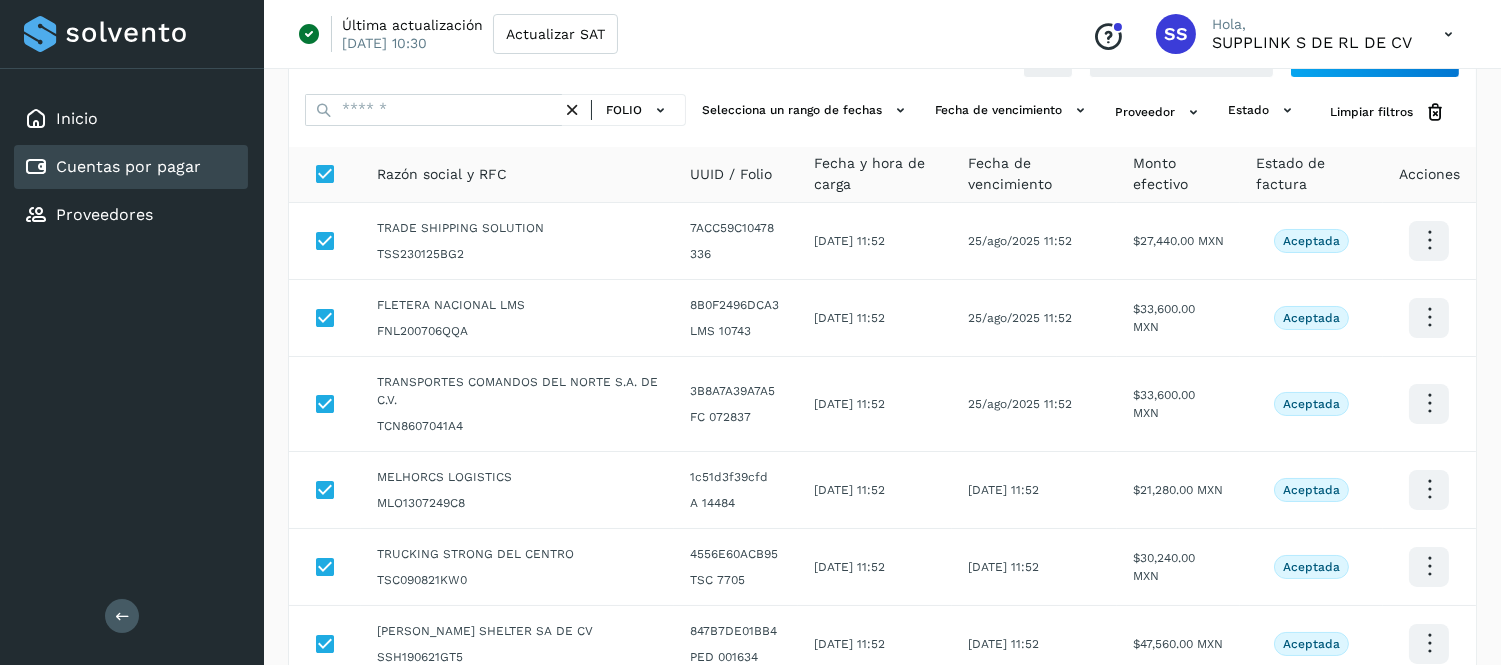 scroll, scrollTop: 0, scrollLeft: 0, axis: both 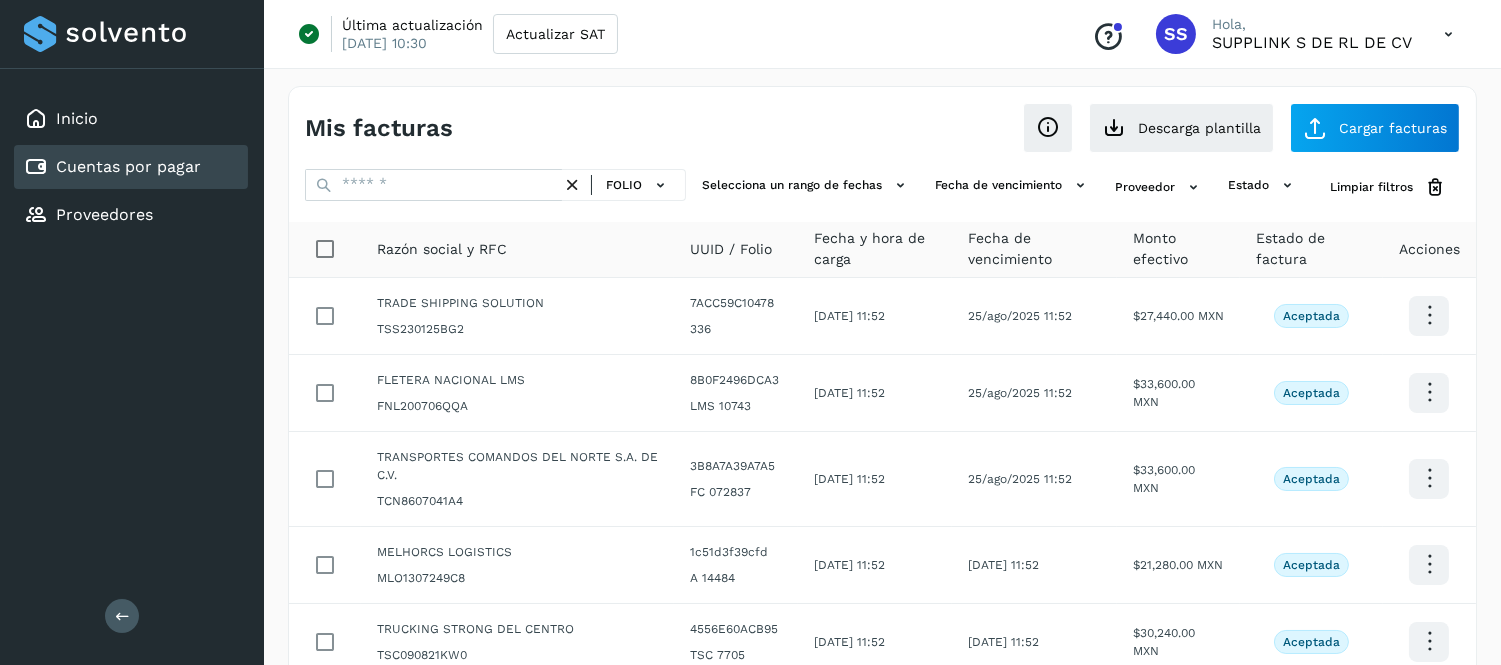 click on "Cuentas por pagar" at bounding box center [128, 166] 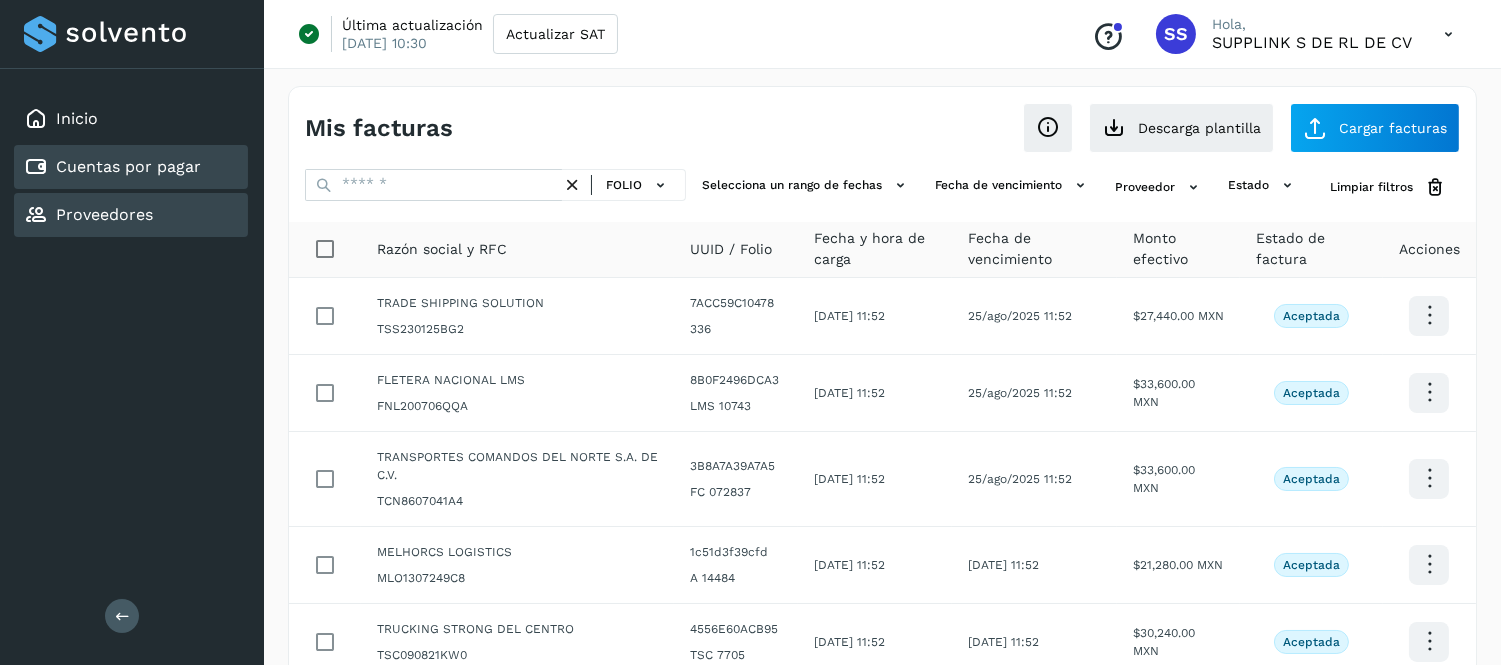 click on "Proveedores" at bounding box center (104, 214) 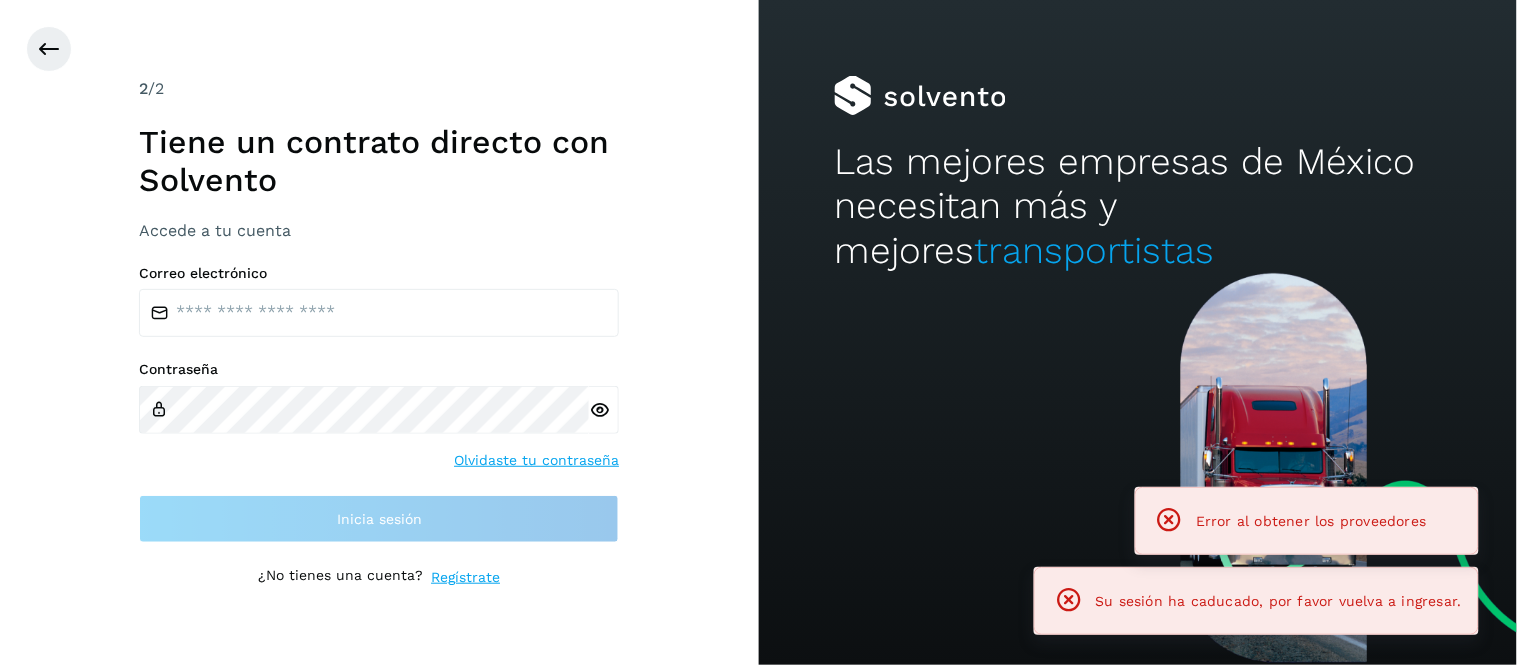 click on "2 /2 Tiene un contrato directo con Solvento Accede a tu cuenta Correo electrónico  Contraseña  Olvidaste tu contraseña Inicia sesión ¿No tienes una cuenta? Regístrate" at bounding box center [379, 332] 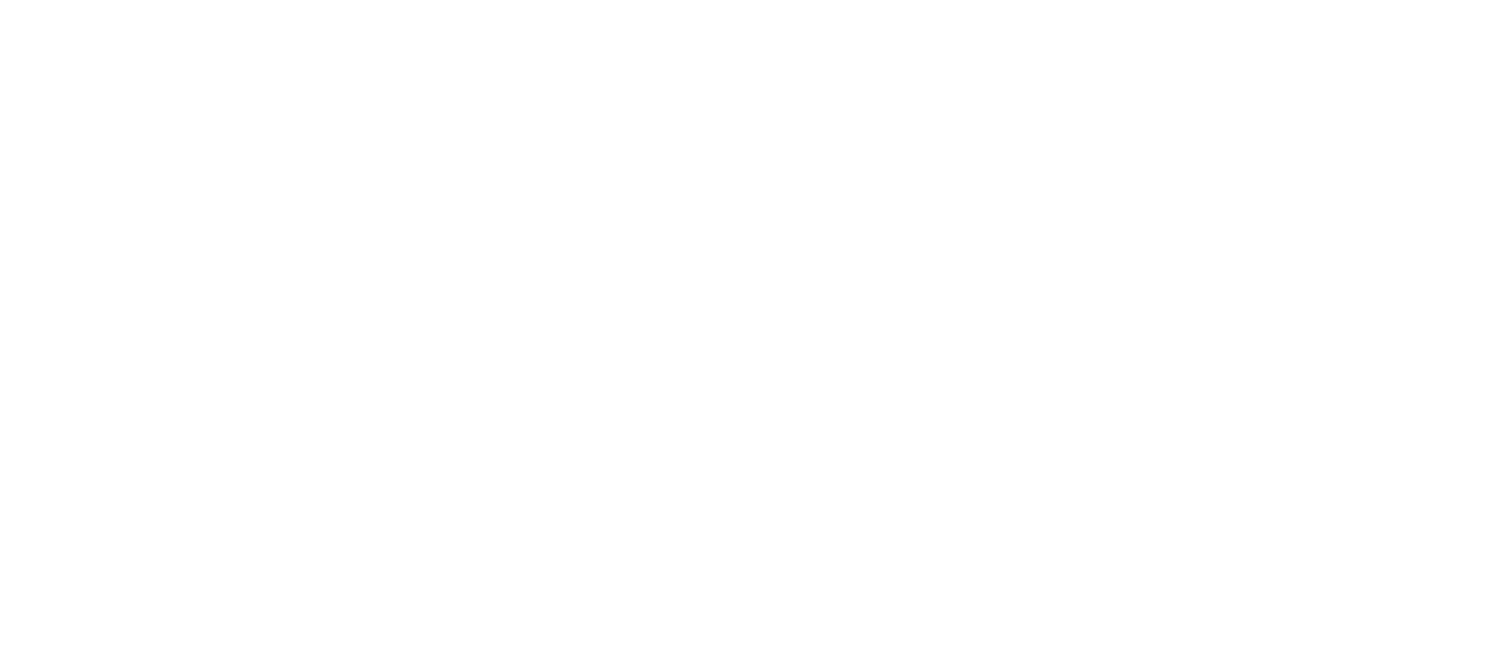 scroll, scrollTop: 0, scrollLeft: 0, axis: both 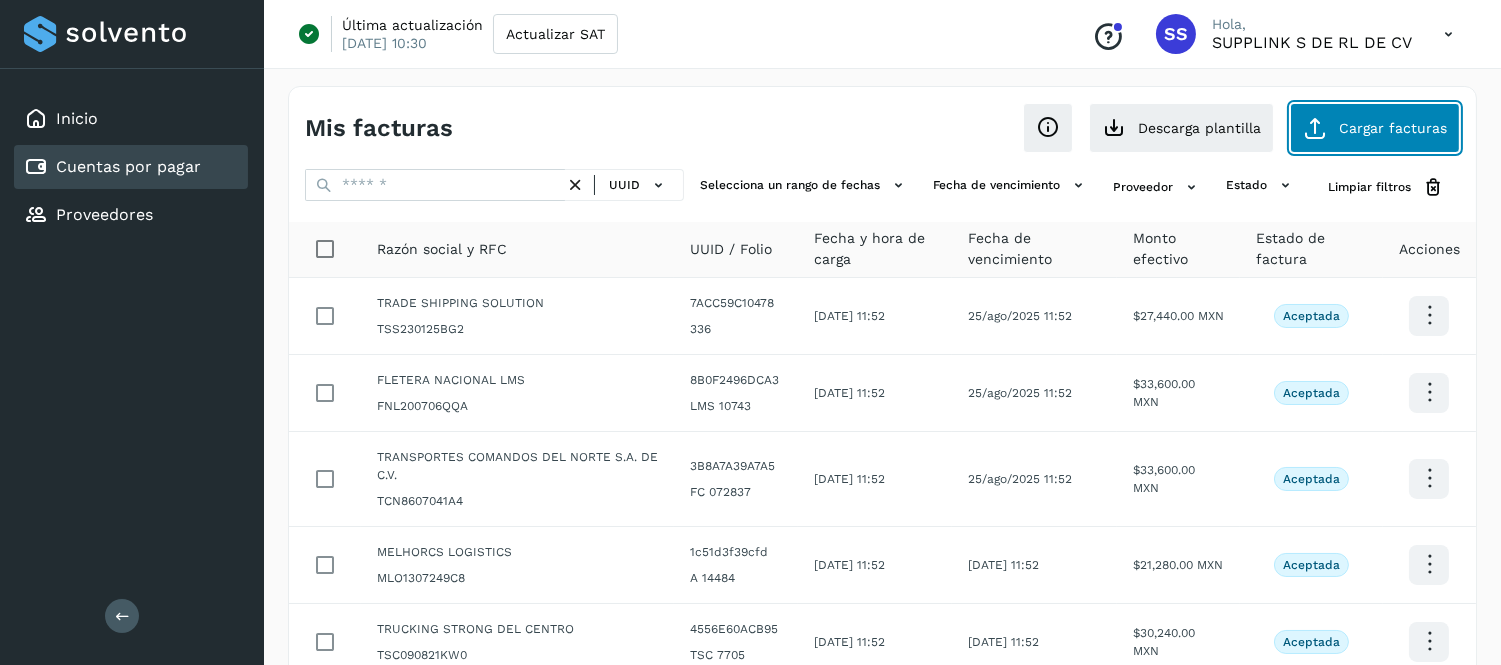 click on "Cargar facturas" 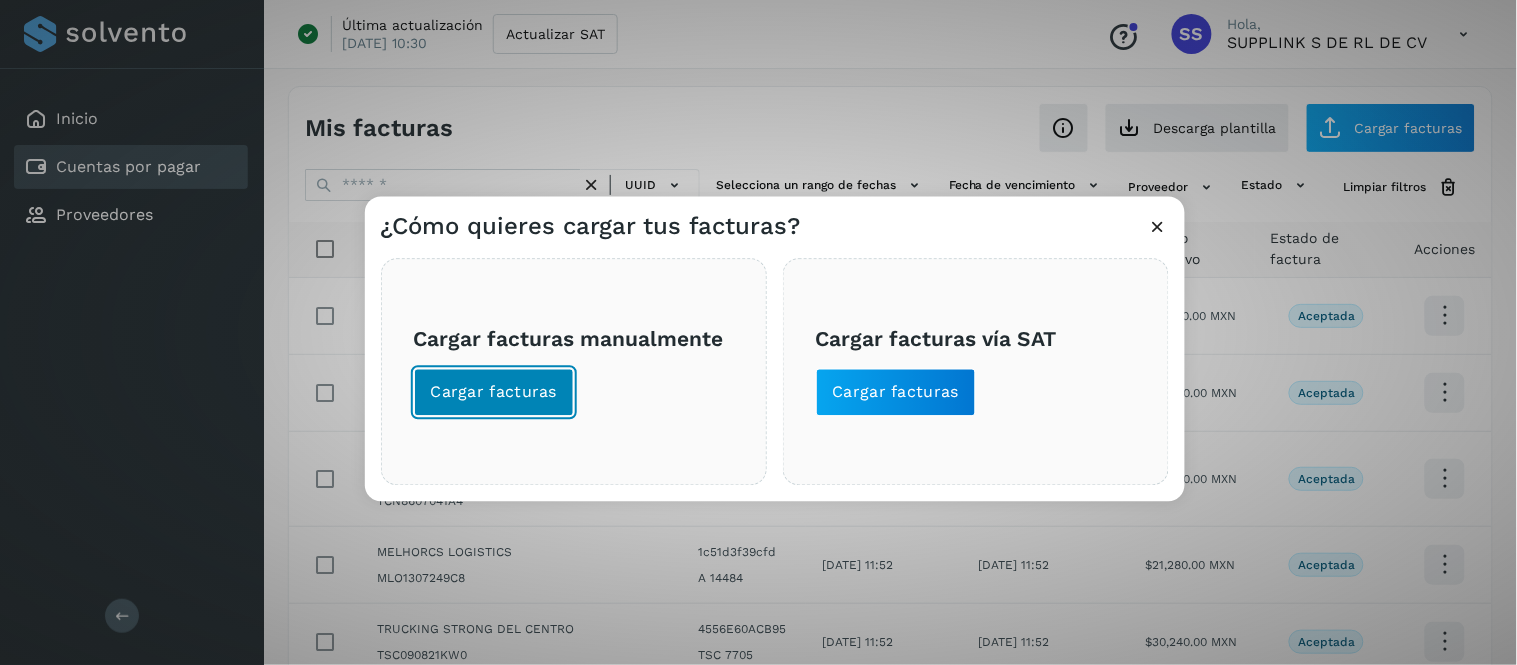 click on "Cargar facturas" 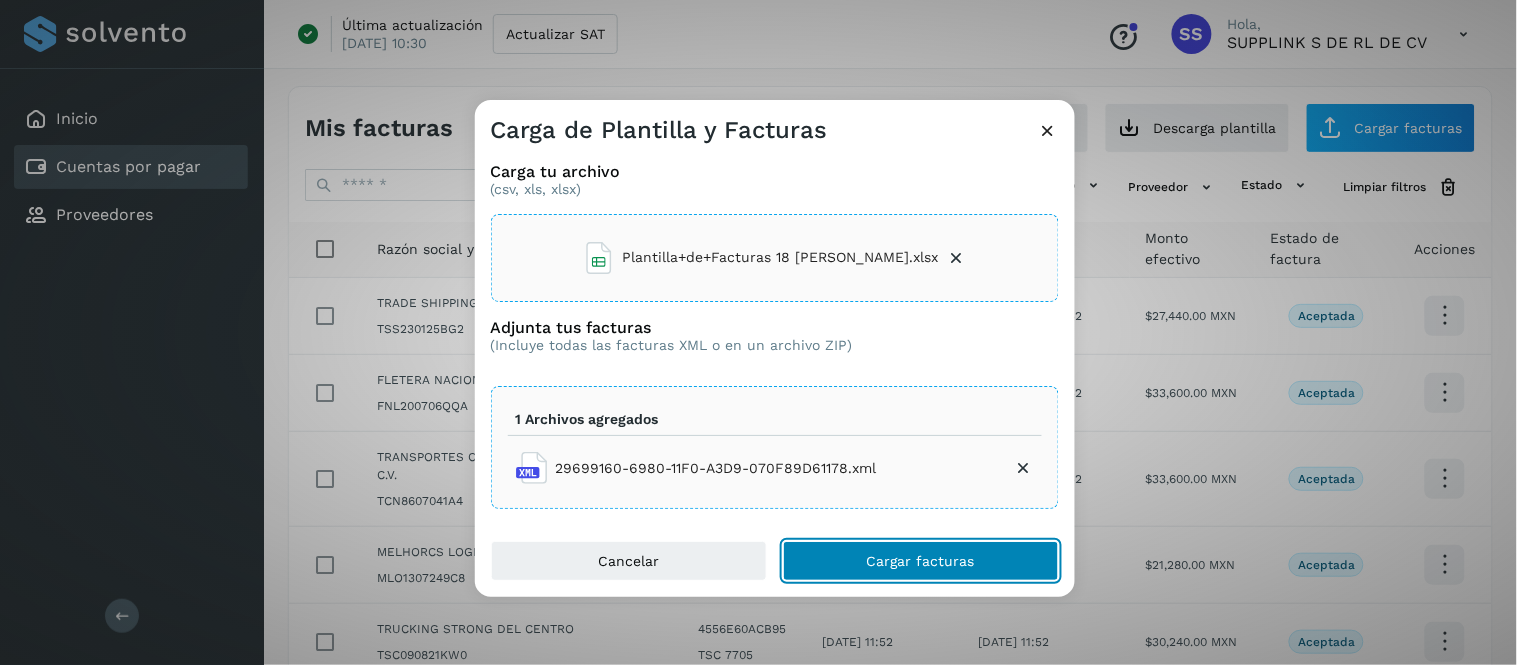 click on "Cargar facturas" 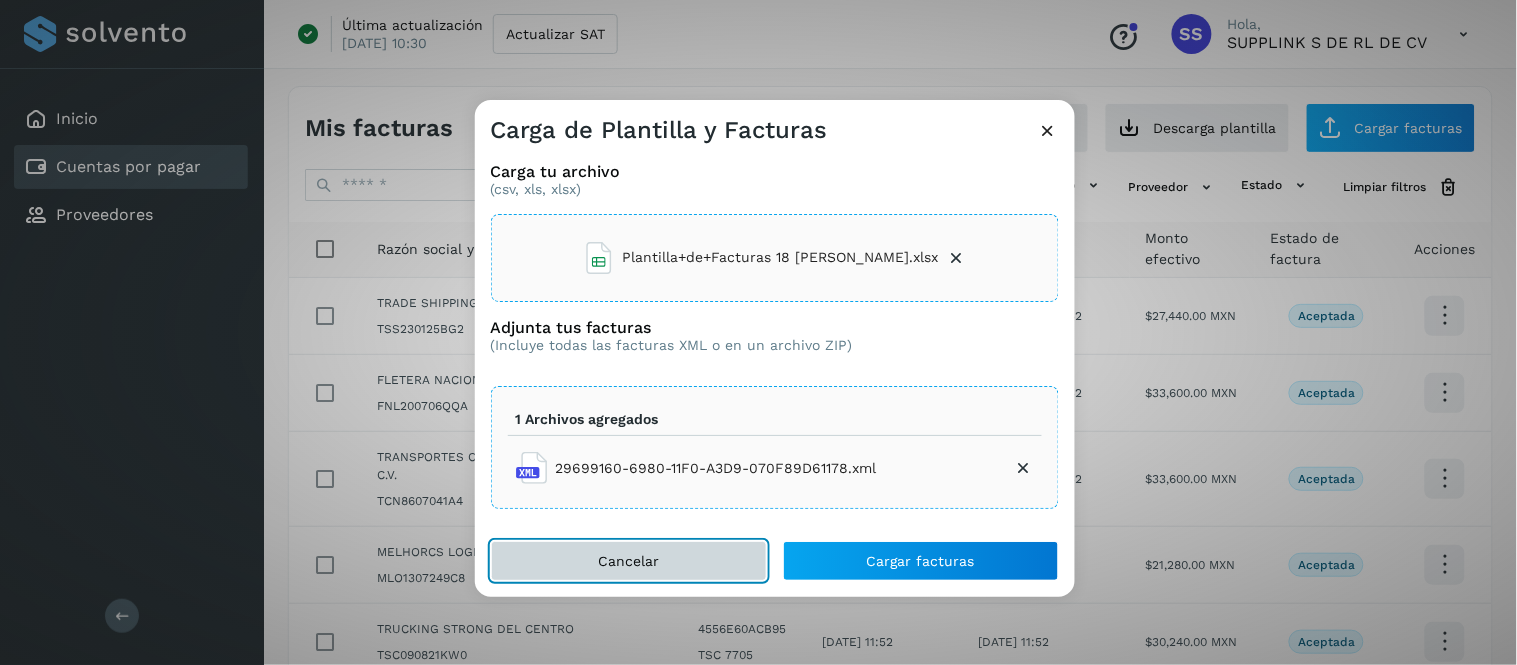 click on "Cancelar" 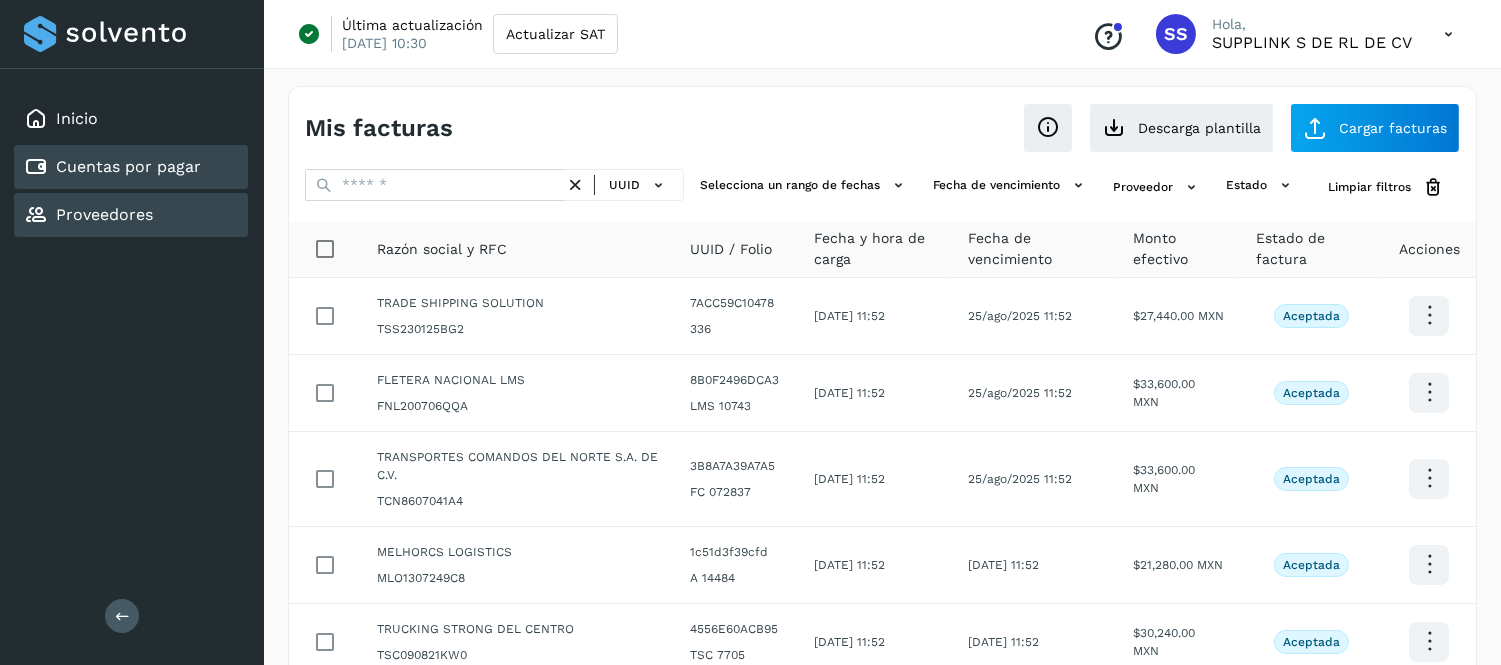 click on "Proveedores" at bounding box center (104, 214) 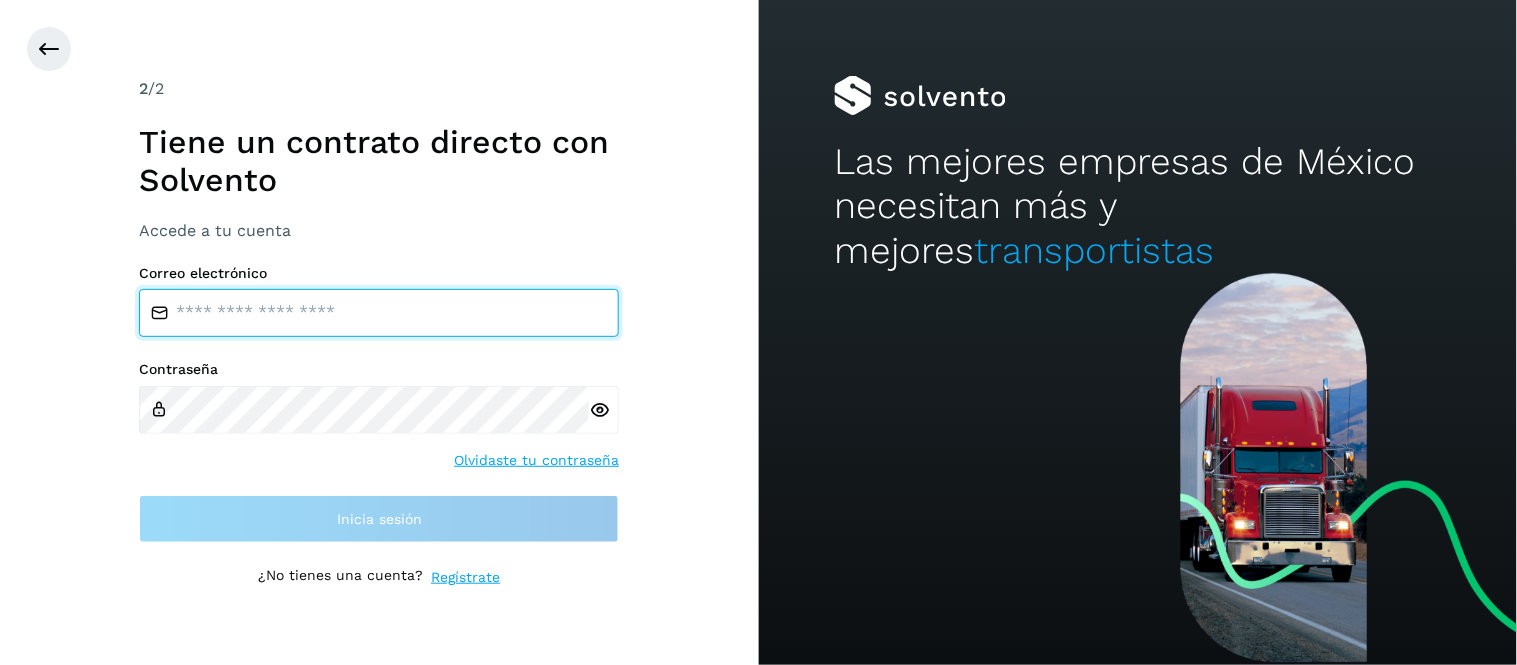 click at bounding box center [379, 313] 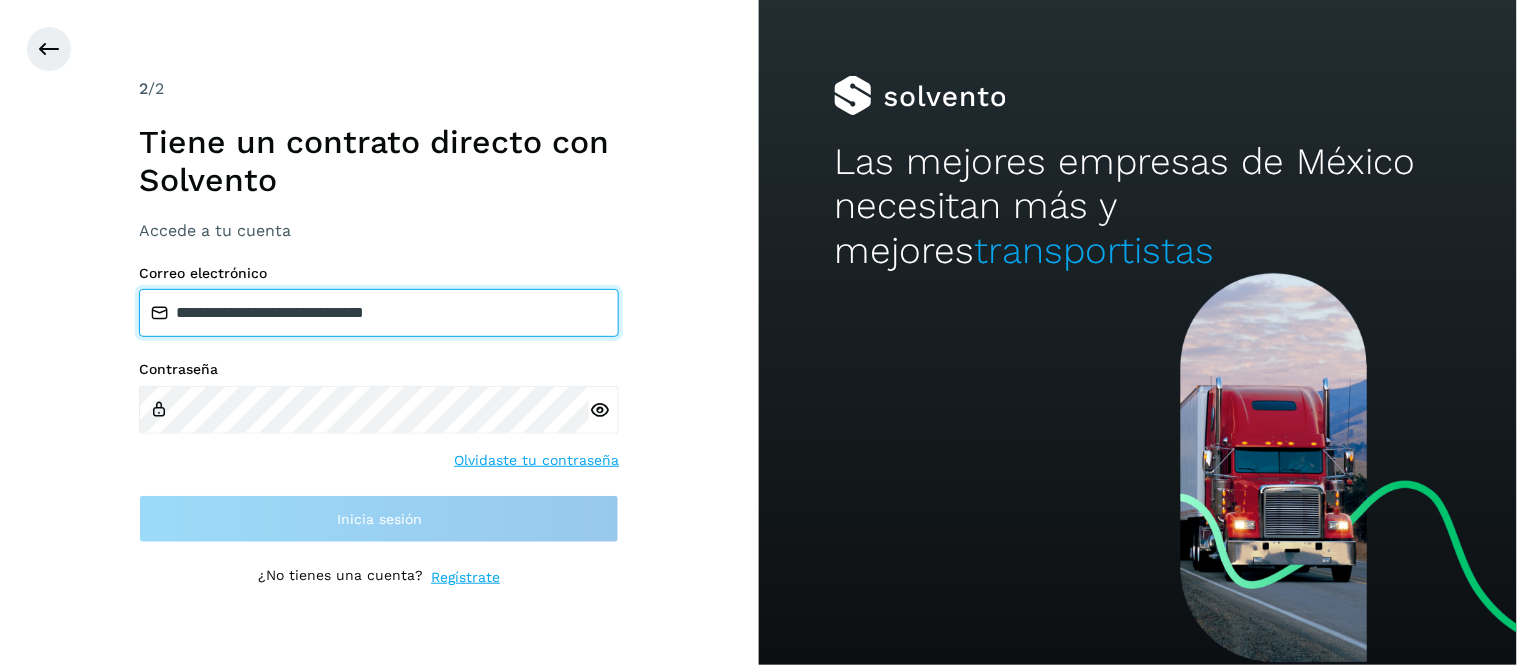 type on "**********" 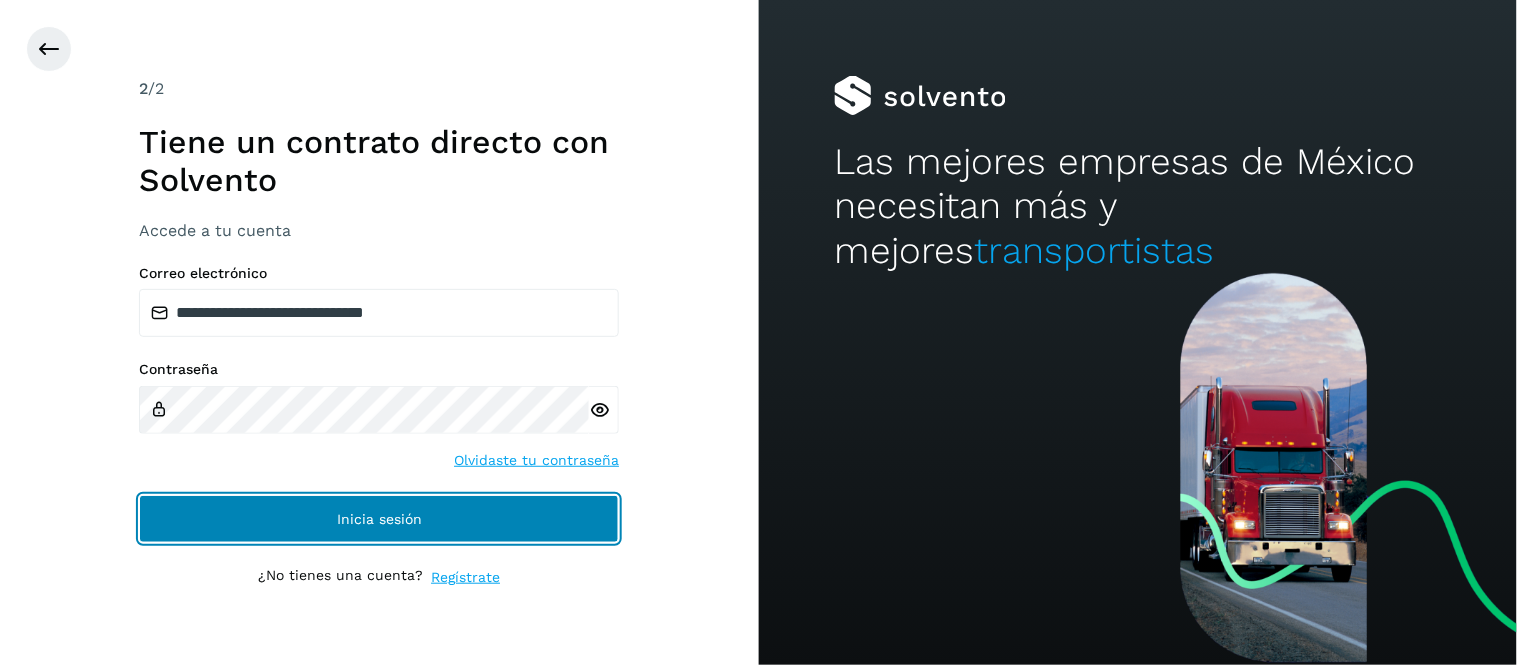 click on "Inicia sesión" at bounding box center (379, 519) 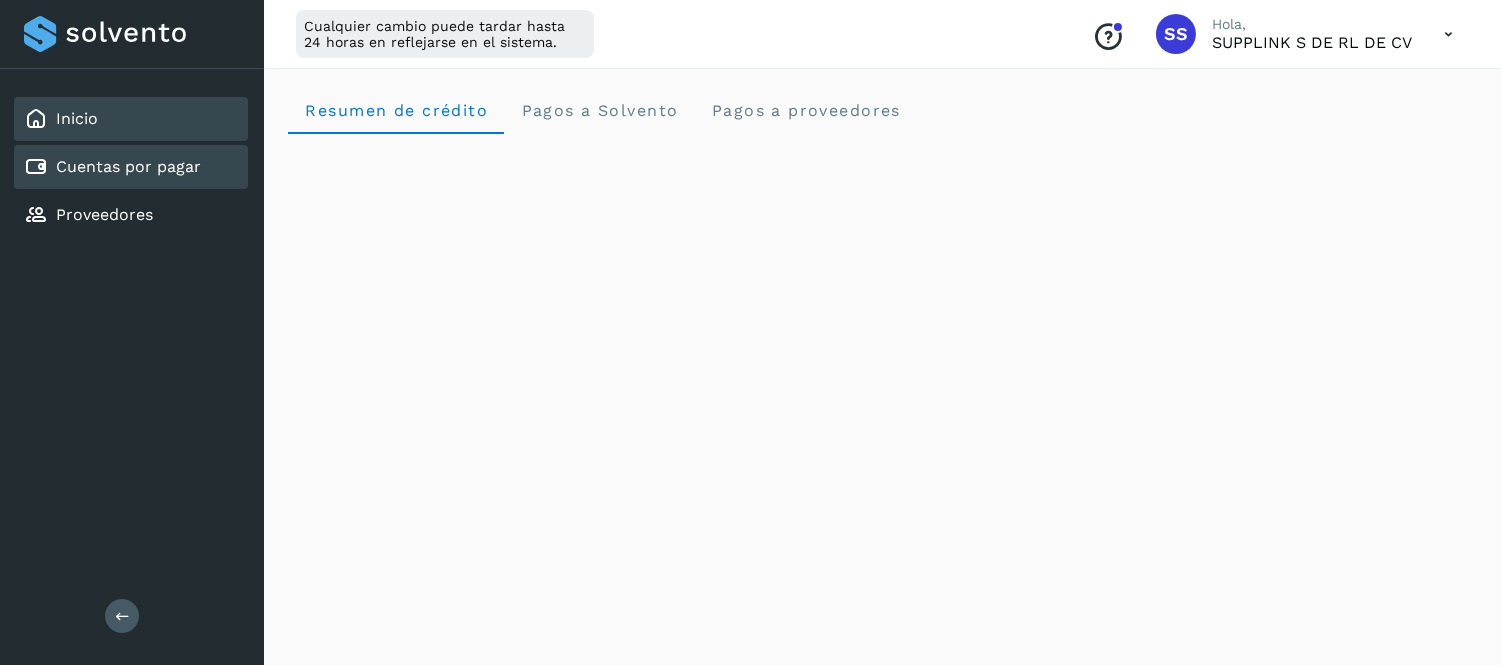 click on "Cuentas por pagar" at bounding box center [128, 166] 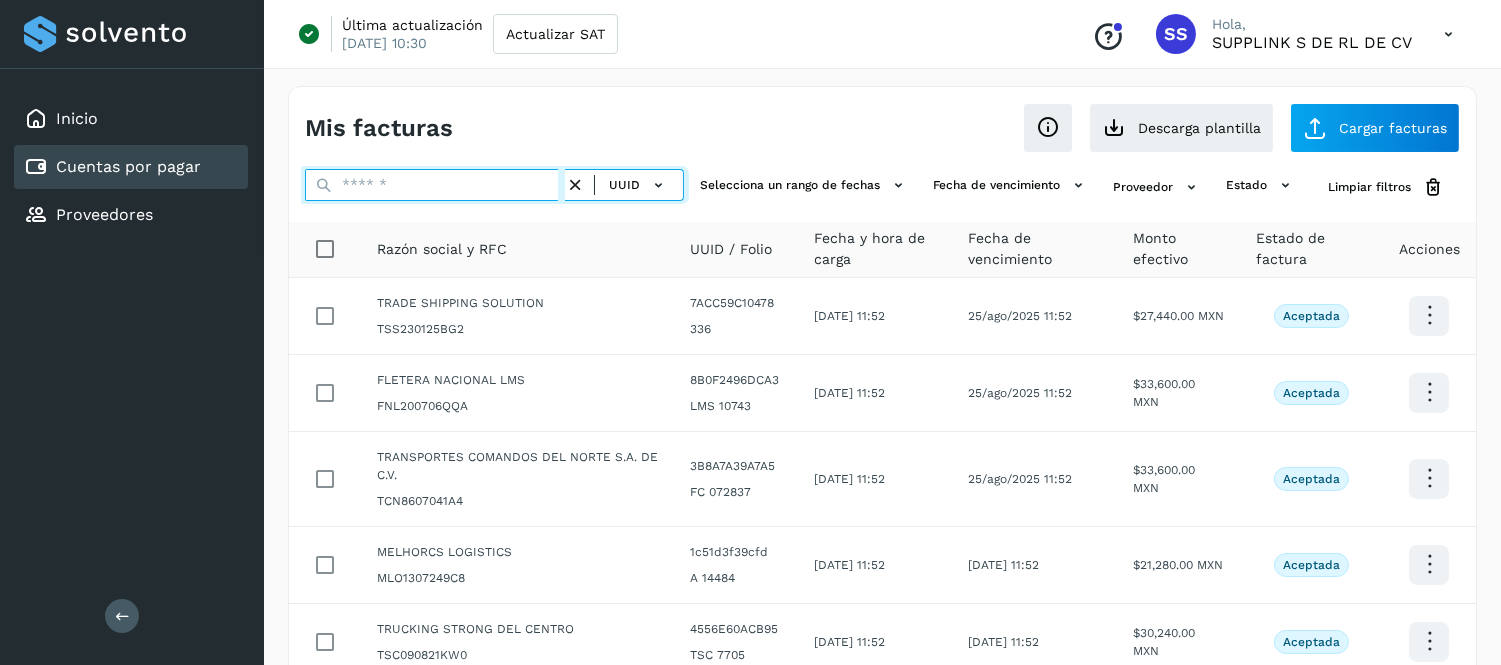 click at bounding box center (435, 185) 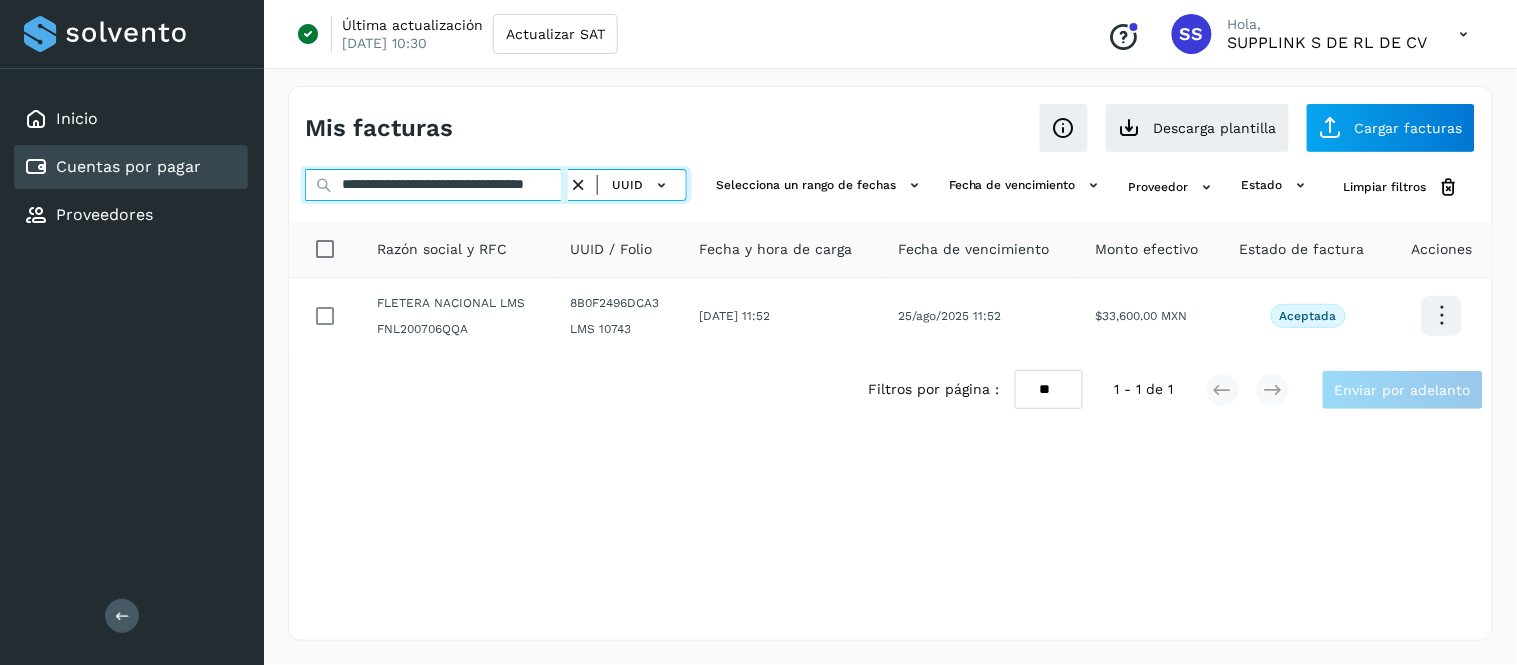 scroll, scrollTop: 0, scrollLeft: 57, axis: horizontal 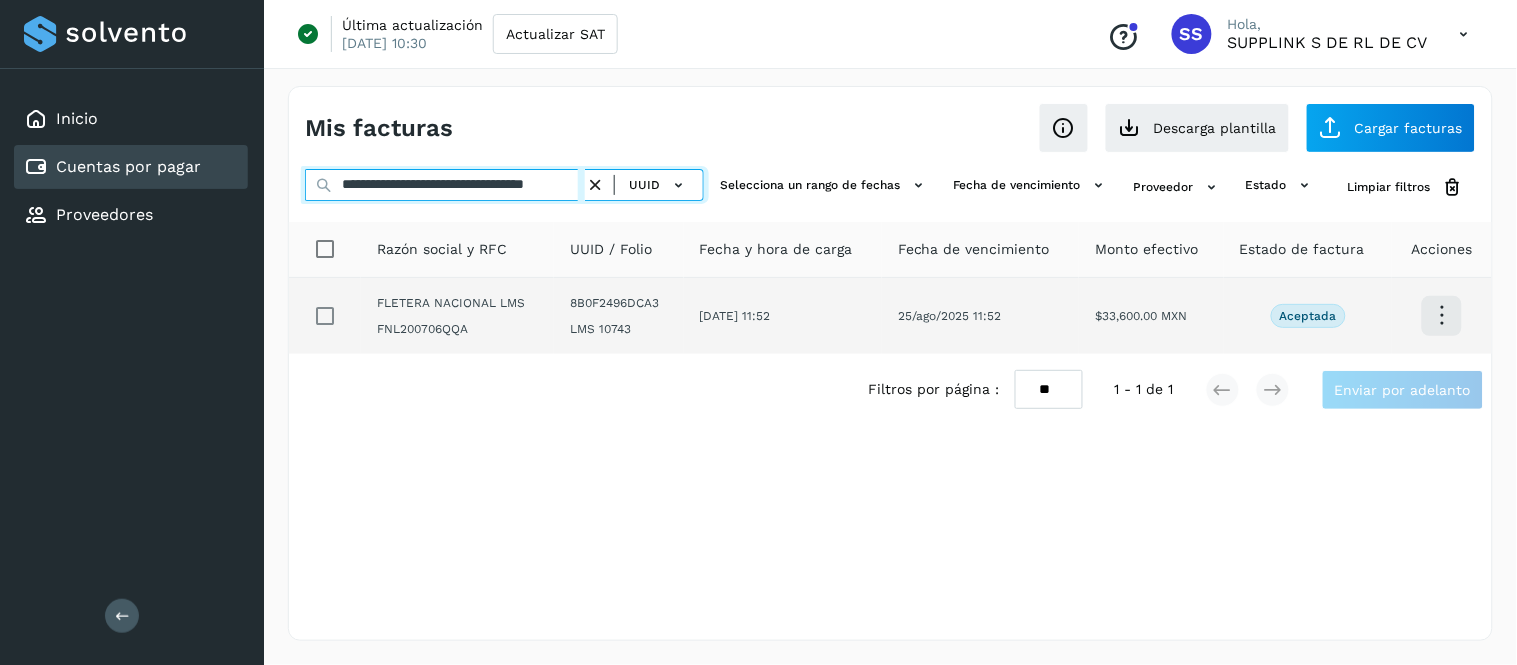 type on "**********" 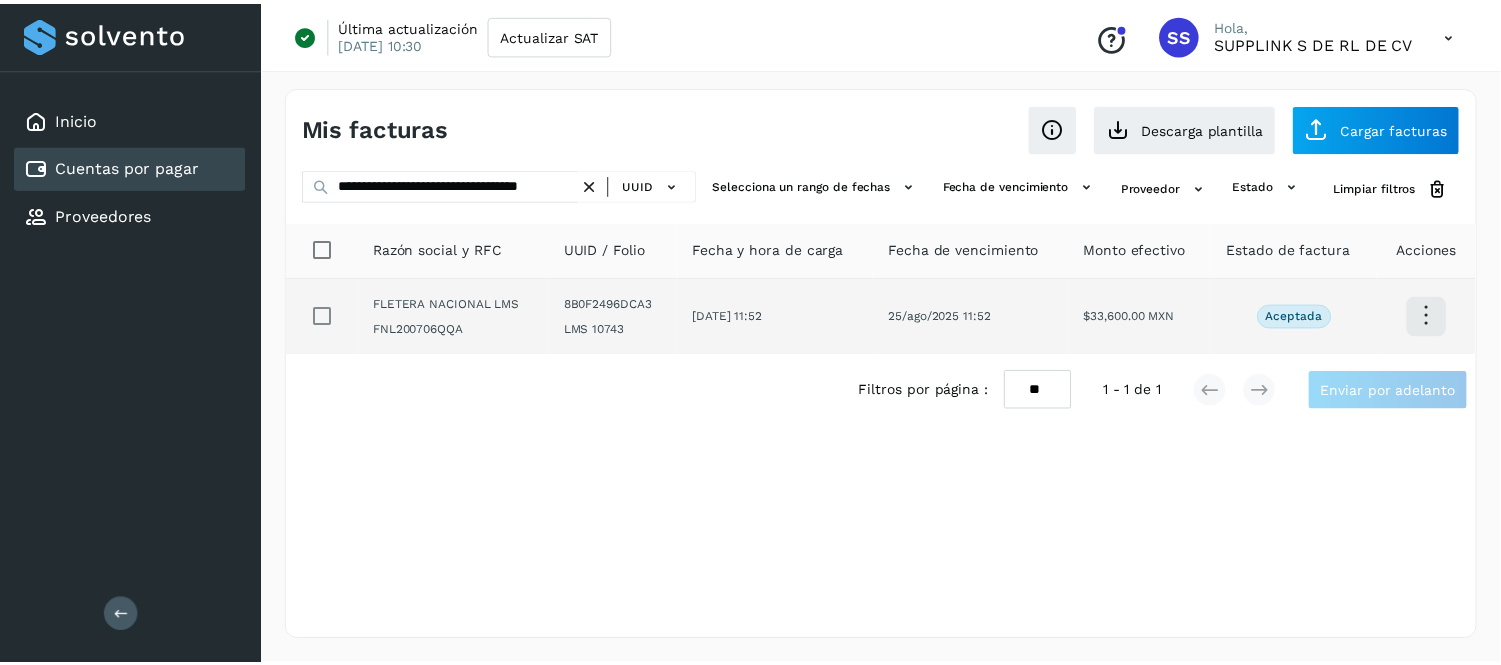 scroll, scrollTop: 0, scrollLeft: 0, axis: both 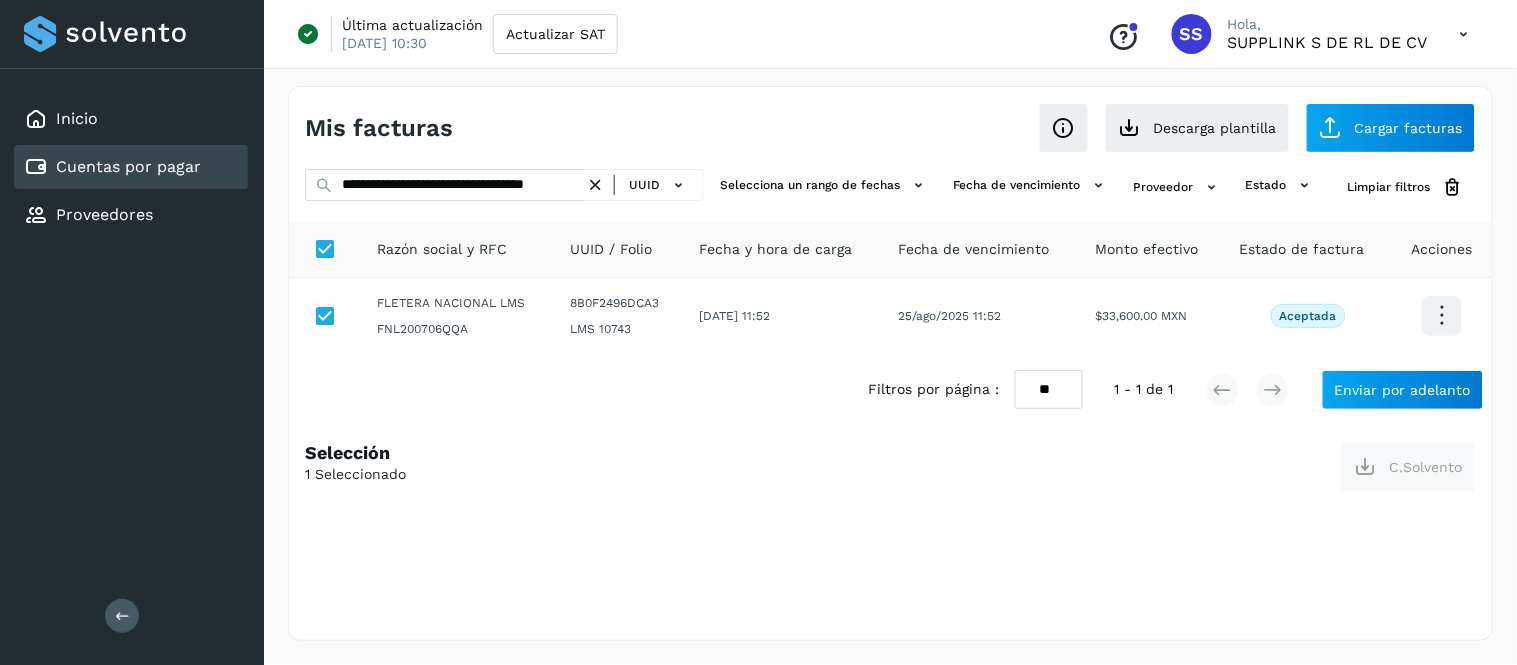click at bounding box center [595, 185] 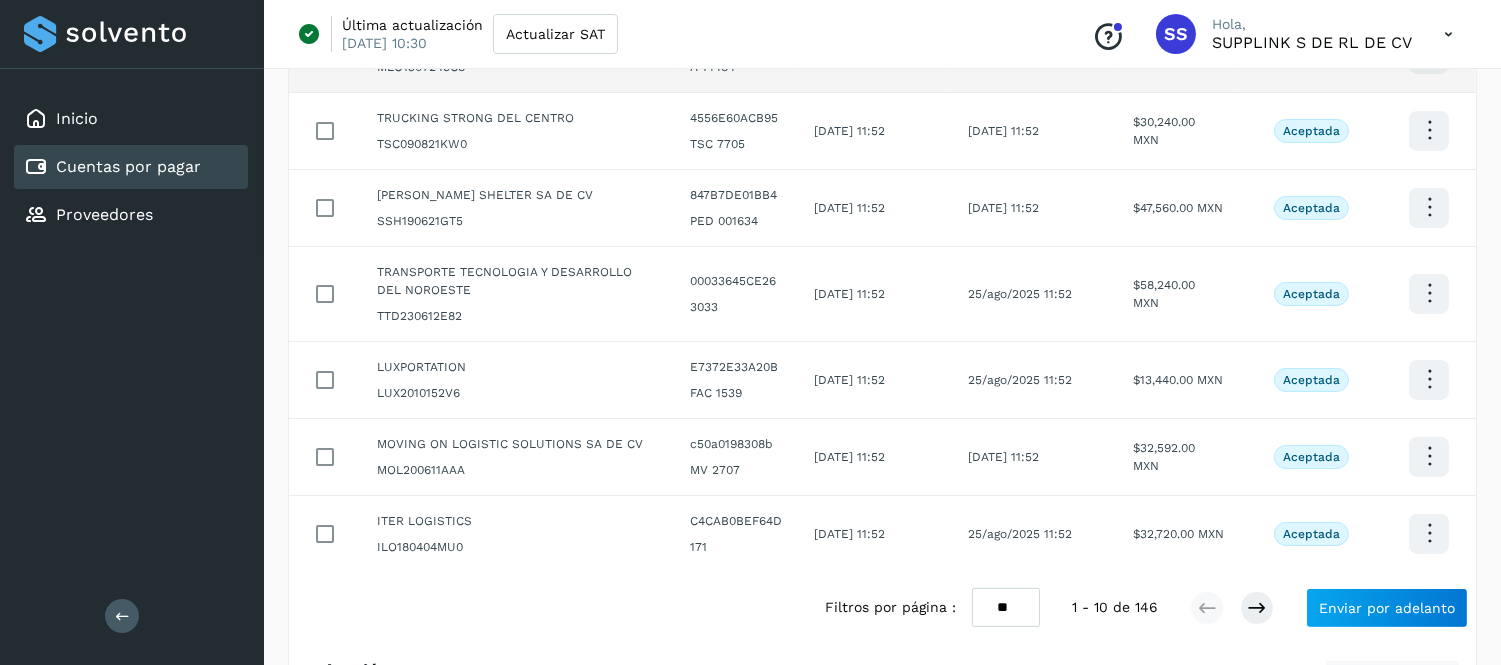 scroll, scrollTop: 513, scrollLeft: 0, axis: vertical 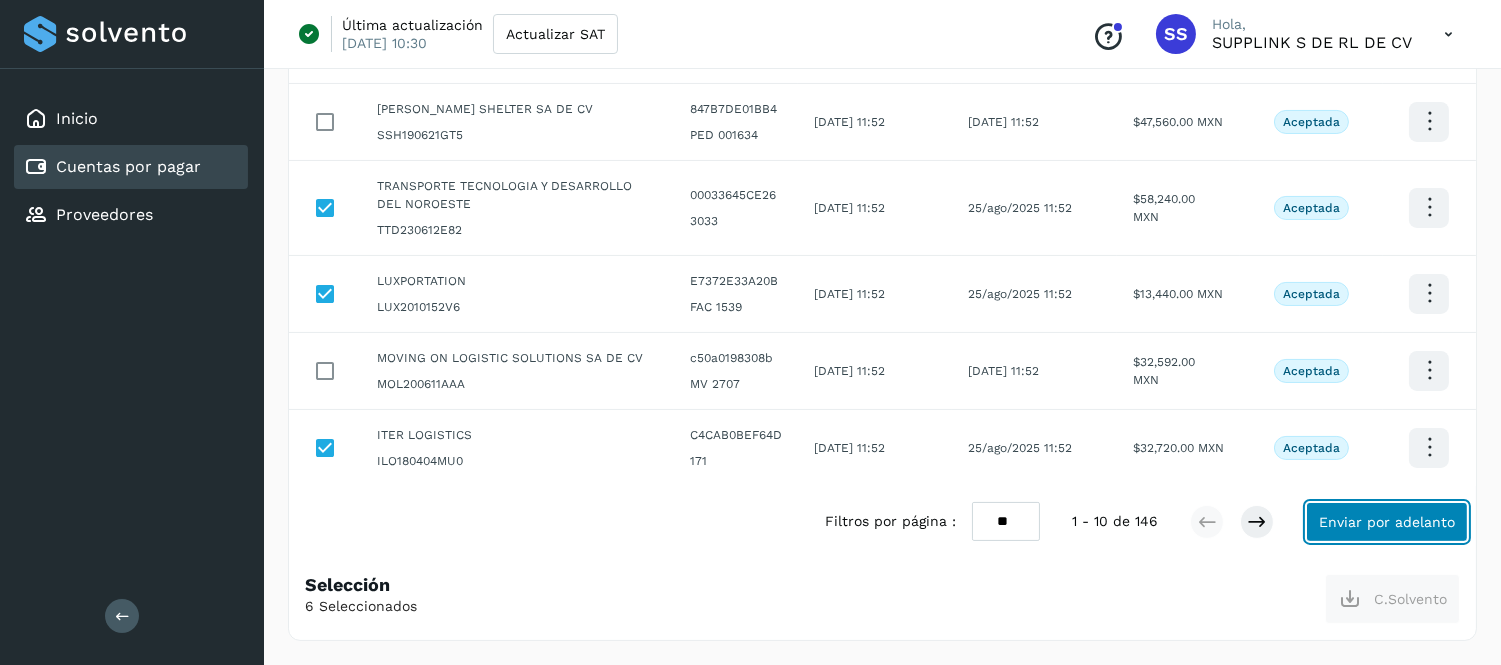 click on "Enviar por adelanto" 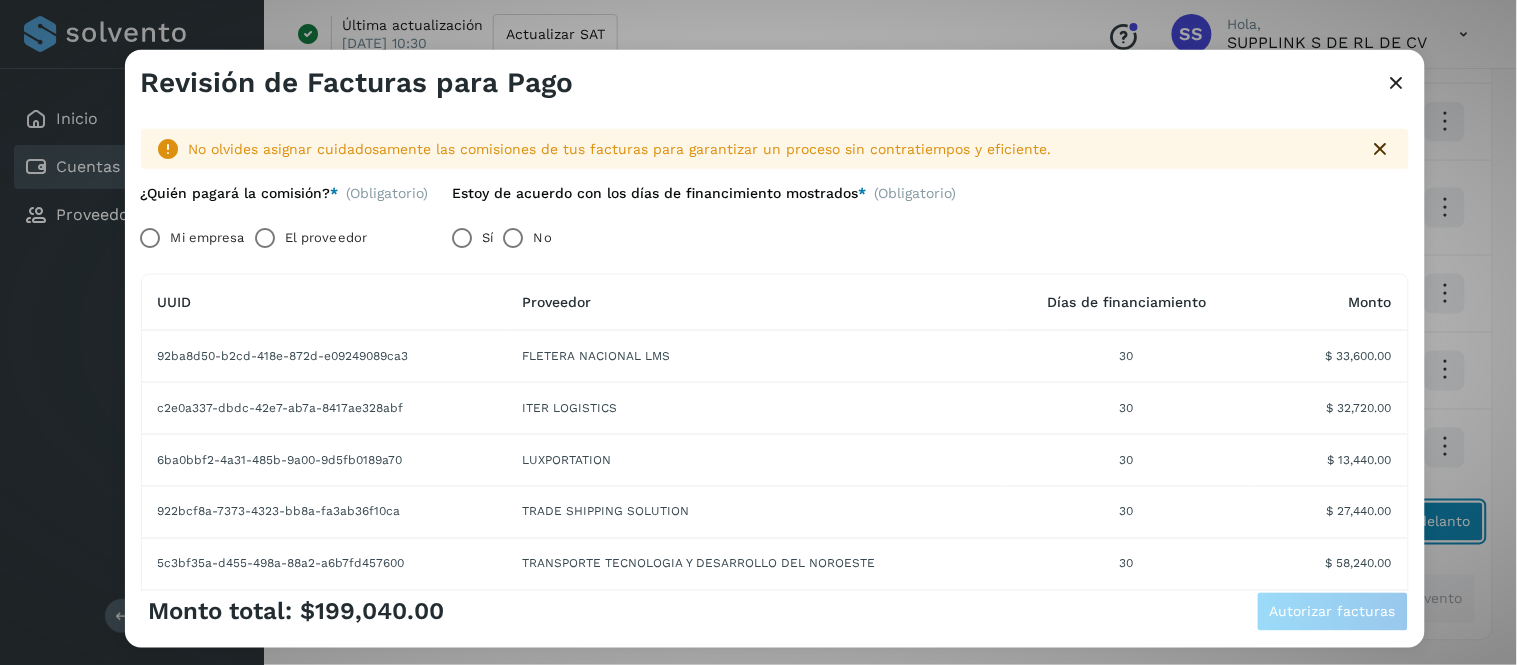 scroll, scrollTop: 0, scrollLeft: 0, axis: both 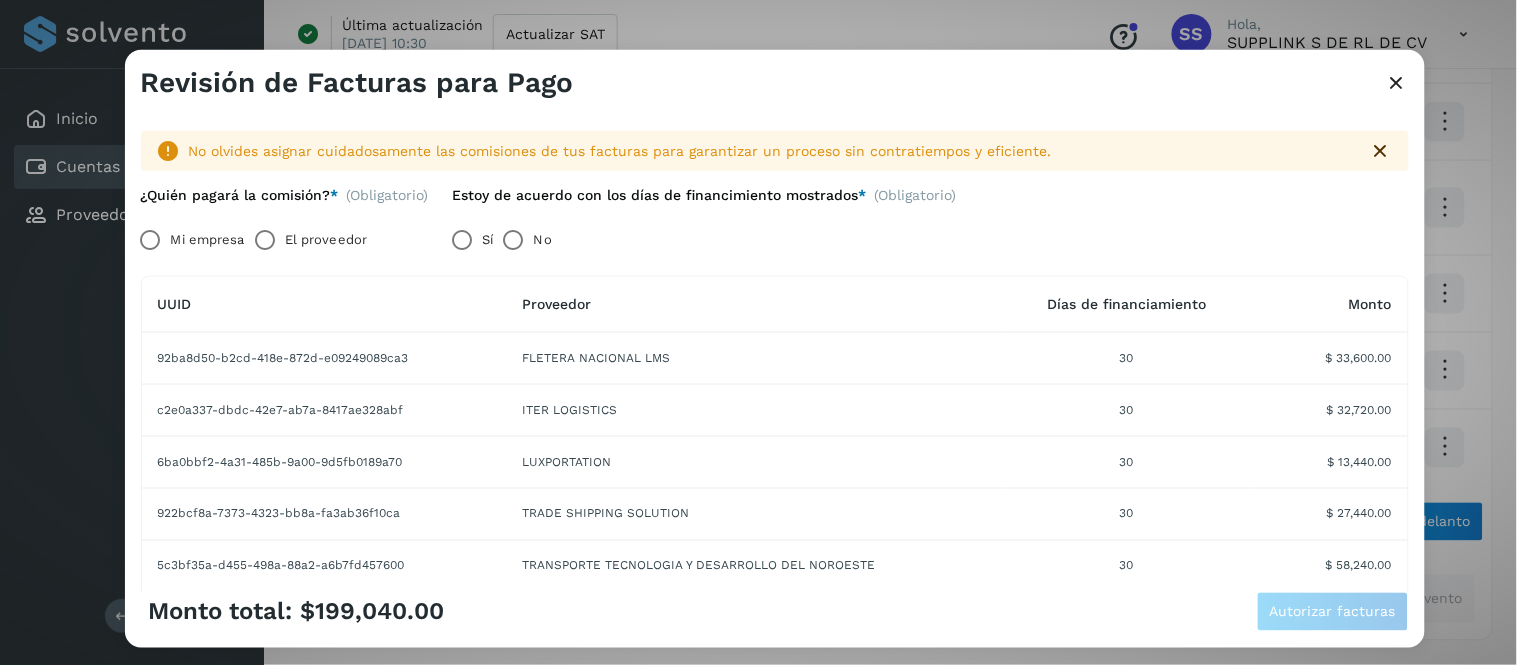 click on "Mi empresa" at bounding box center [208, 240] 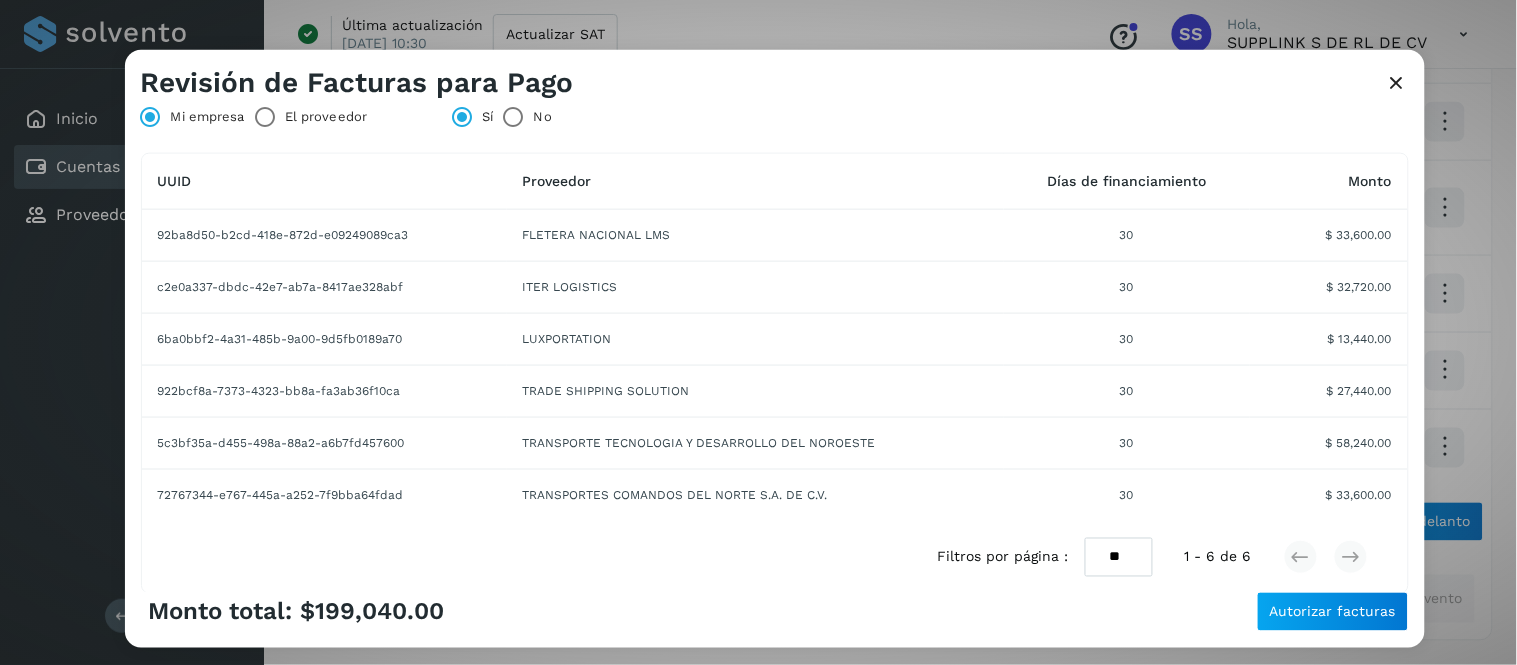 scroll, scrollTop: 121, scrollLeft: 0, axis: vertical 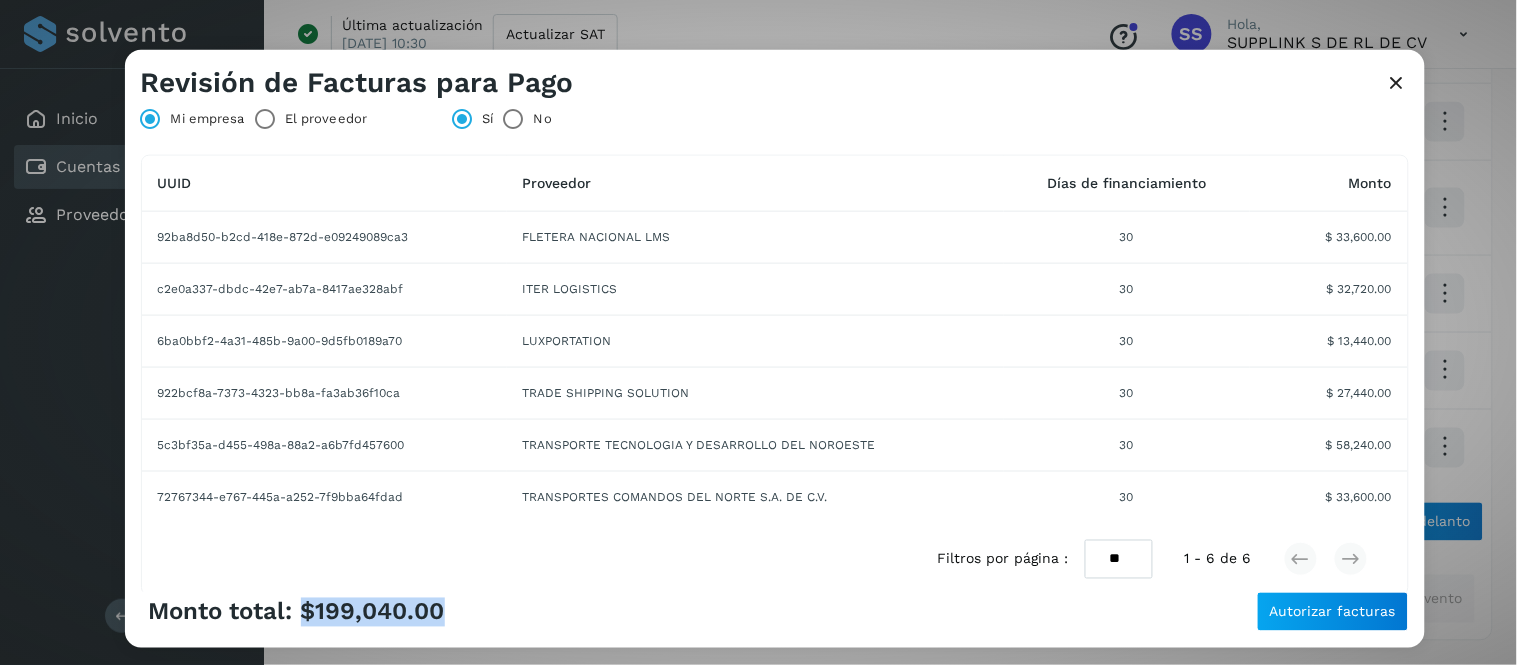 drag, startPoint x: 462, startPoint y: 608, endPoint x: 305, endPoint y: 607, distance: 157.00319 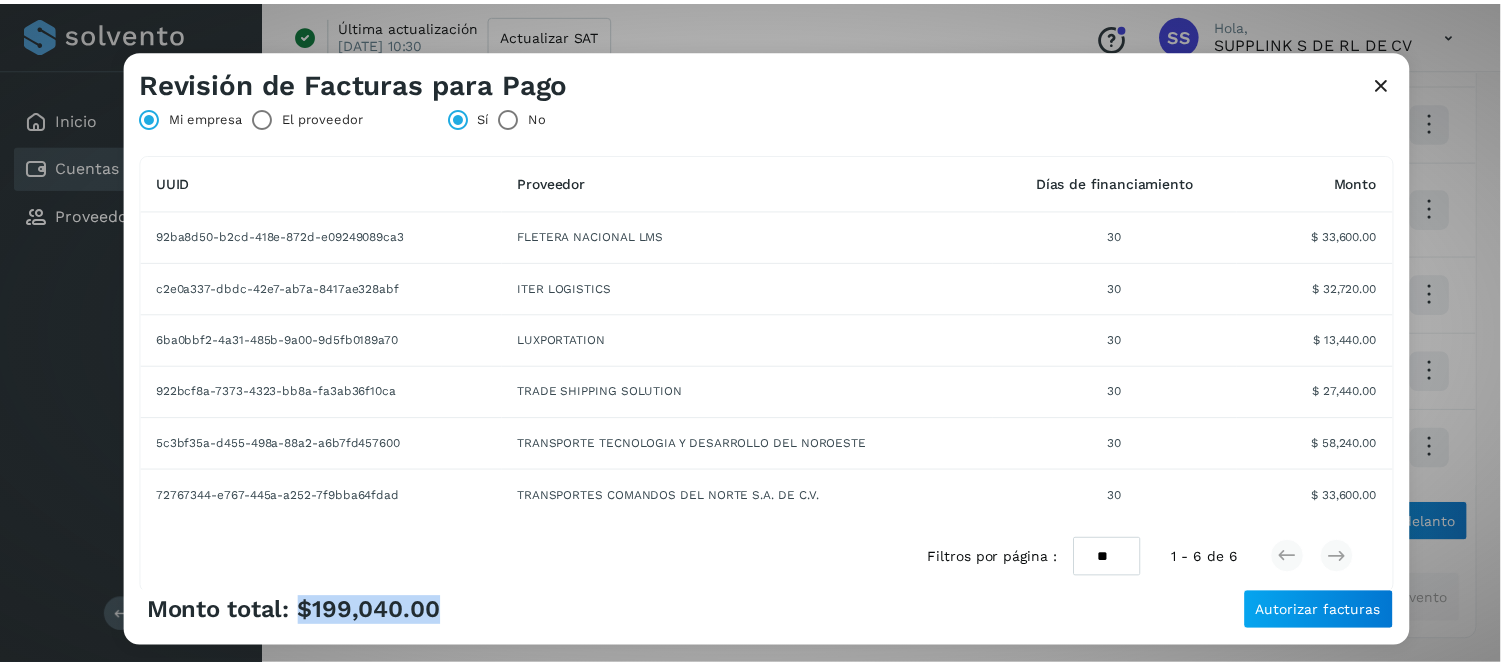 scroll, scrollTop: 116, scrollLeft: 0, axis: vertical 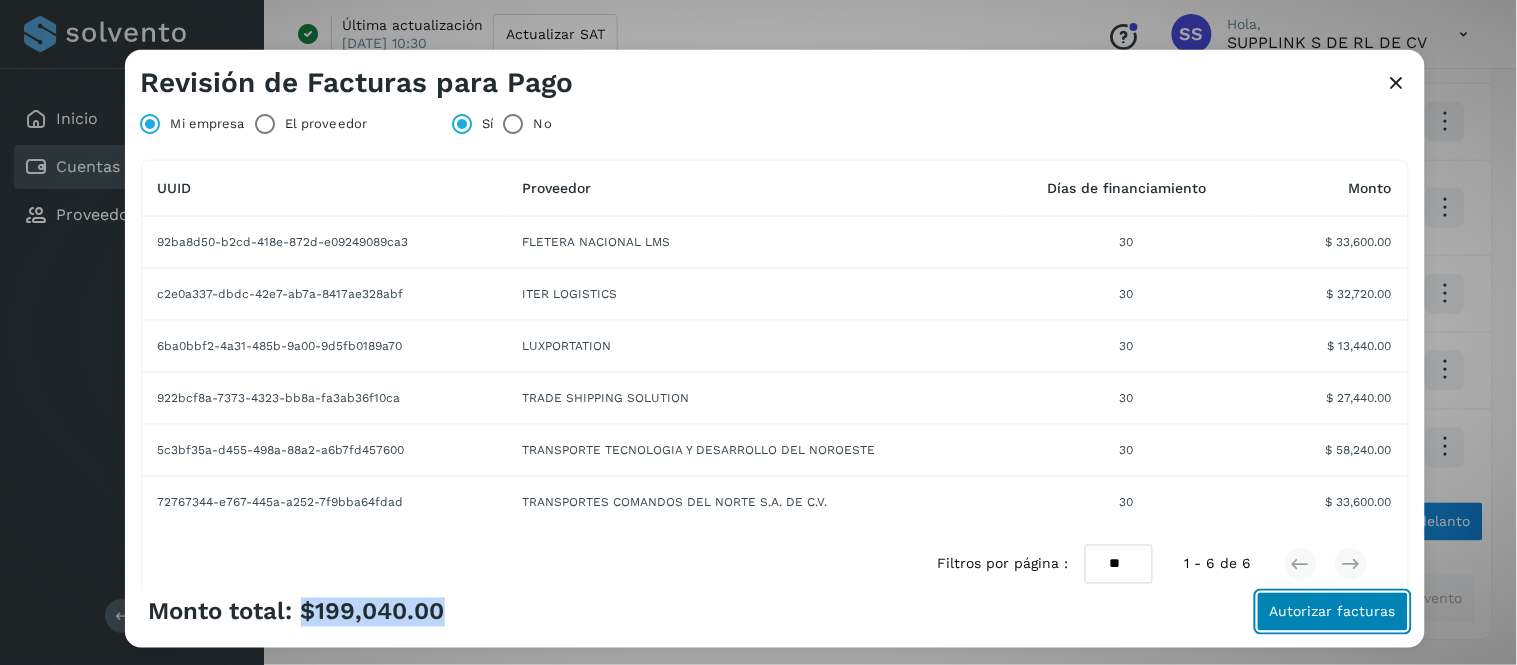 click on "Autorizar facturas" 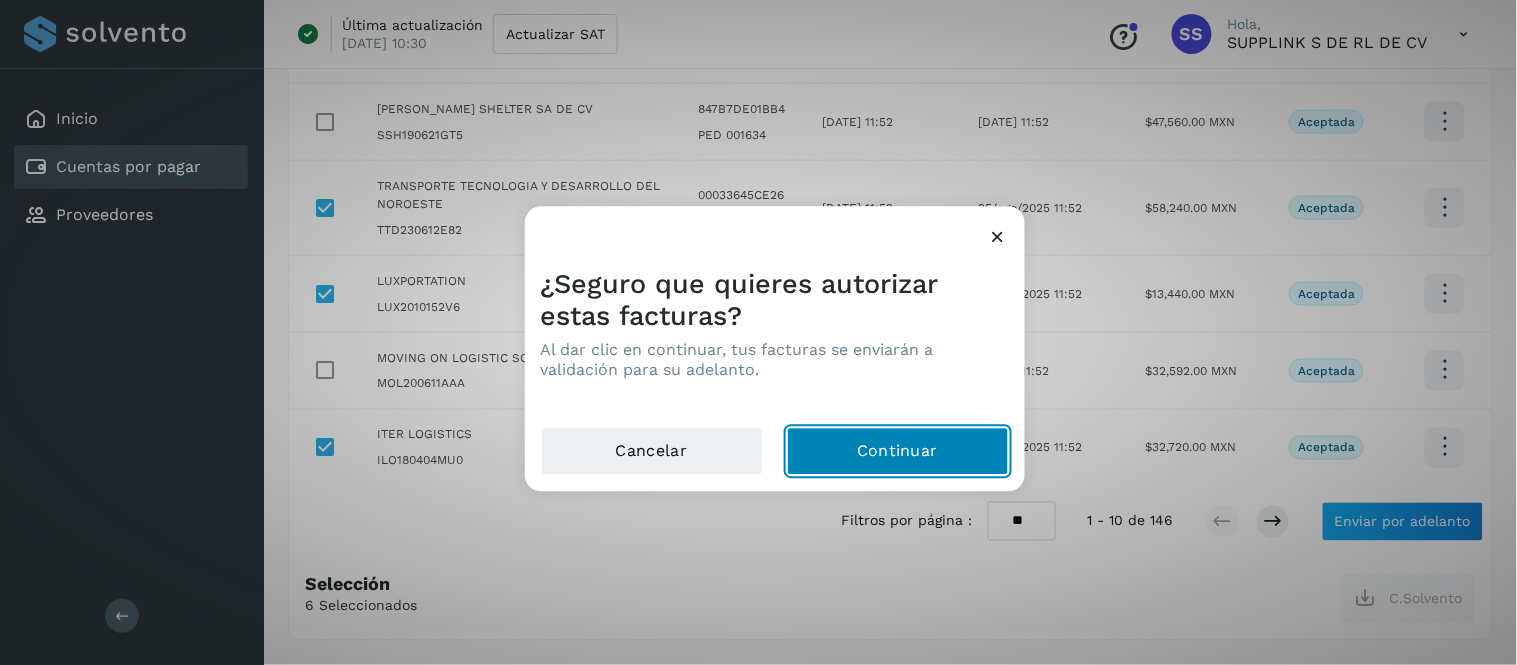 click on "Continuar" 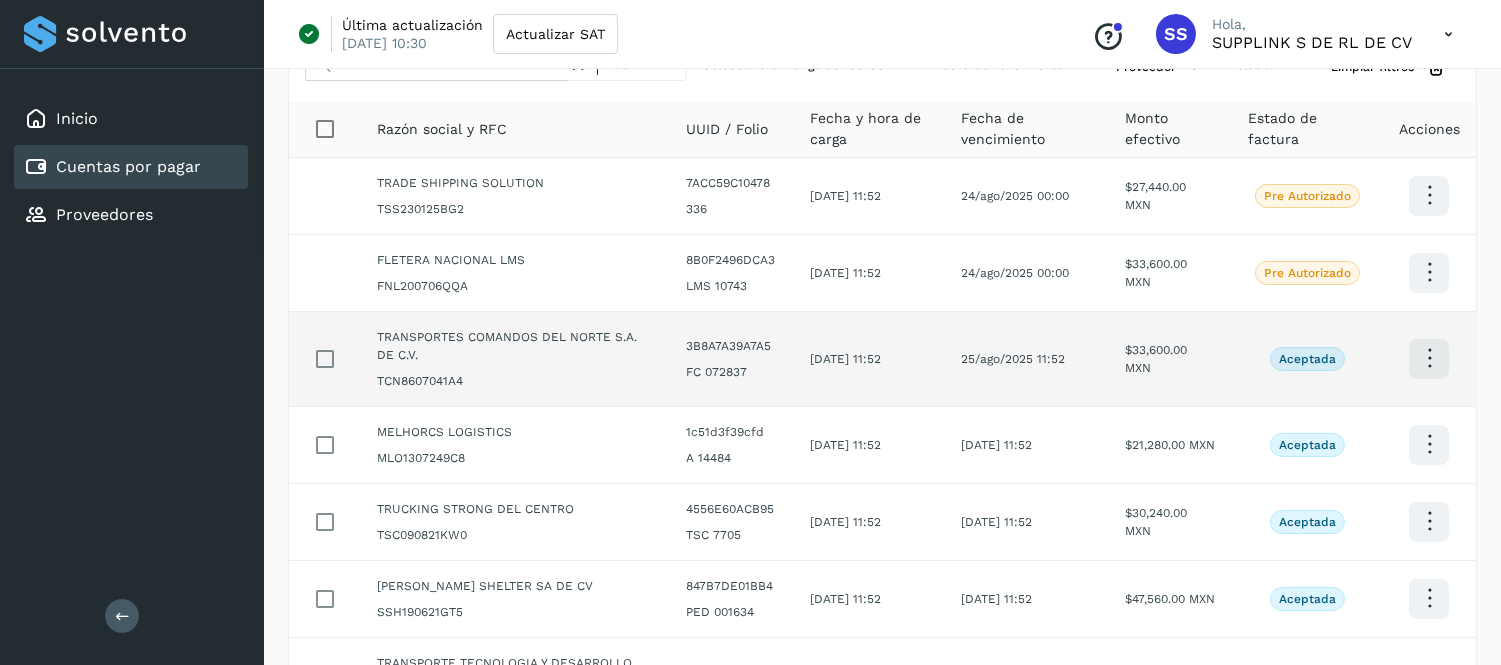 scroll, scrollTop: 146, scrollLeft: 0, axis: vertical 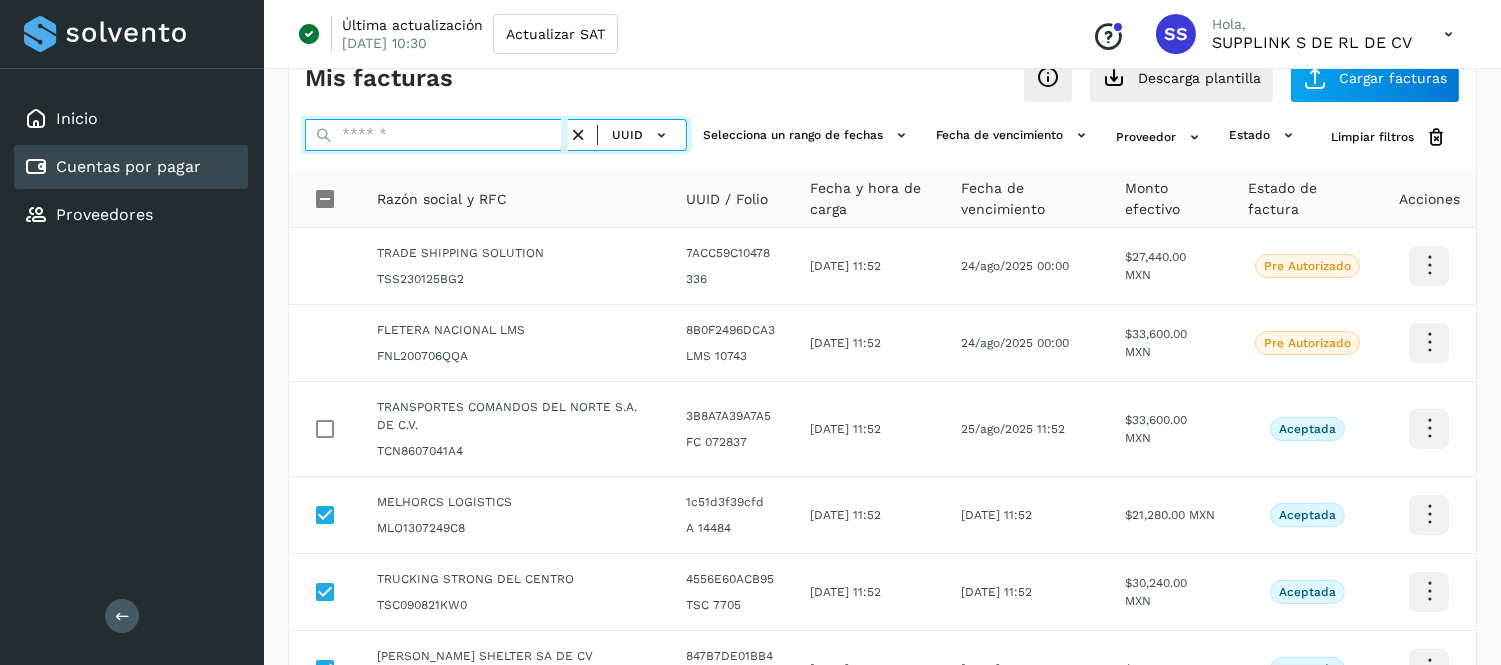 click at bounding box center (436, 135) 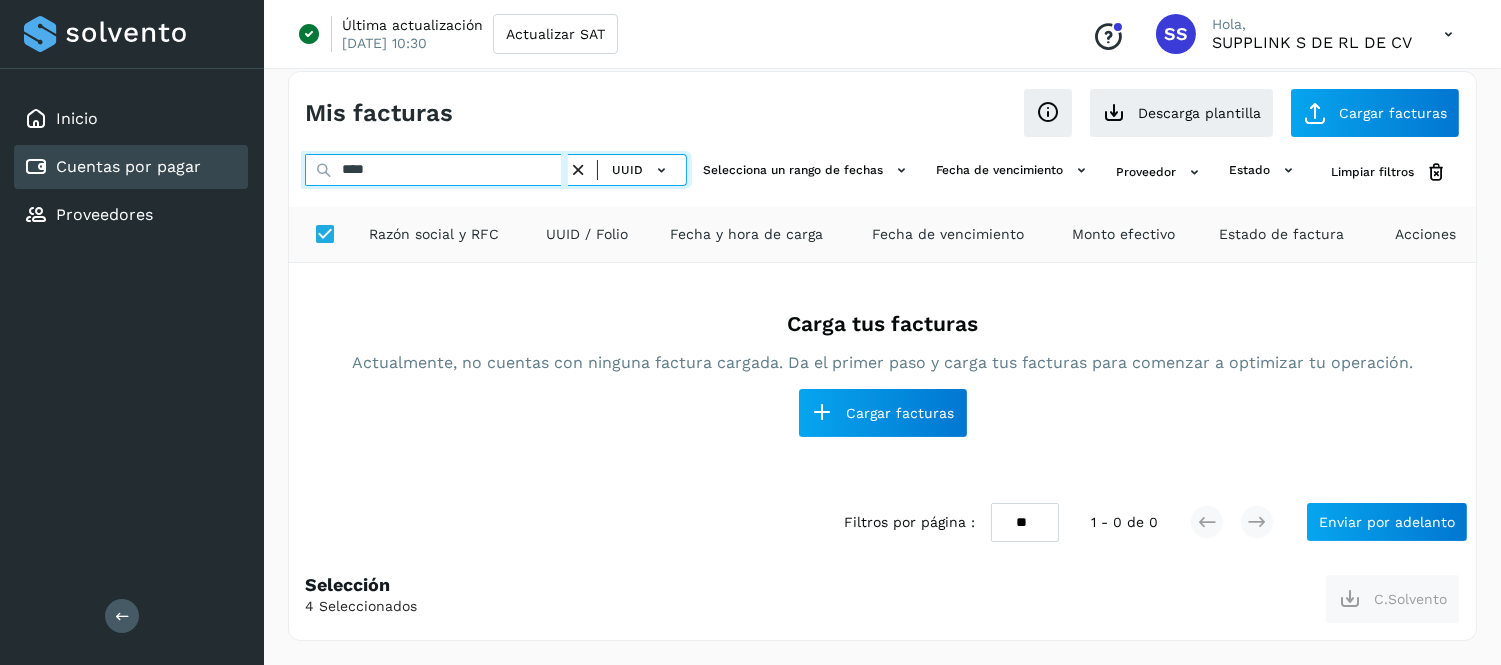 scroll, scrollTop: 0, scrollLeft: 0, axis: both 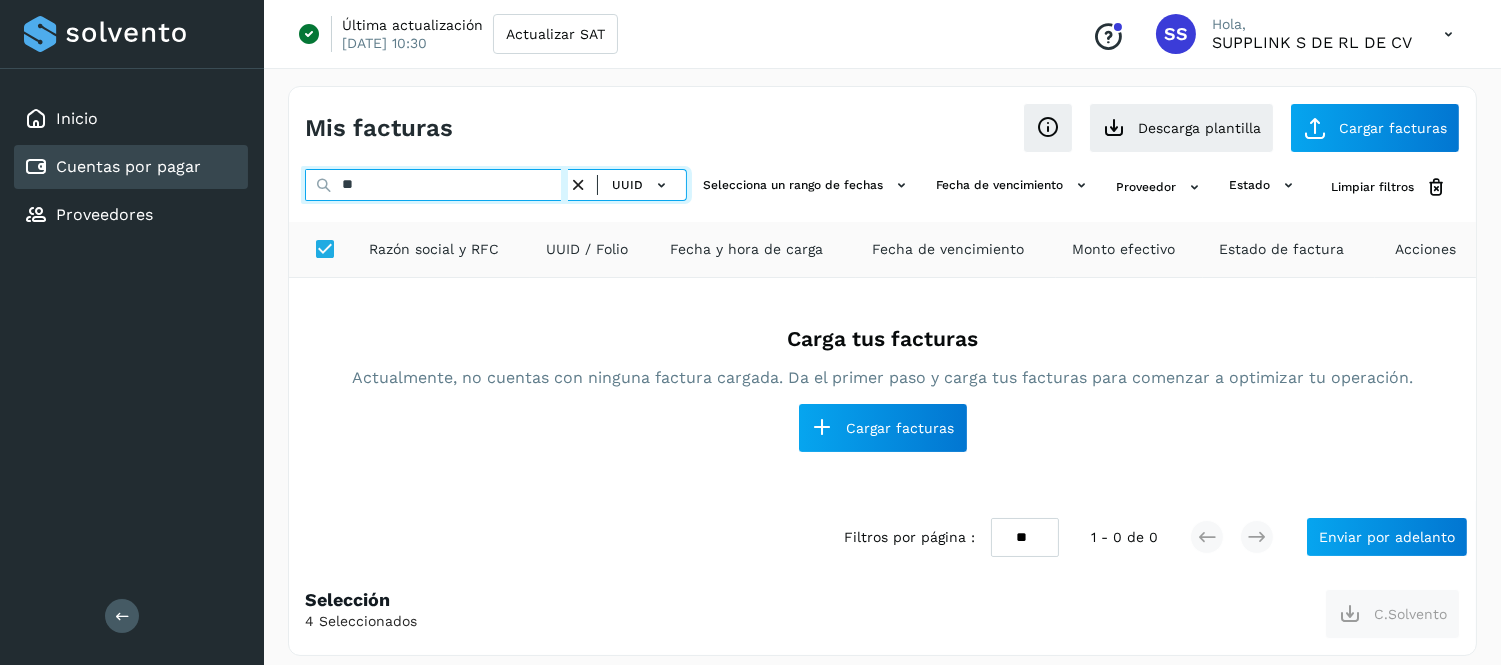 type on "*" 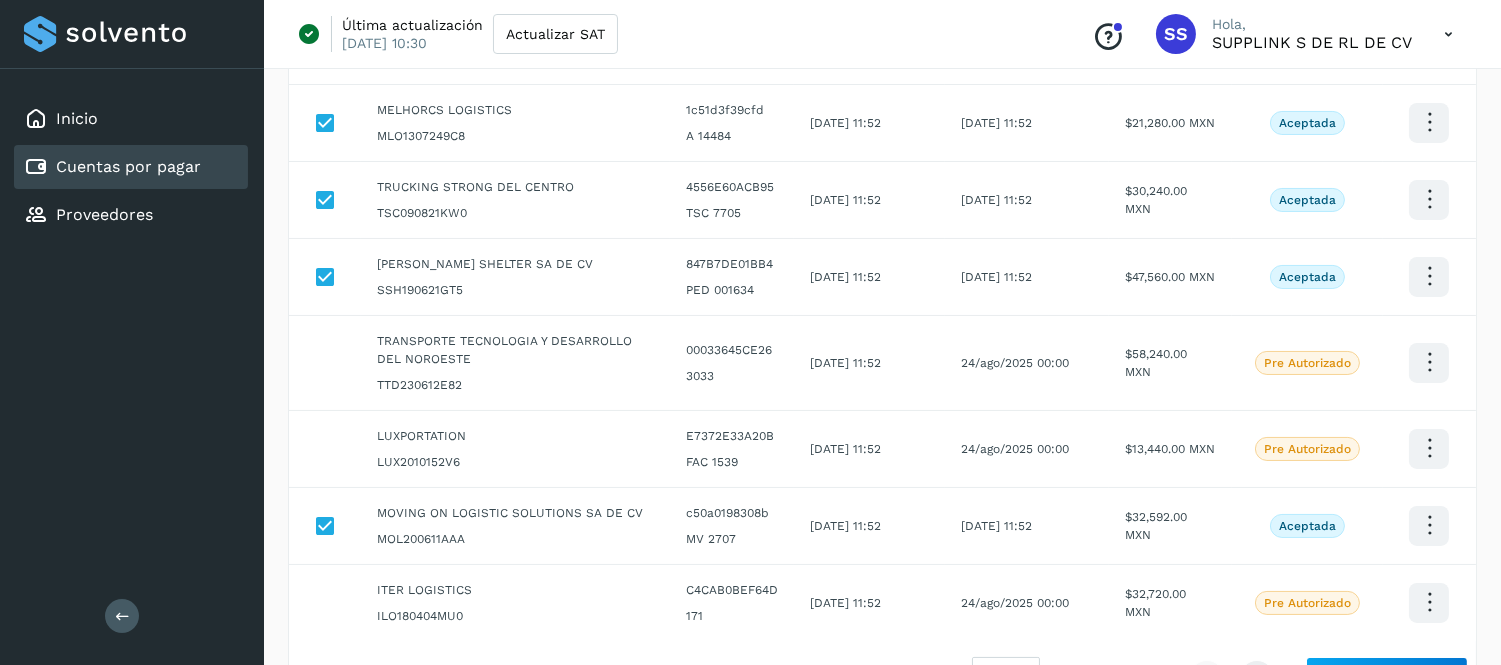 scroll, scrollTop: 508, scrollLeft: 0, axis: vertical 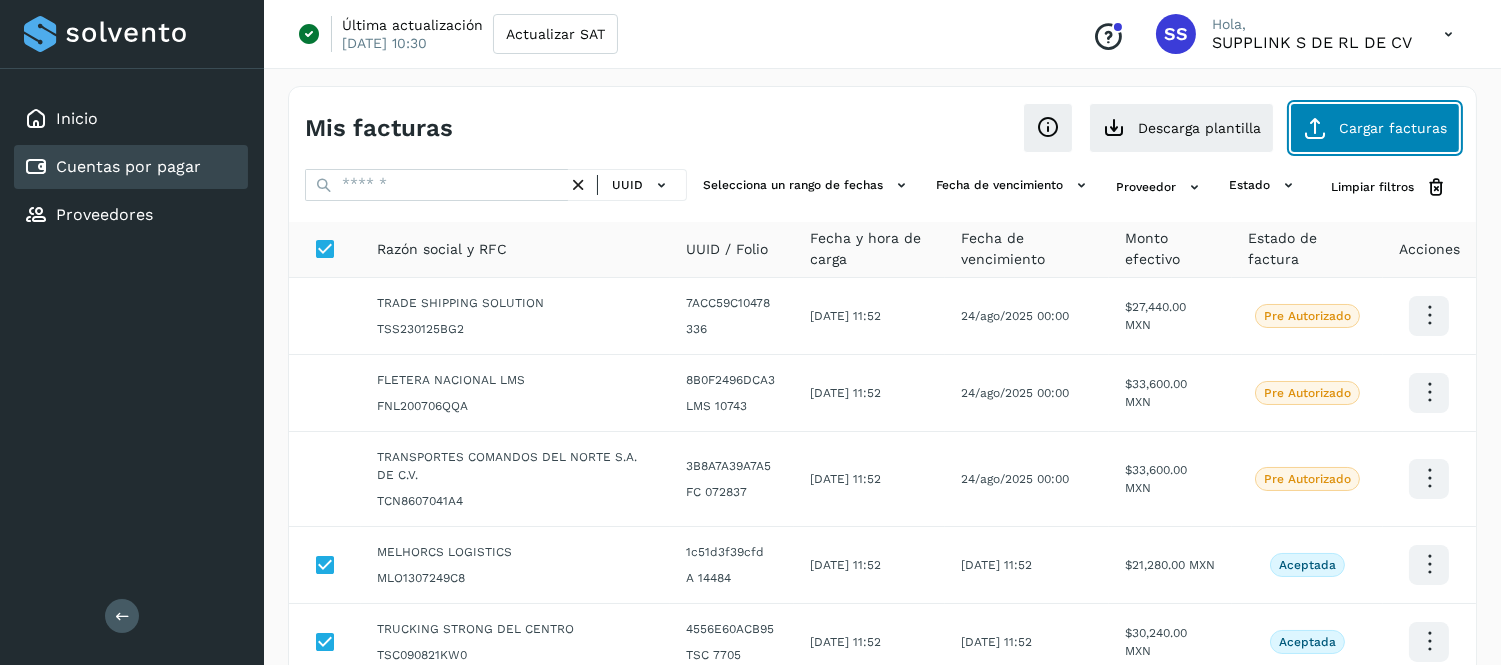 click on "Cargar facturas" 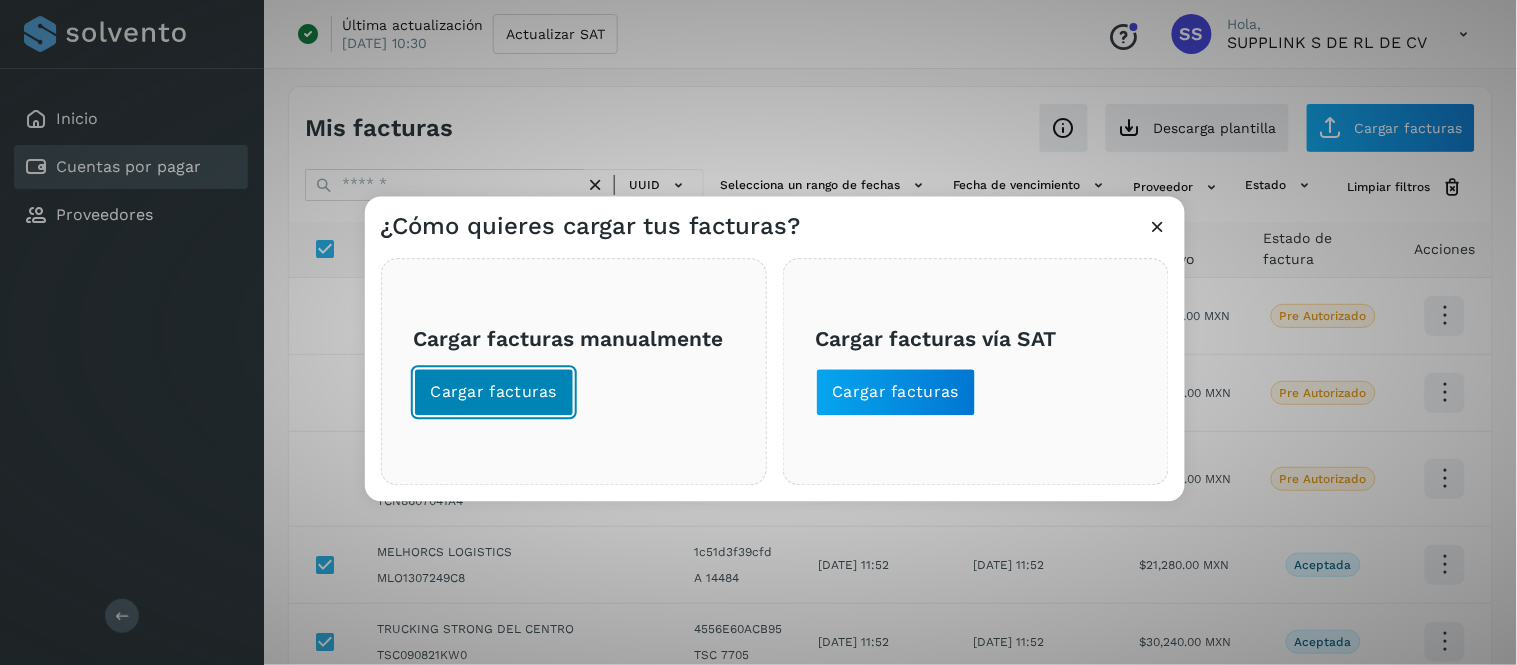 click on "Cargar facturas" 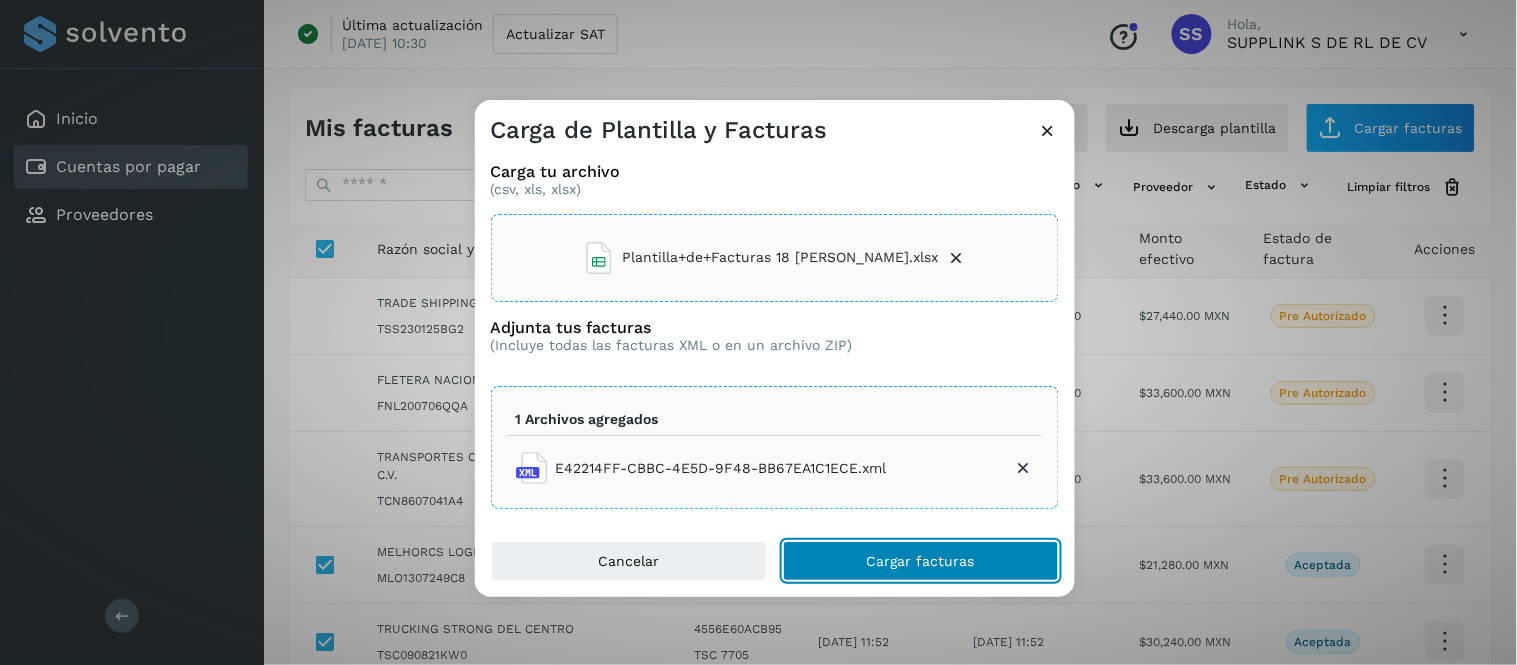 click on "Cargar facturas" 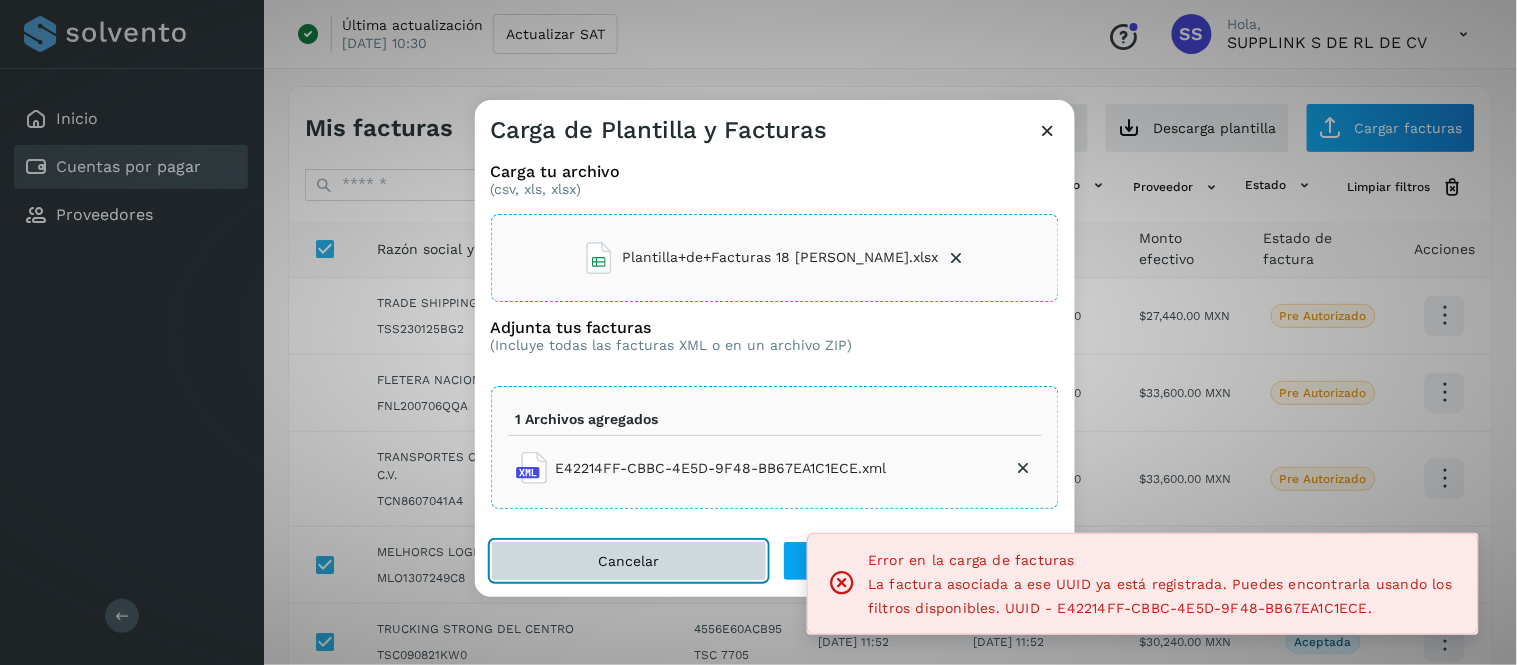 click on "Cancelar" 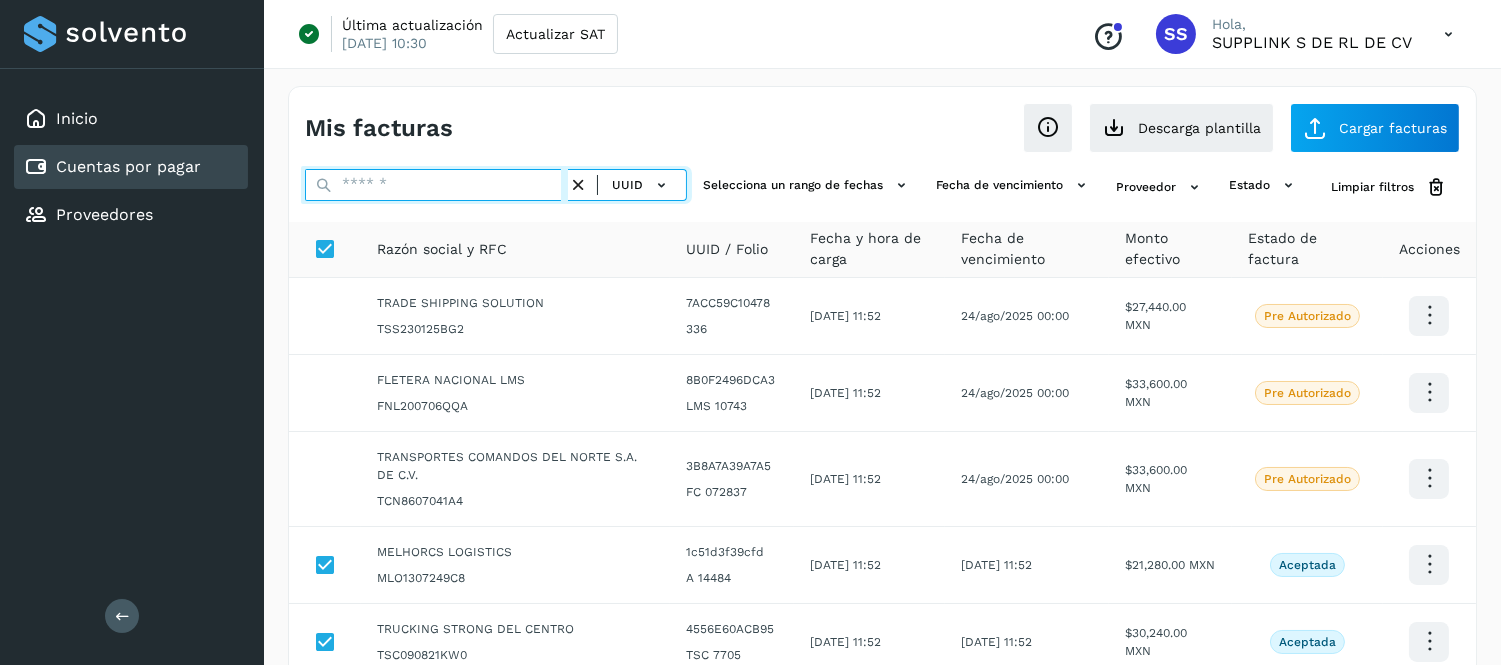 click at bounding box center [436, 185] 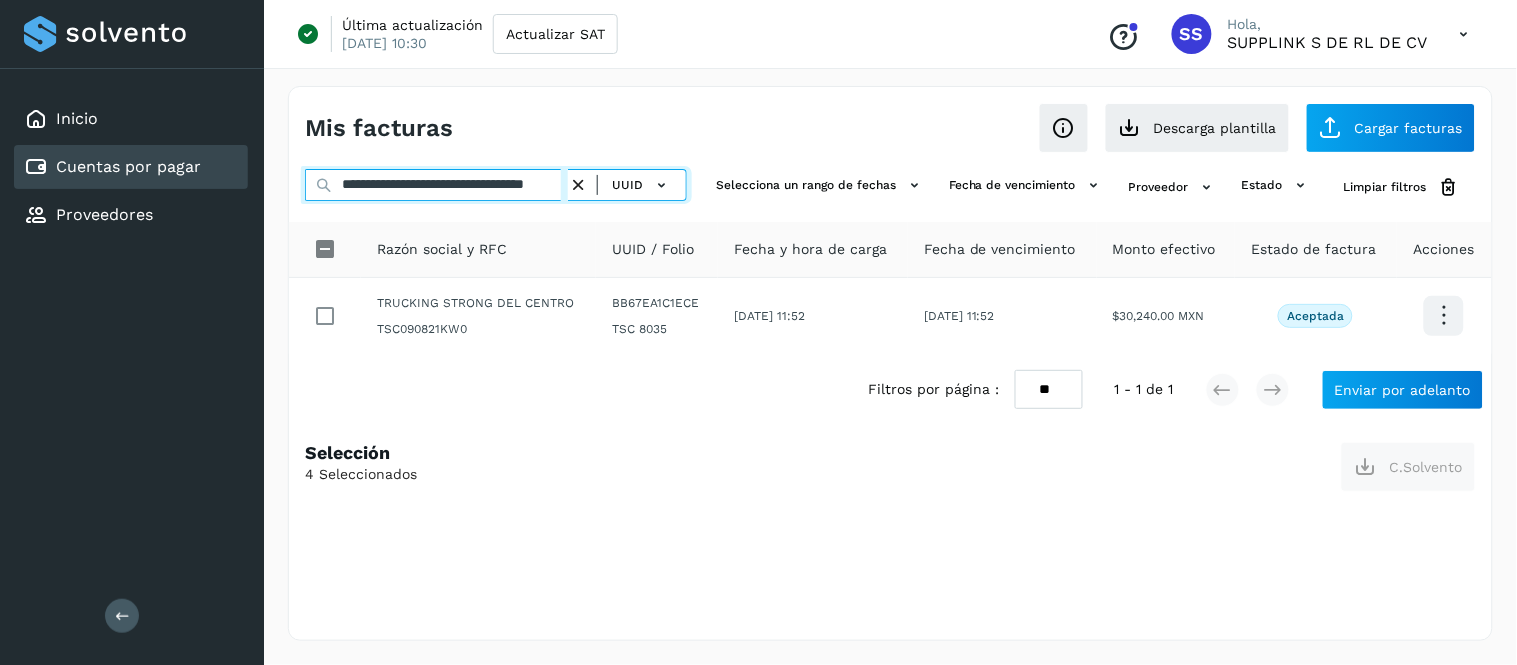 scroll, scrollTop: 0, scrollLeft: 60, axis: horizontal 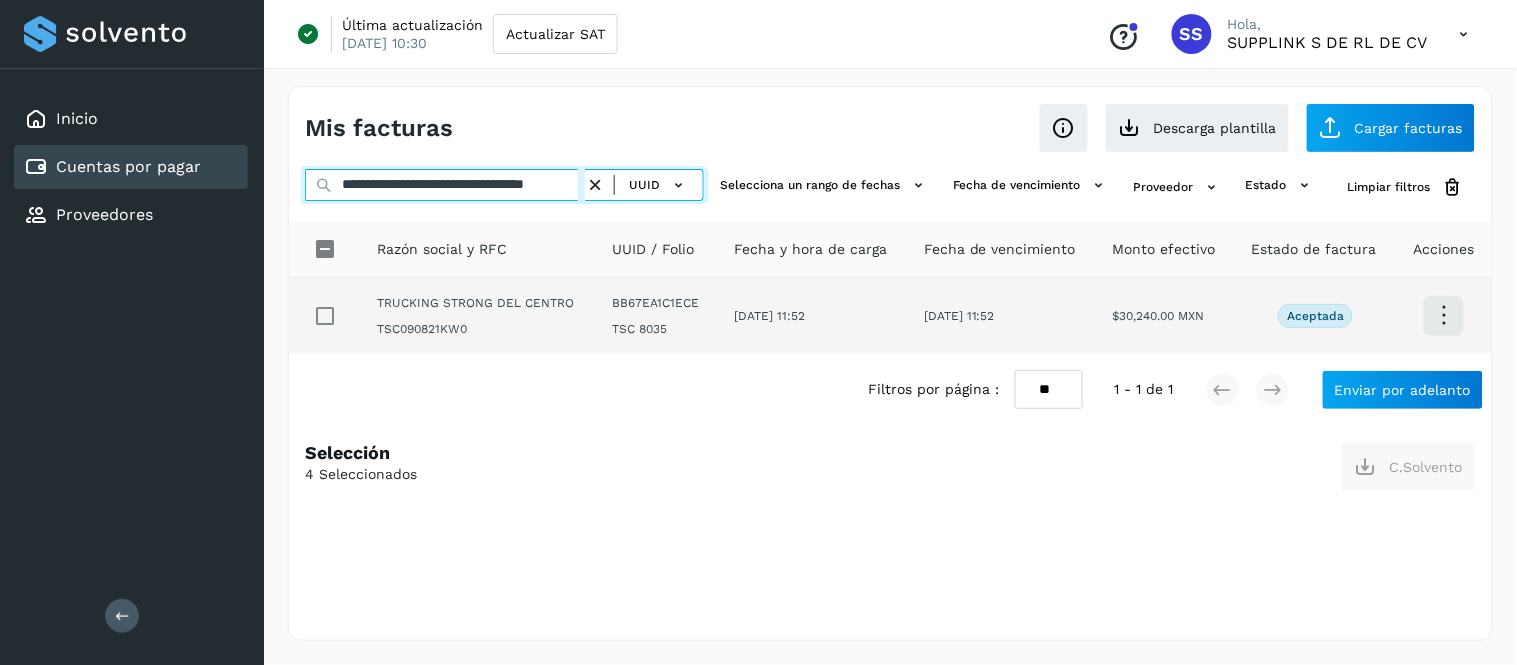 type on "**********" 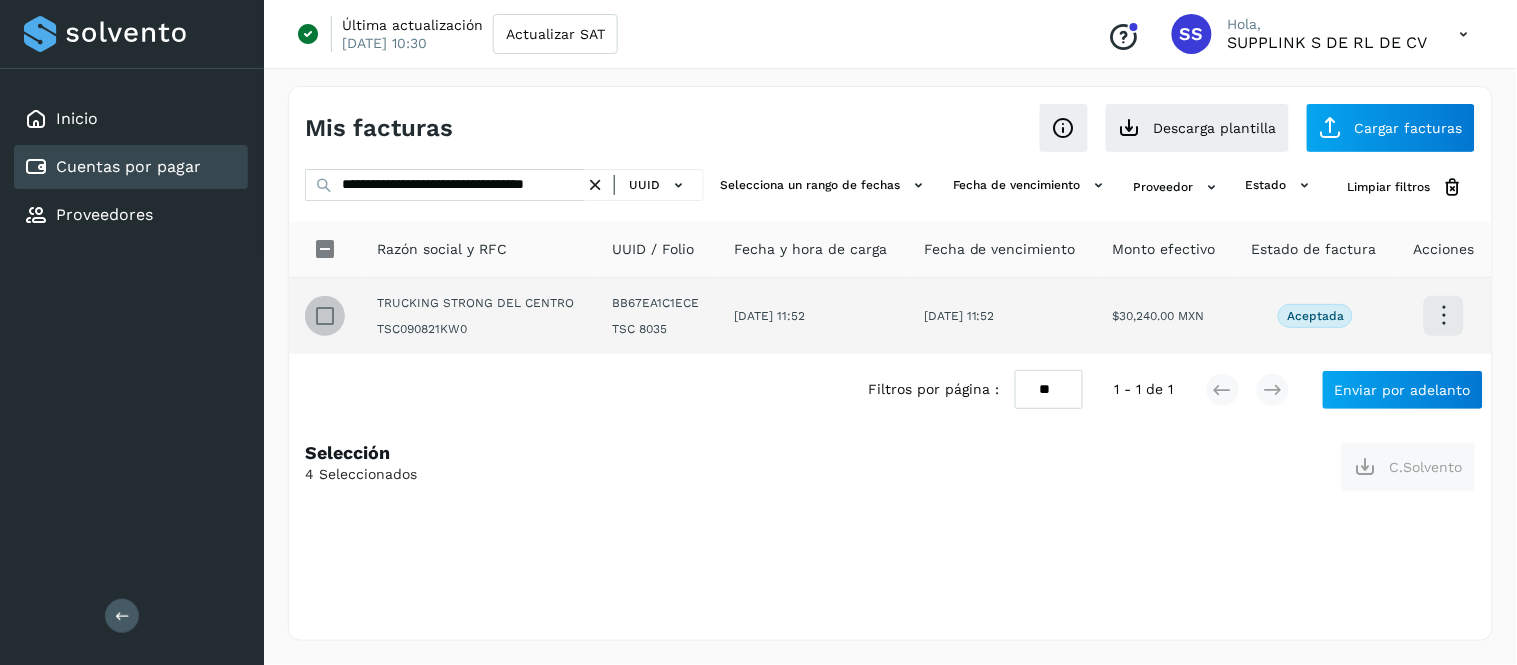 scroll, scrollTop: 0, scrollLeft: 0, axis: both 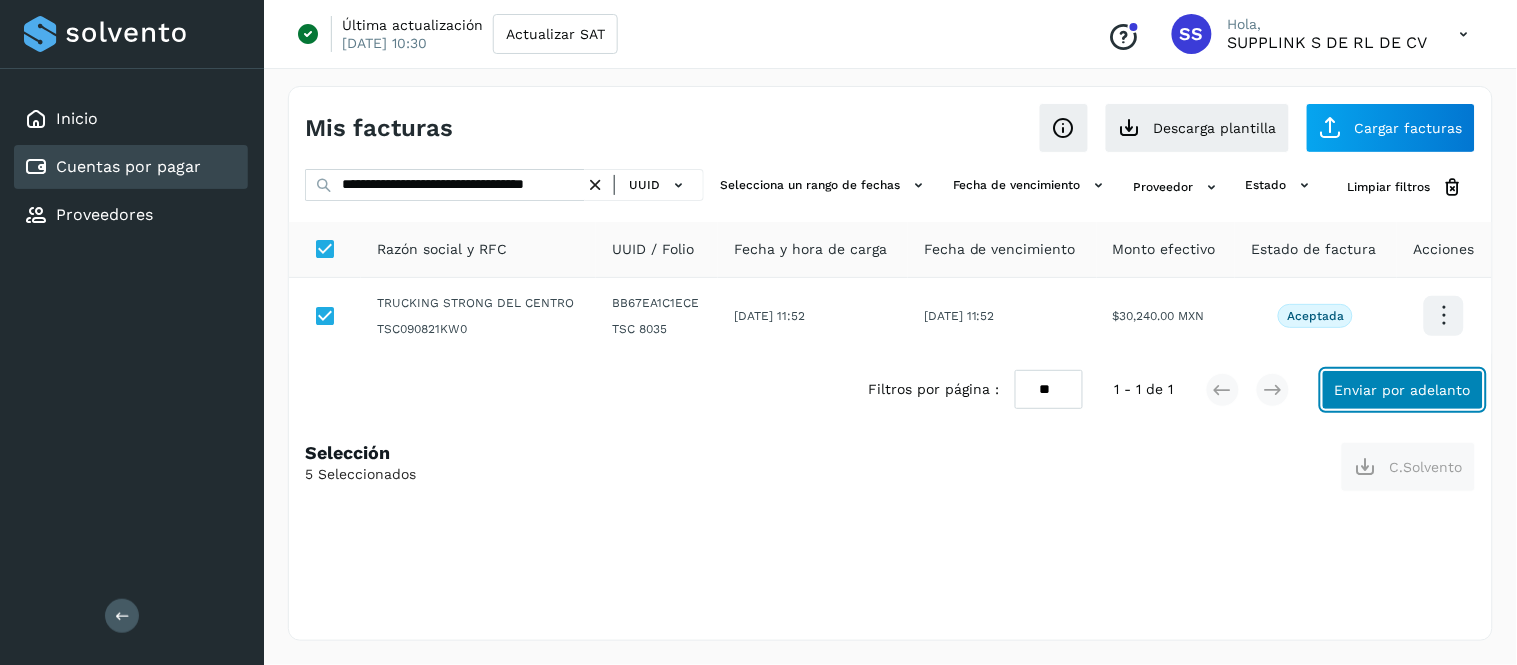 click on "Enviar por adelanto" 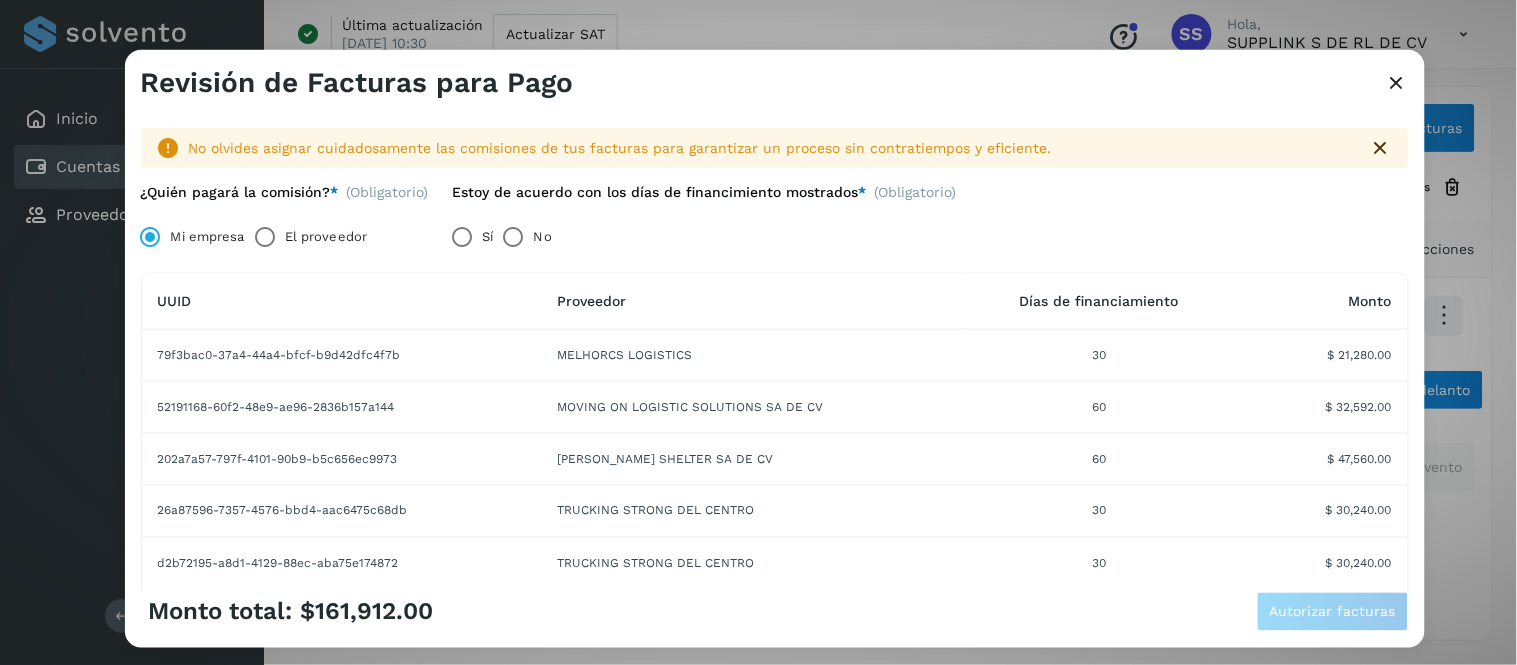 scroll, scrollTop: 0, scrollLeft: 0, axis: both 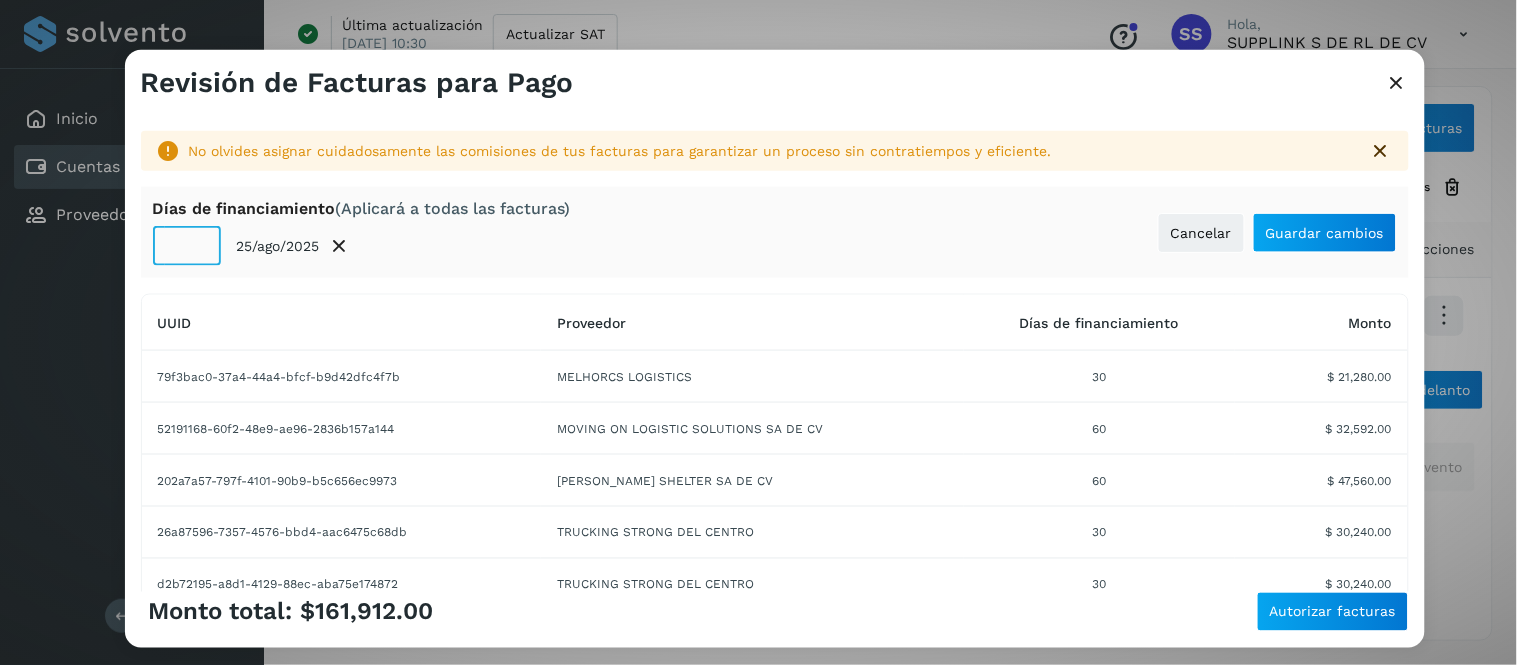 click on "**" 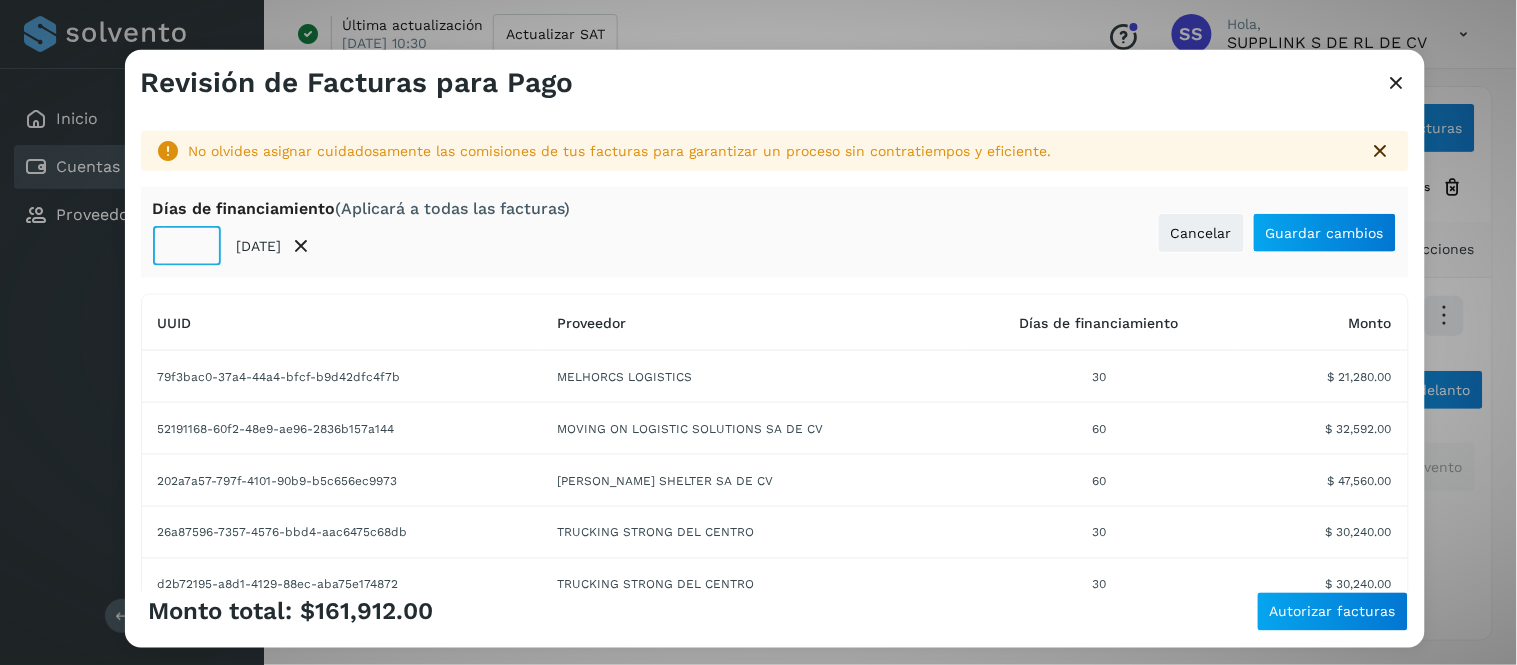 type on "**" 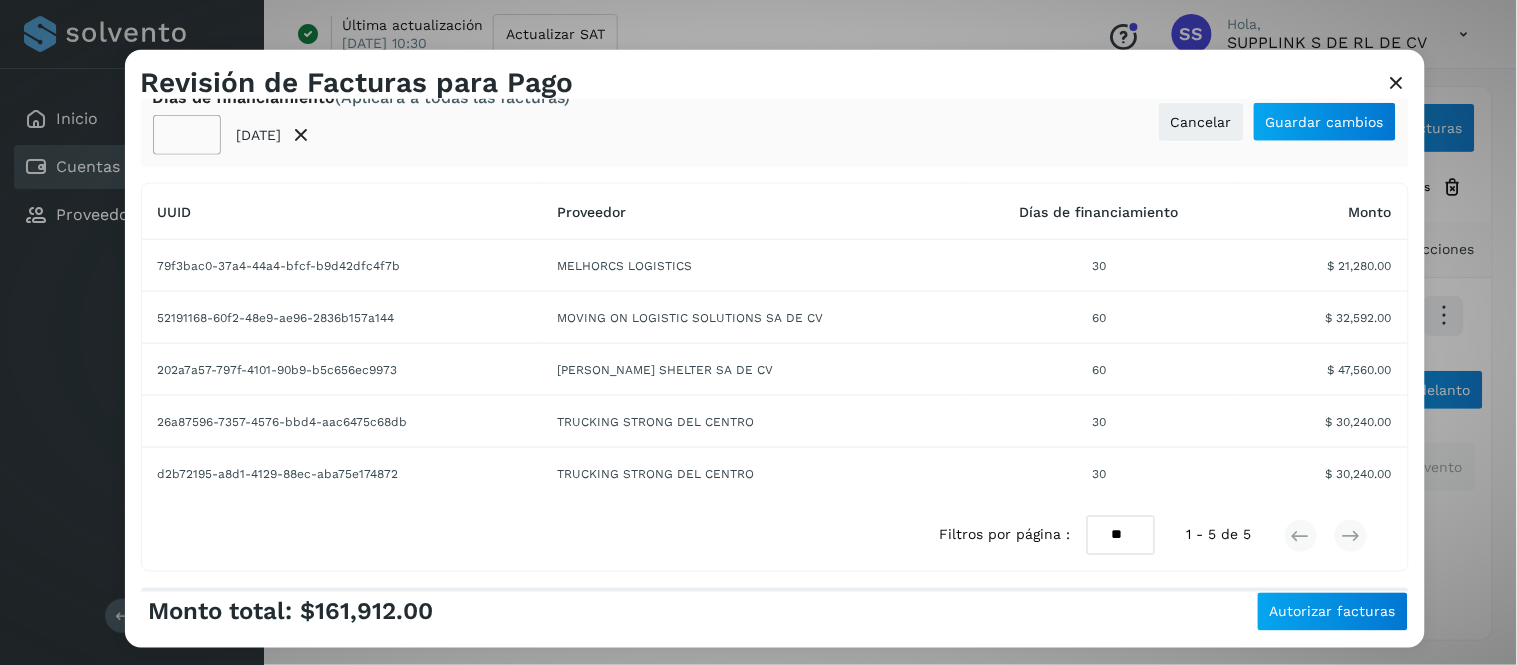scroll, scrollTop: 118, scrollLeft: 0, axis: vertical 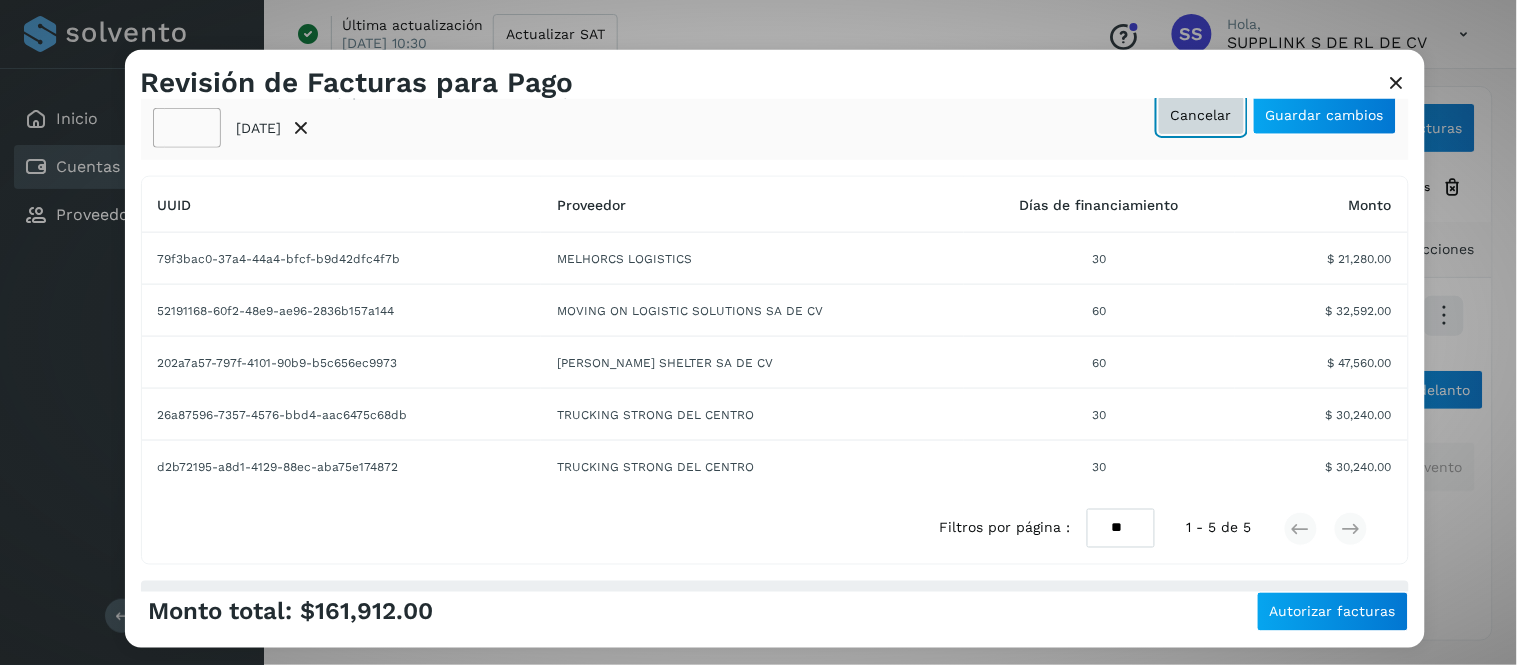 click on "Cancelar" 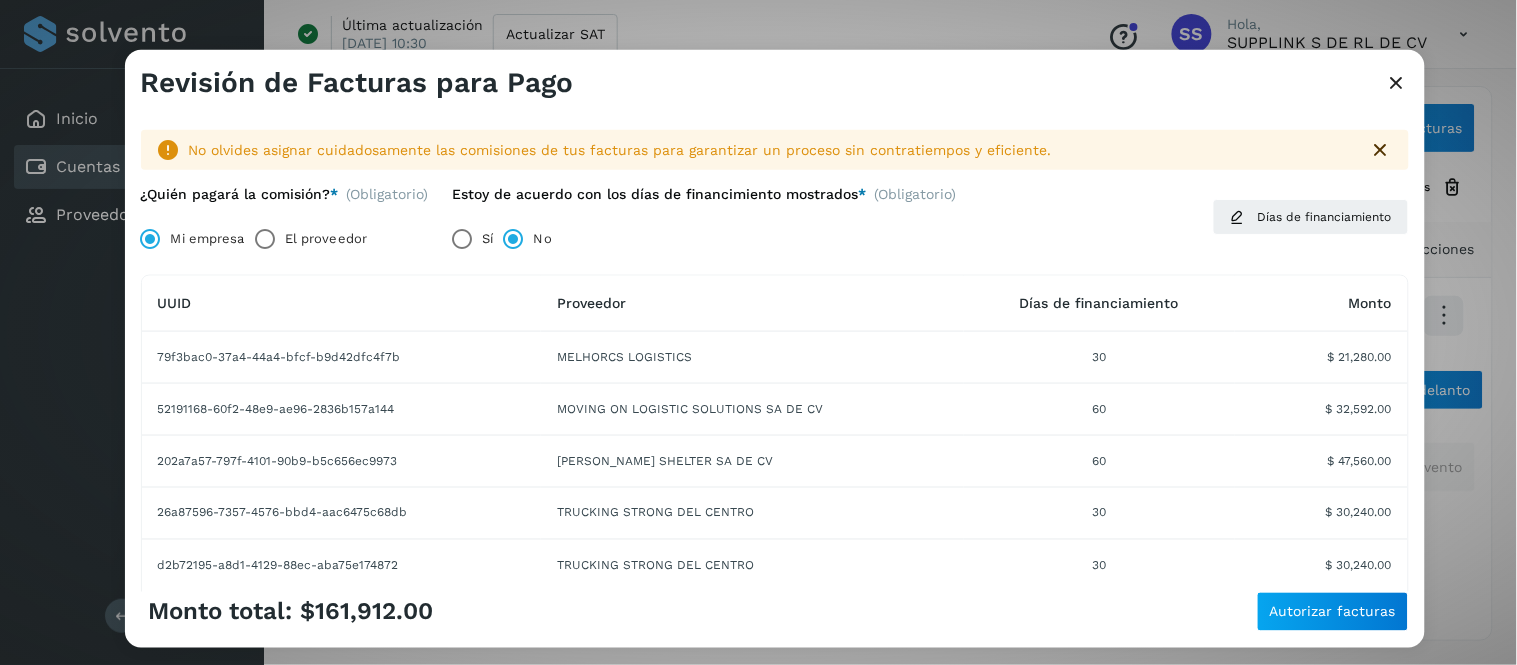 scroll, scrollTop: 0, scrollLeft: 0, axis: both 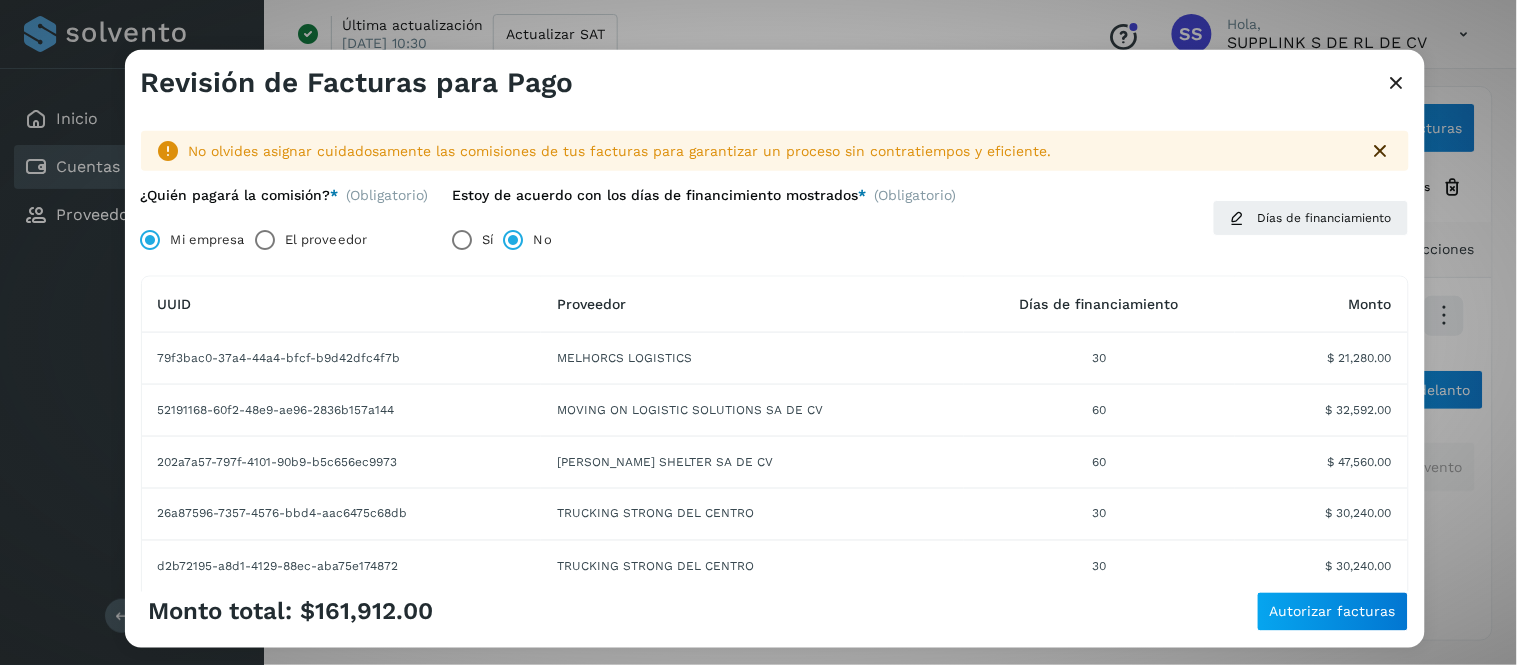 click at bounding box center [1397, 82] 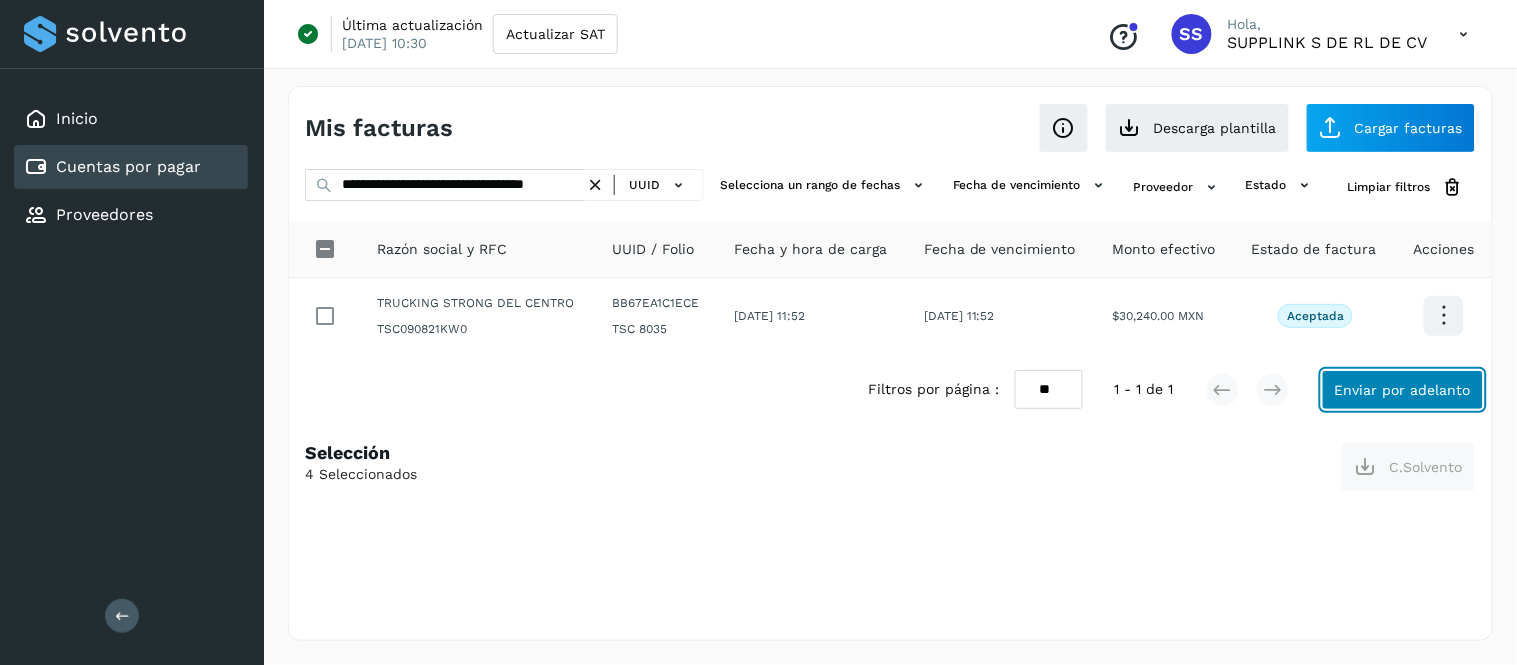 click on "Enviar por adelanto" 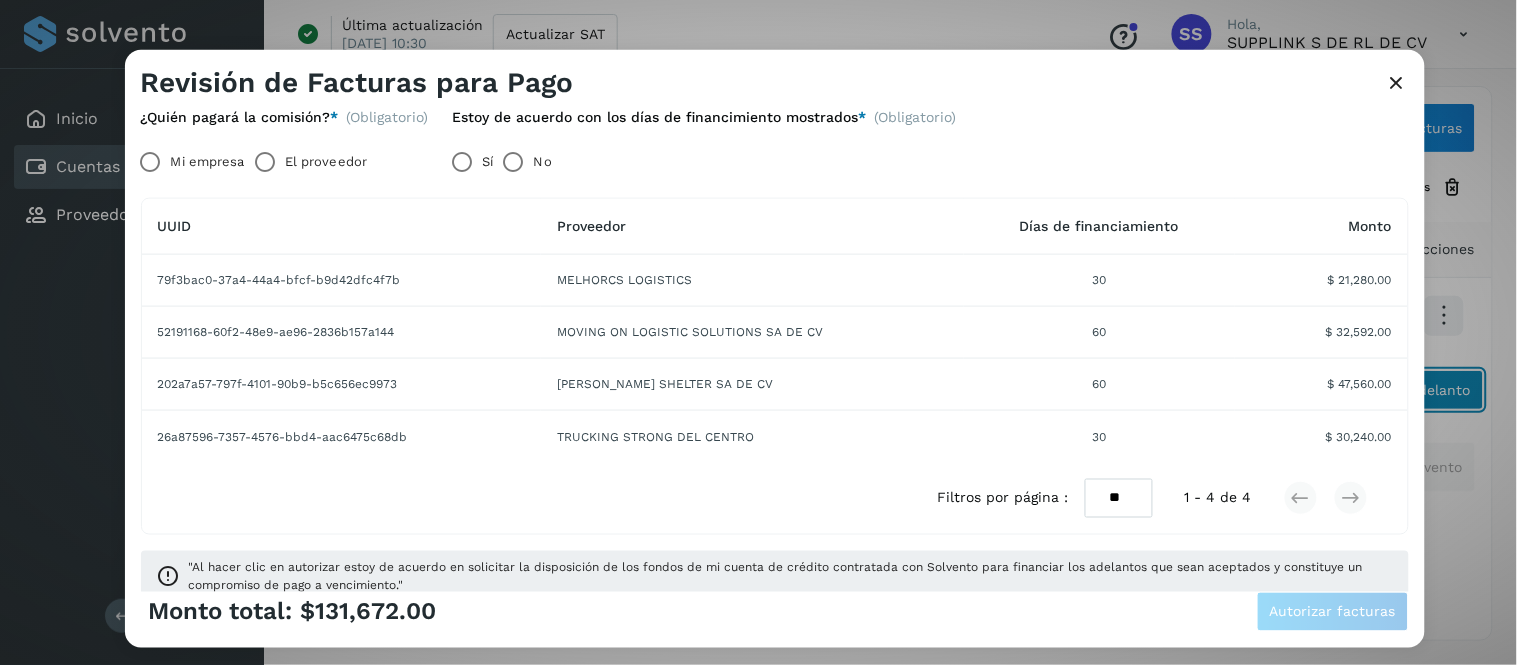 scroll, scrollTop: 94, scrollLeft: 0, axis: vertical 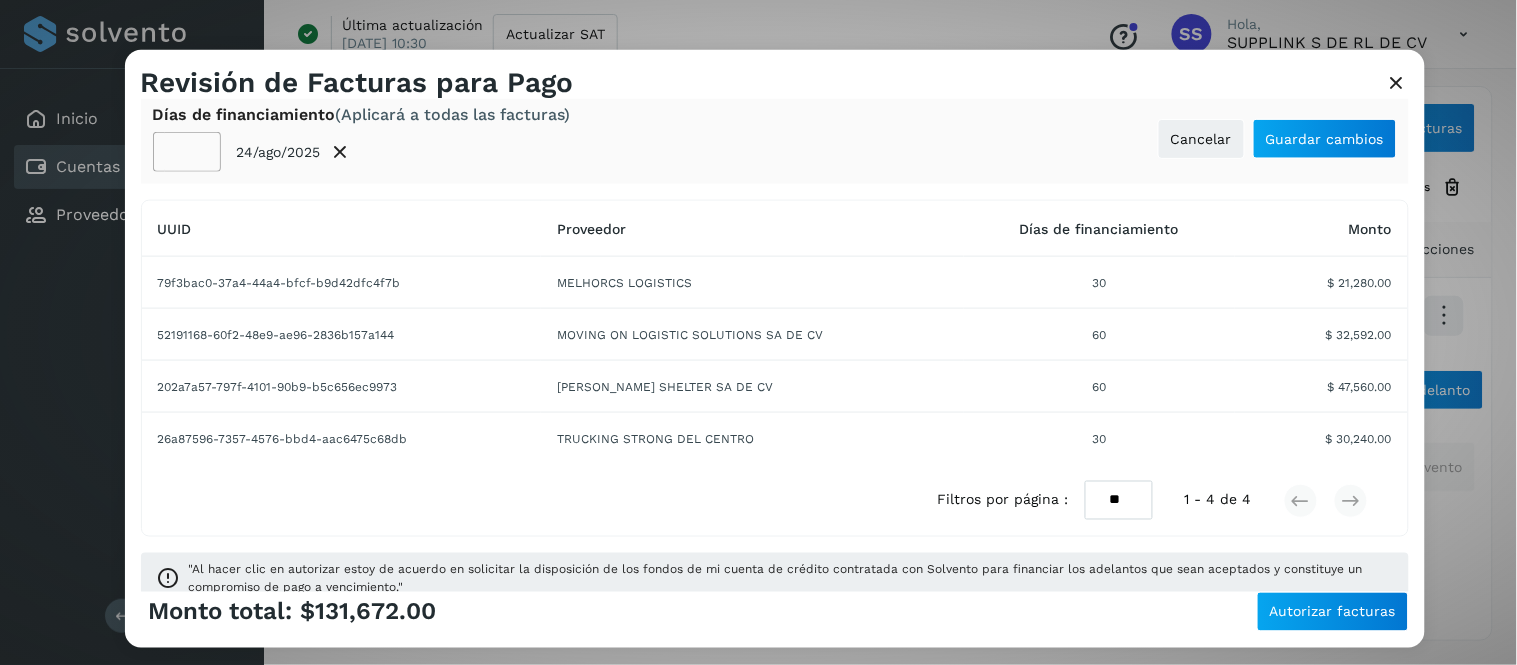click on "**" 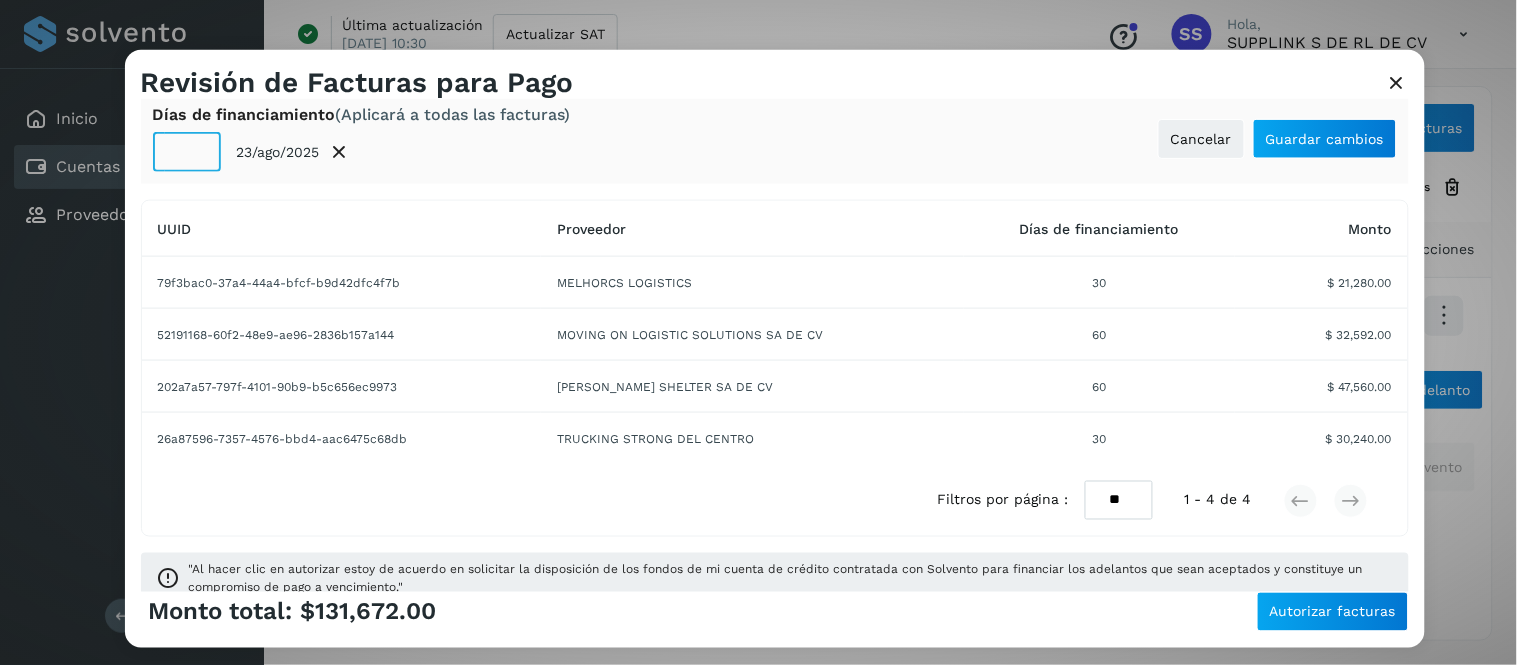 drag, startPoint x: 185, startPoint y: 147, endPoint x: 138, endPoint y: 158, distance: 48.270073 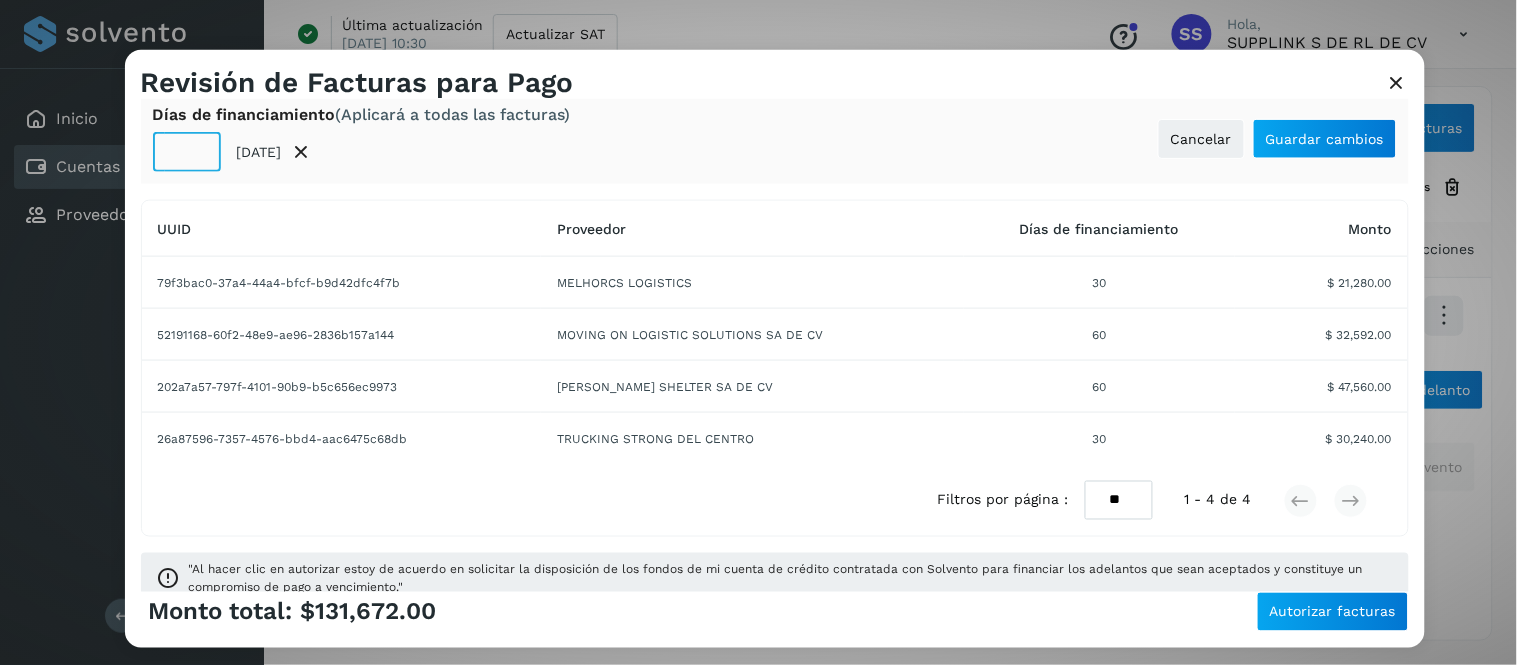 type on "**" 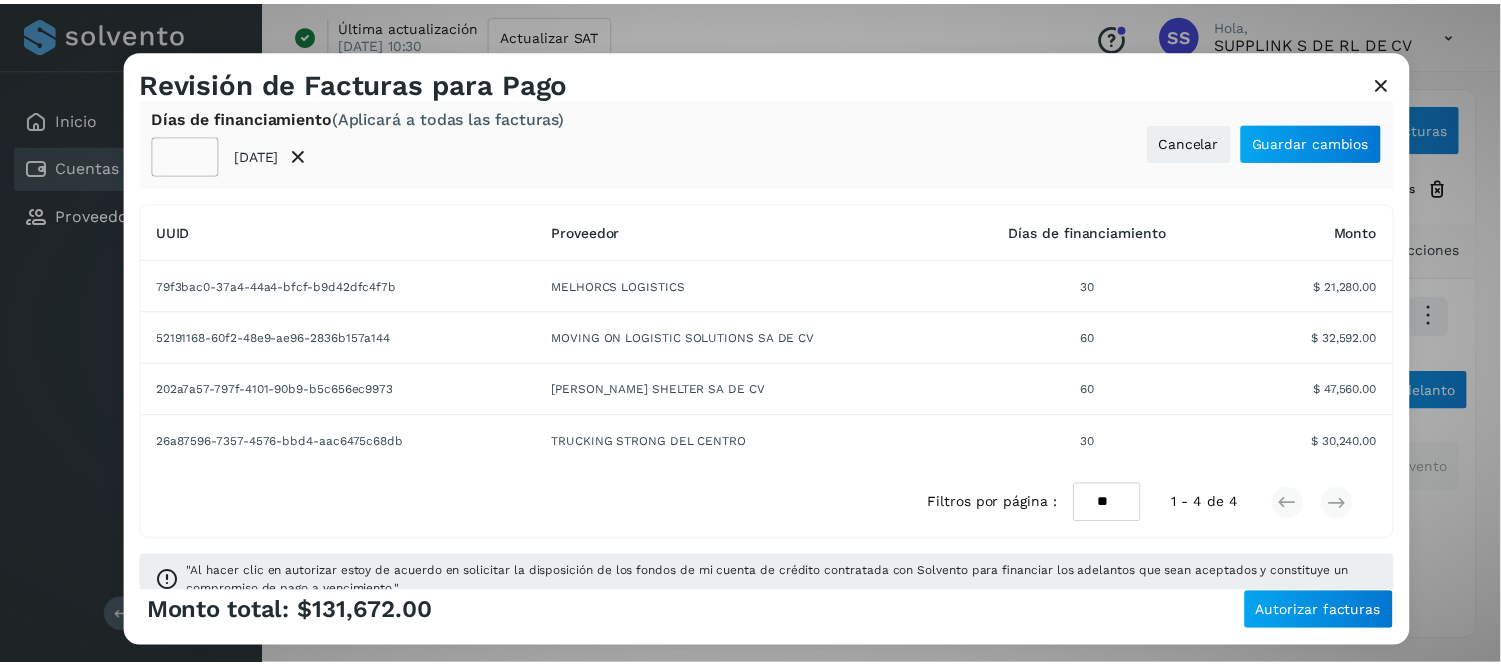 scroll, scrollTop: 86, scrollLeft: 0, axis: vertical 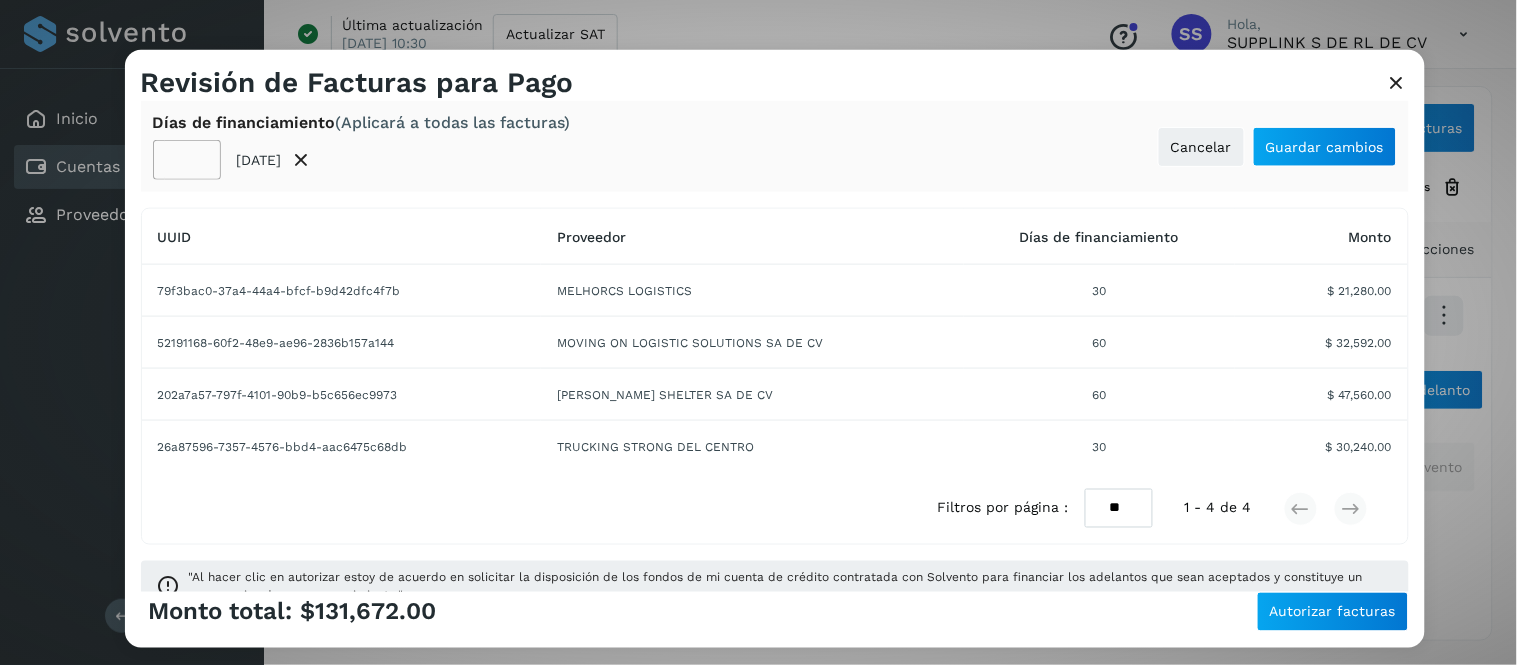 click on "Filtros por página : ** ** ** 1 - 4 de 4" at bounding box center (775, 508) 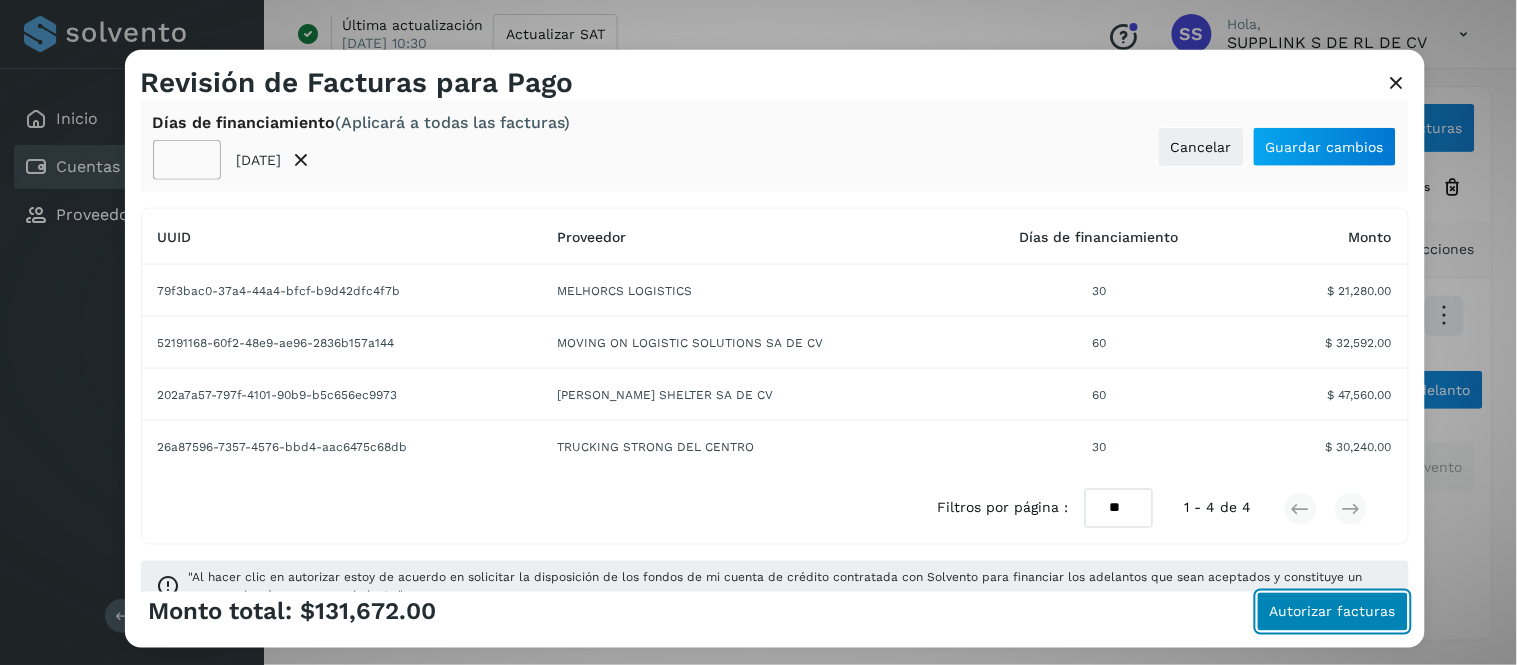 click on "Autorizar facturas" 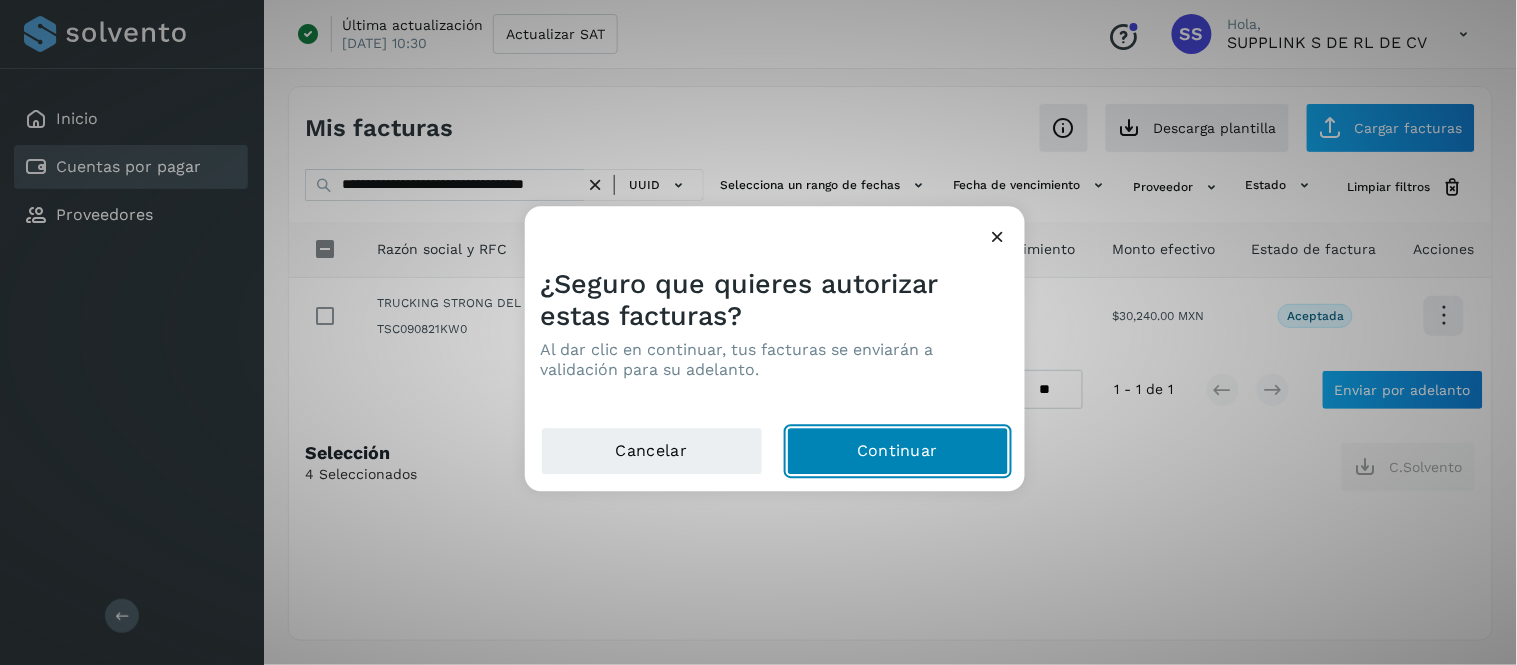 click on "Continuar" 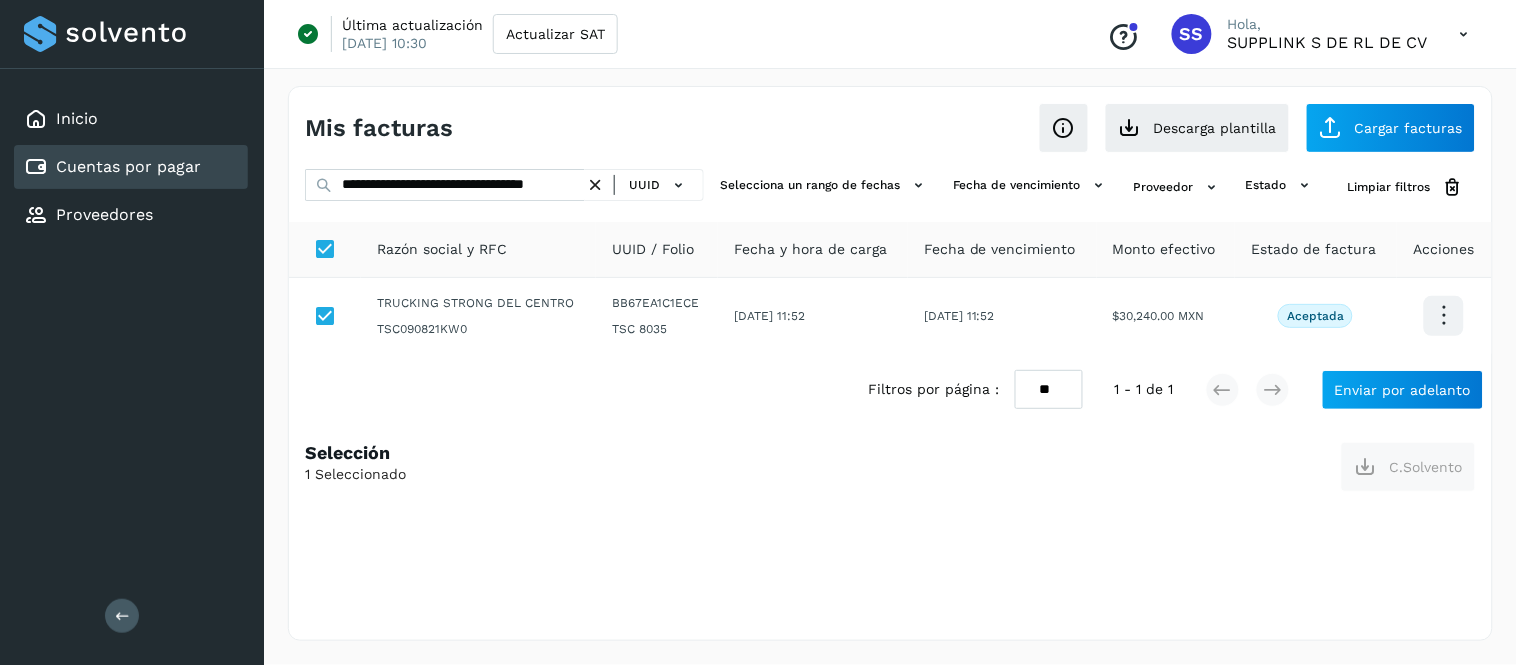 click at bounding box center (595, 185) 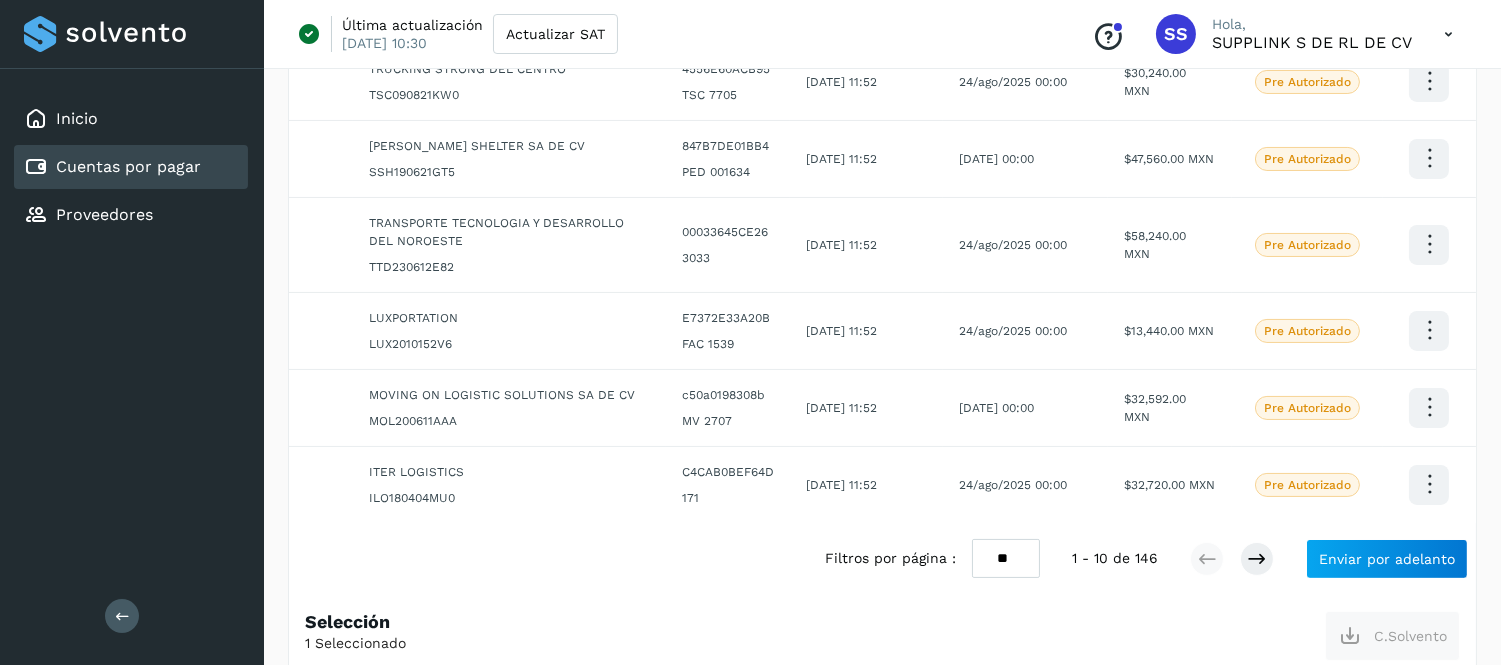 scroll, scrollTop: 597, scrollLeft: 0, axis: vertical 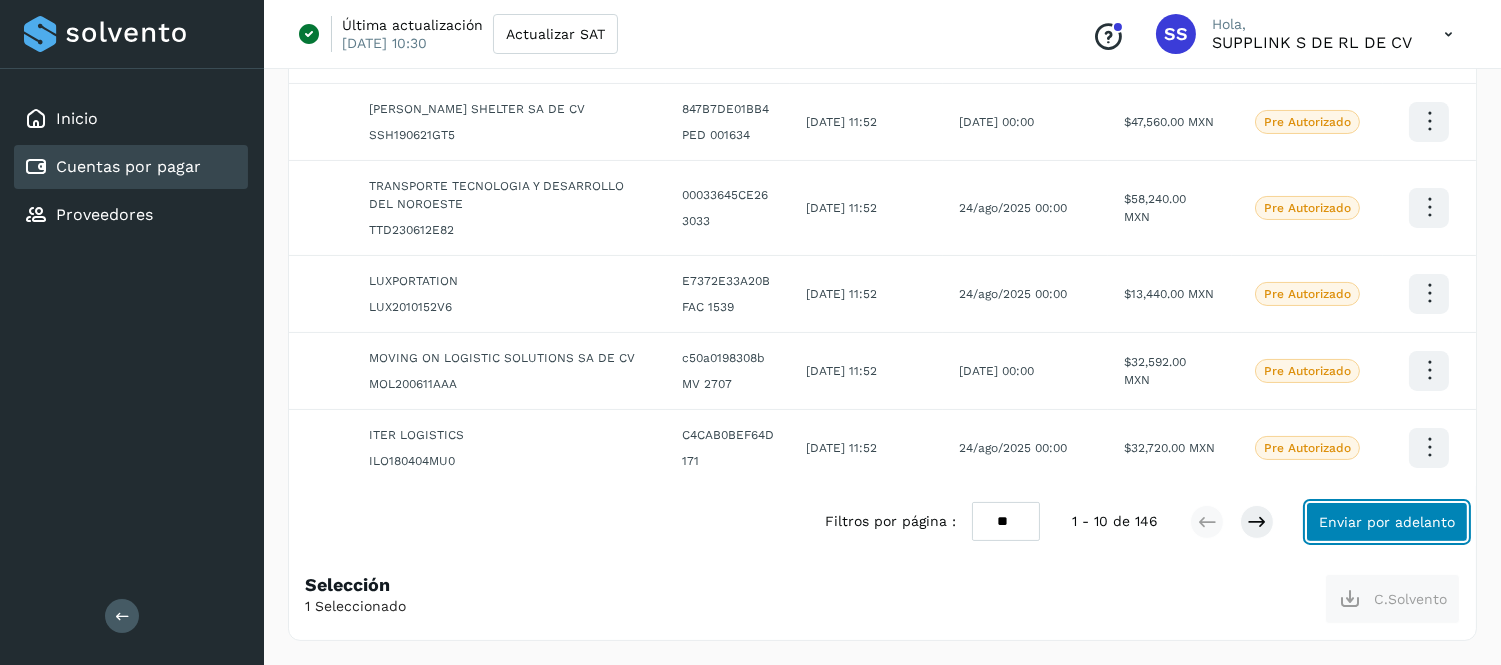 click on "Enviar por adelanto" 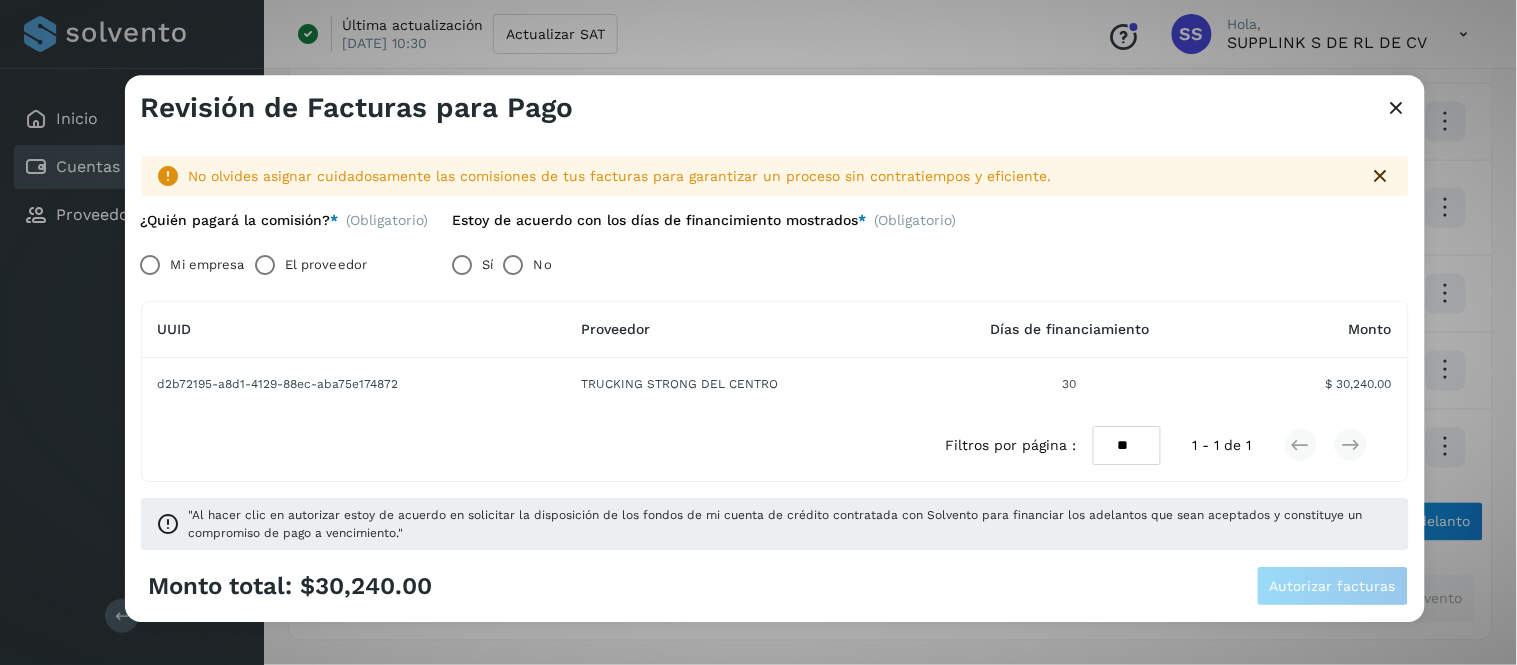 click on "Mi empresa" at bounding box center (208, 265) 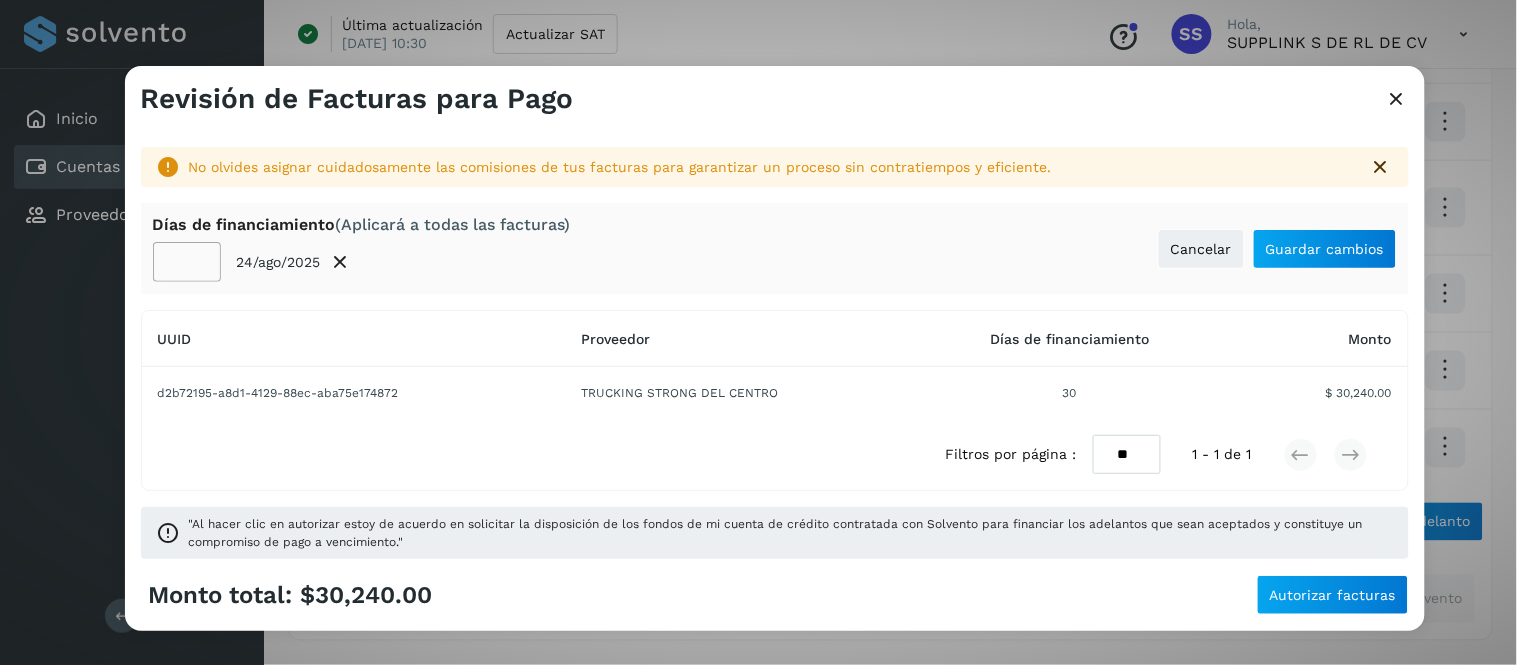 click on "**" 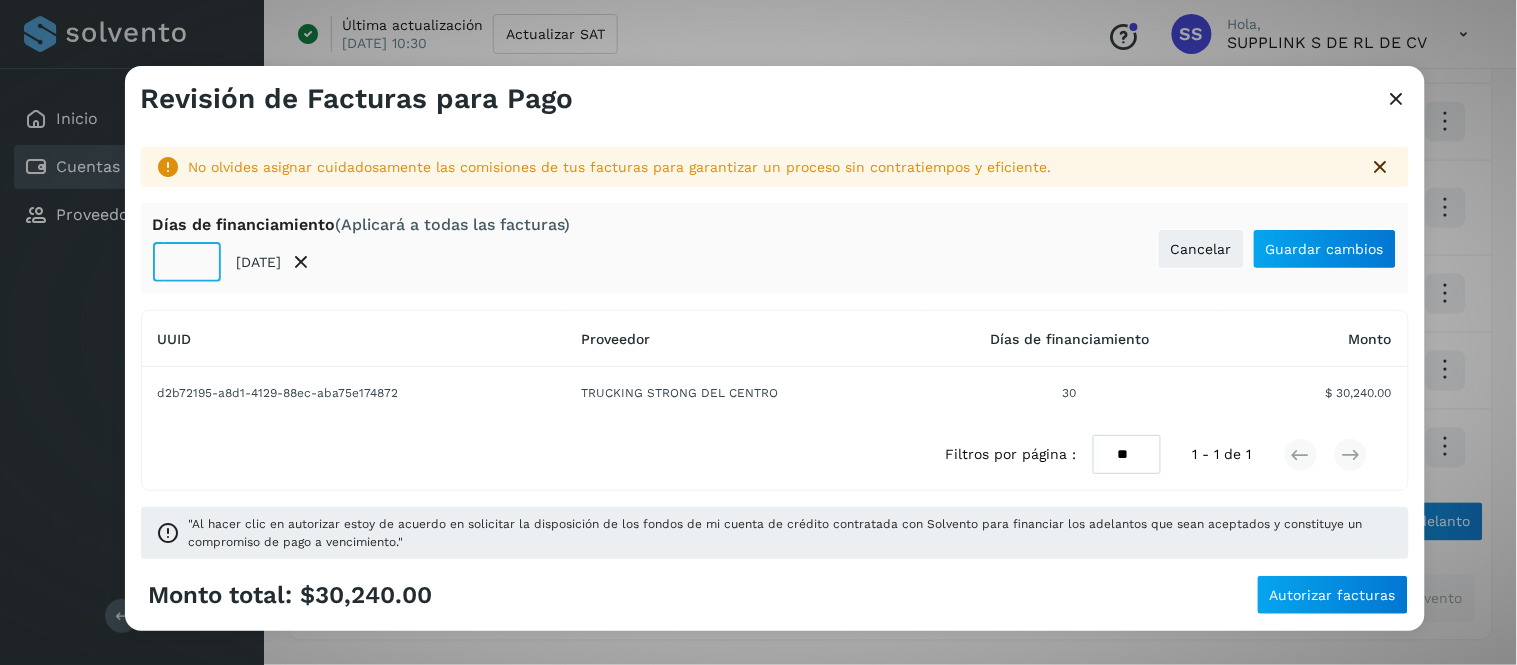 type on "**" 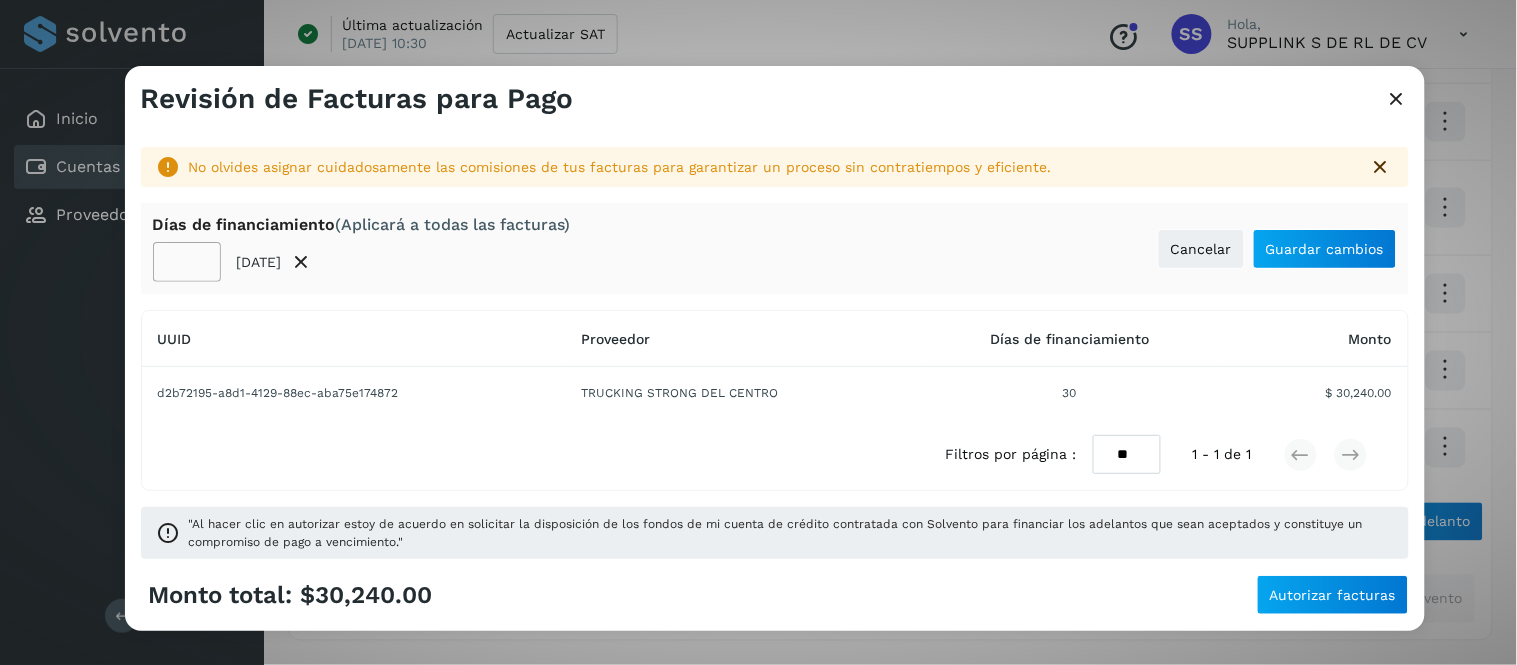 click on "No olvides asignar cuidadosamente las comisiones de tus facturas para garantizar un proceso sin contratiempos y eficiente. [PERSON_NAME] de financiamiento  (Aplicará a todas las facturas) ** [DATE] Cancelar Guardar cambios UUID Proveedor [PERSON_NAME] de financiamiento Monto d2b72195-a8d1-4129-88ec-aba75e174872 TRUCKING STRONG DEL CENTRO 30  $ 30,240.00 Filtros por página : ** ** ** 1 - 1 de 1  "Al hacer clic en autorizar estoy de acuerdo en solicitar la disposición de los fondos de mi cuenta de crédito contratada con [PERSON_NAME] para financiar los adelantos que [PERSON_NAME] aceptados y constituye un compromiso de pago a vencimiento."" at bounding box center (775, 345) 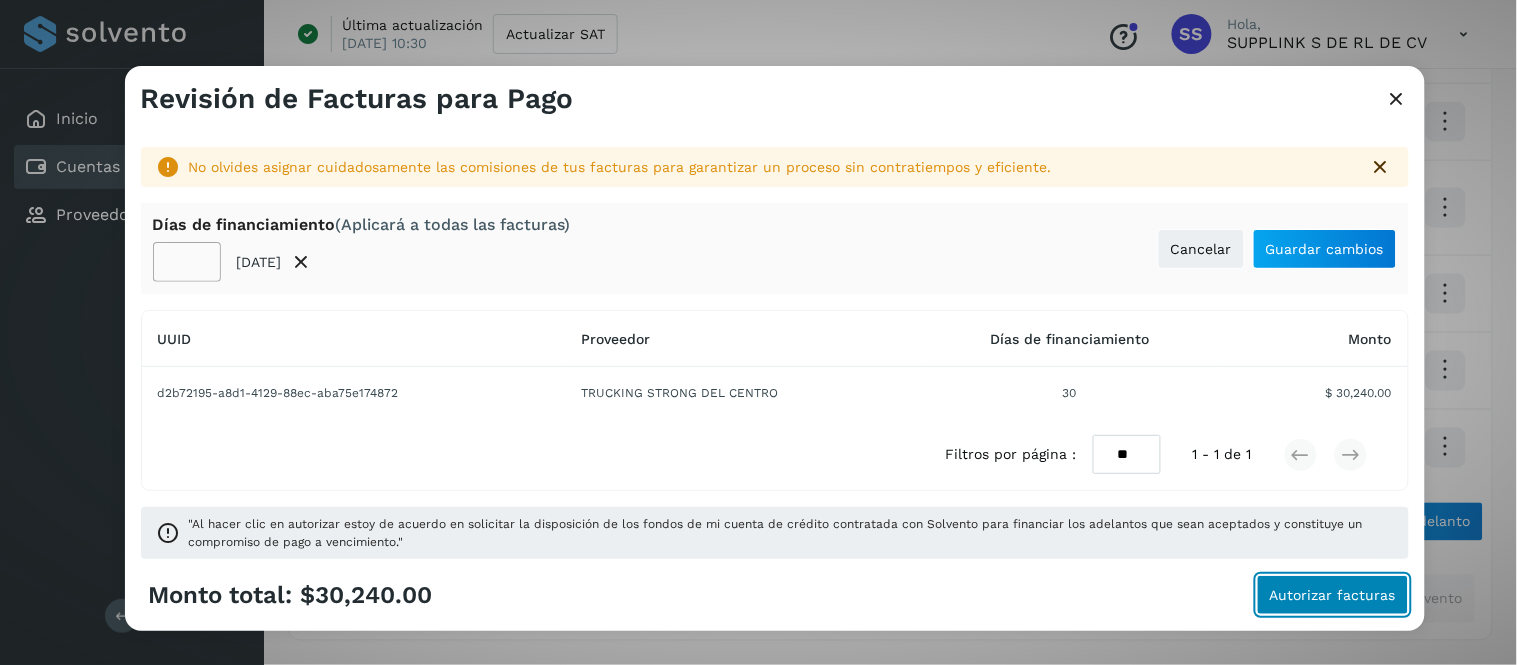 click on "Autorizar facturas" 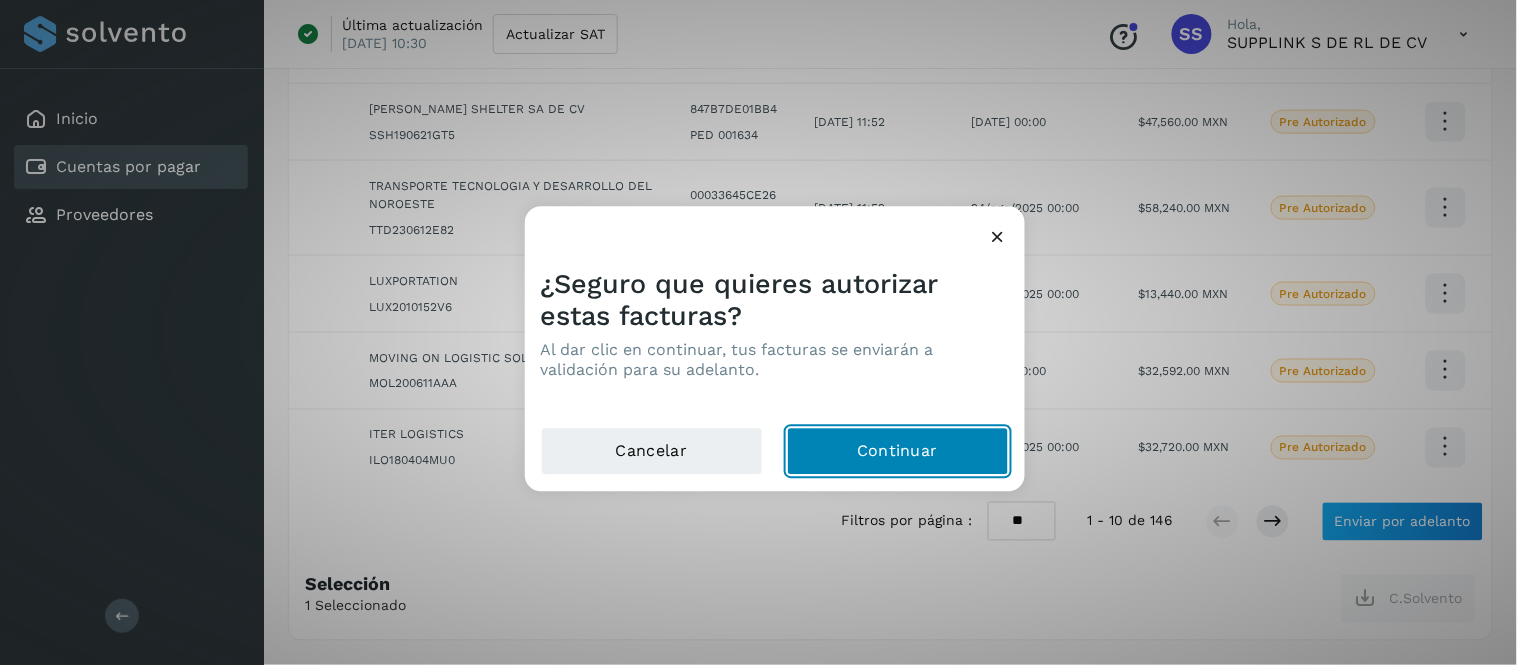 click on "Continuar" 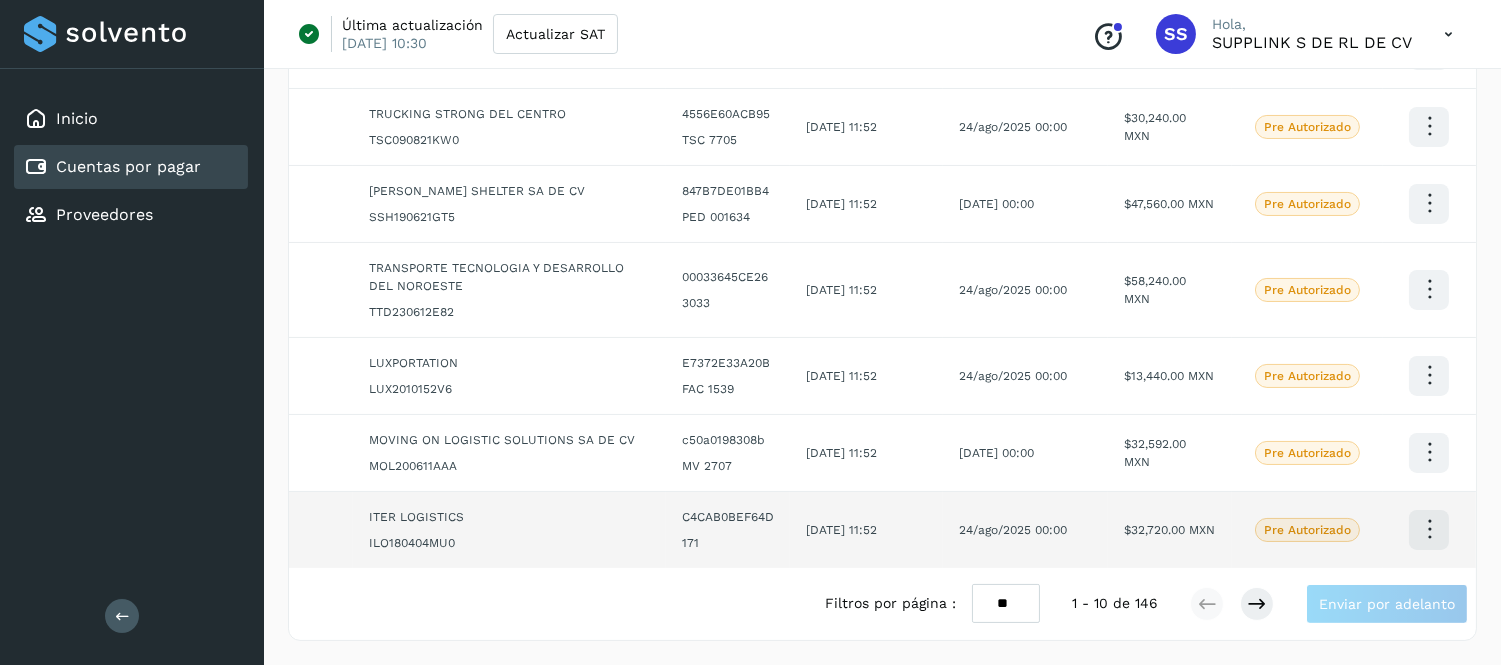 scroll, scrollTop: 515, scrollLeft: 0, axis: vertical 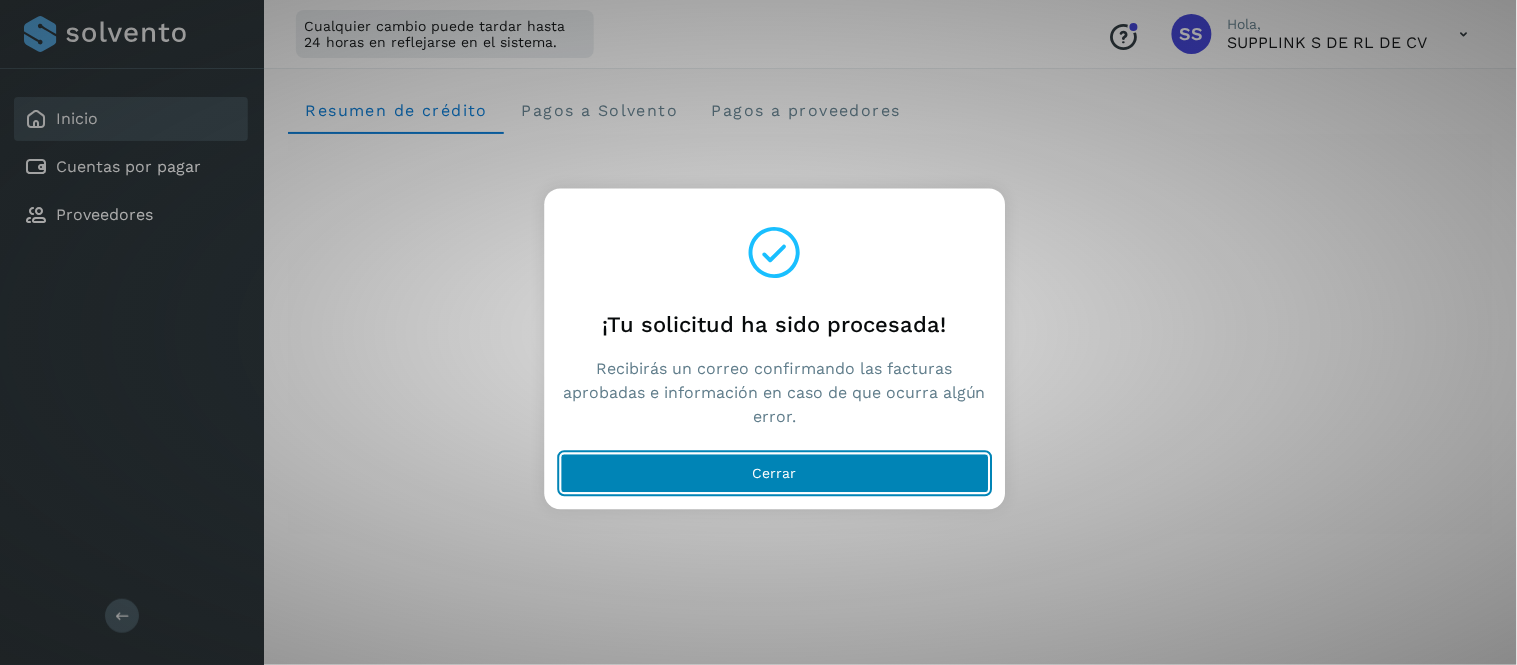 click on "Cerrar" 